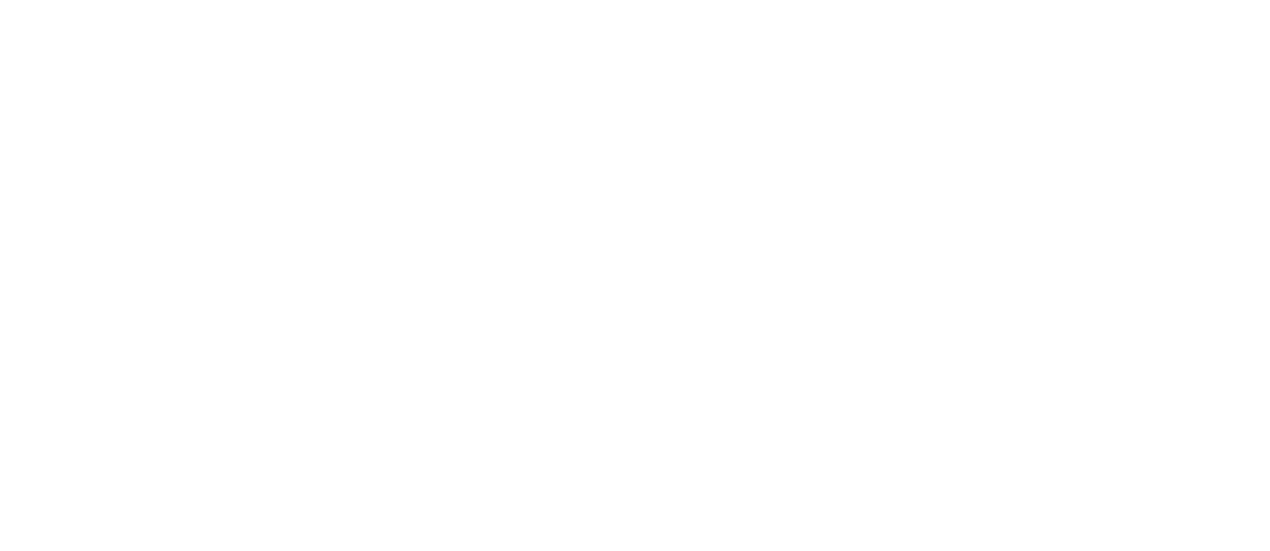 scroll, scrollTop: 0, scrollLeft: 0, axis: both 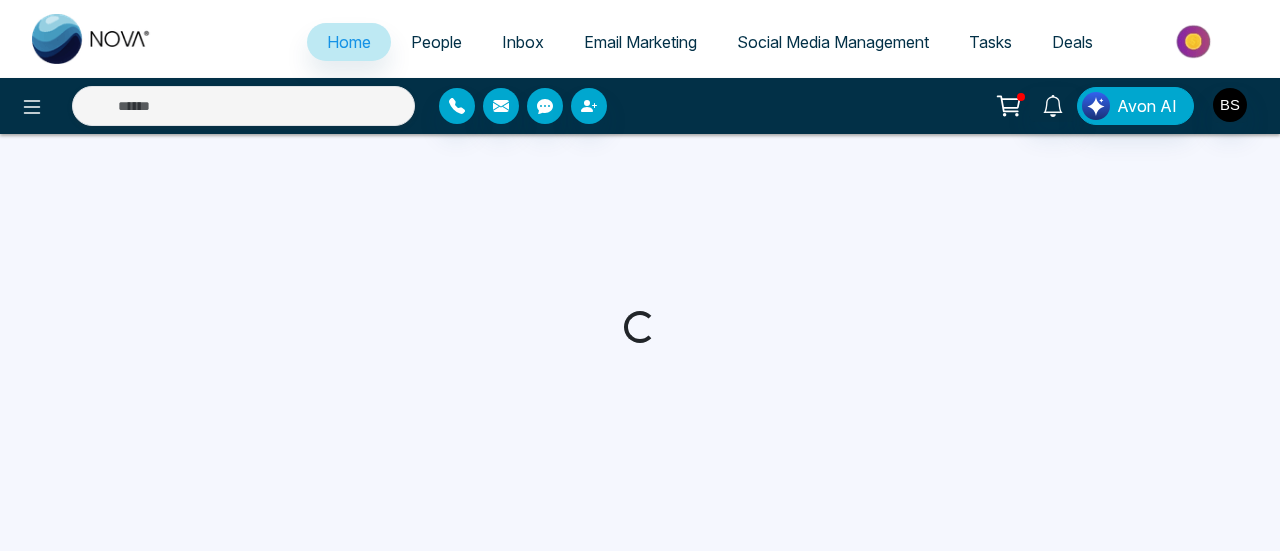 select on "*" 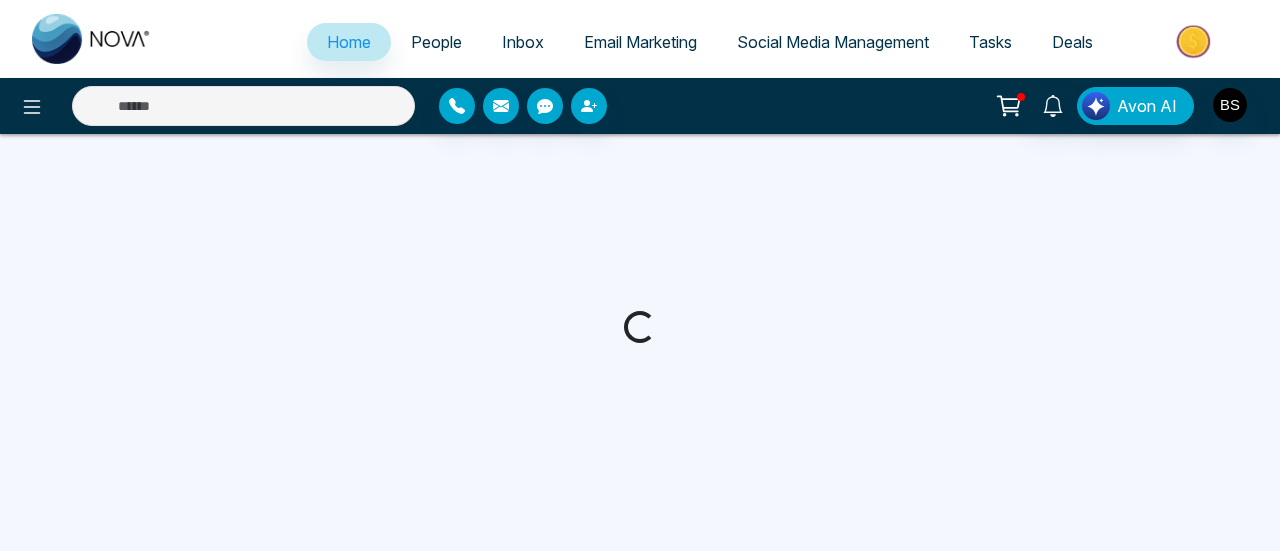 select on "*" 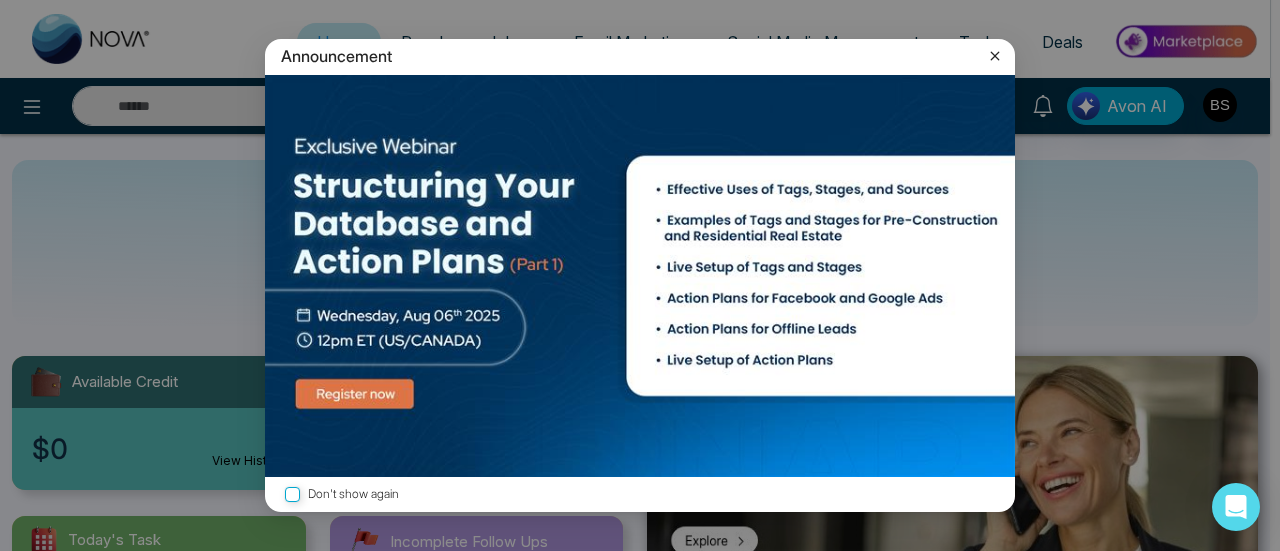 click 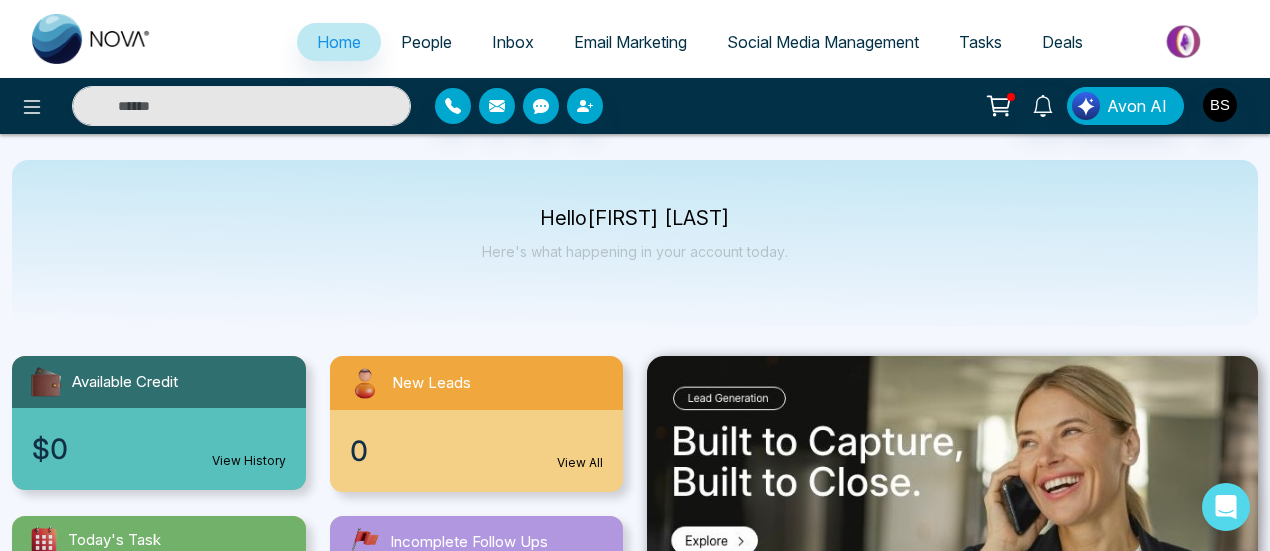 click on "Hello  [FIRST] [LAST] Here's what happening in your account today." at bounding box center [635, 243] 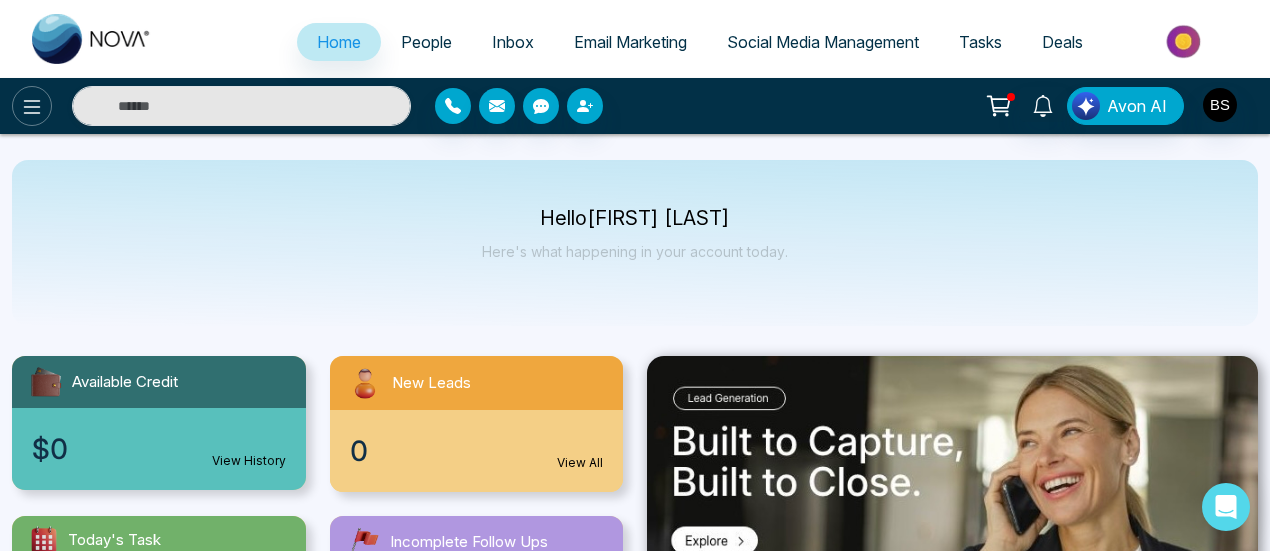 click 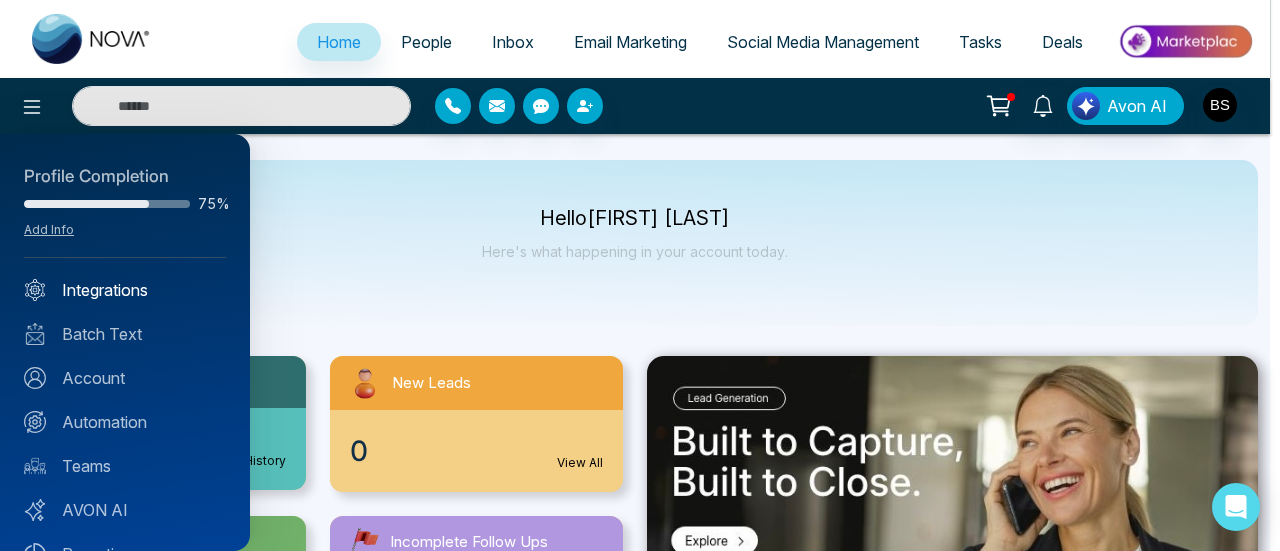 click on "Integrations" at bounding box center [125, 290] 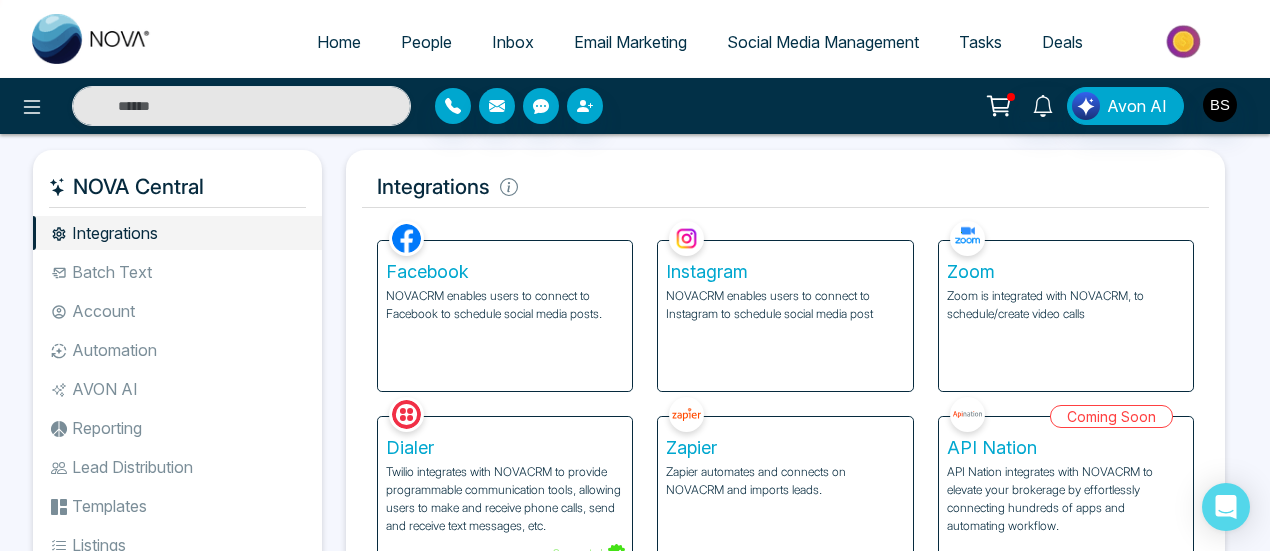 click on "Automation" at bounding box center [177, 350] 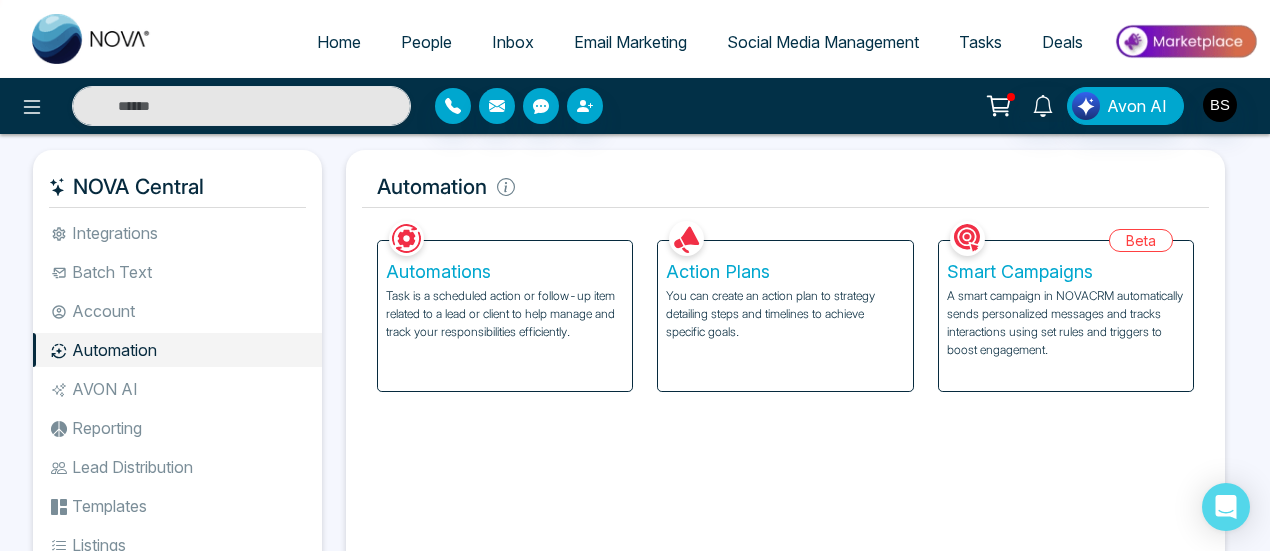 click on "Action Plans You can create an action plan to strategy detailing steps and timelines to achieve specific goals." at bounding box center (785, 316) 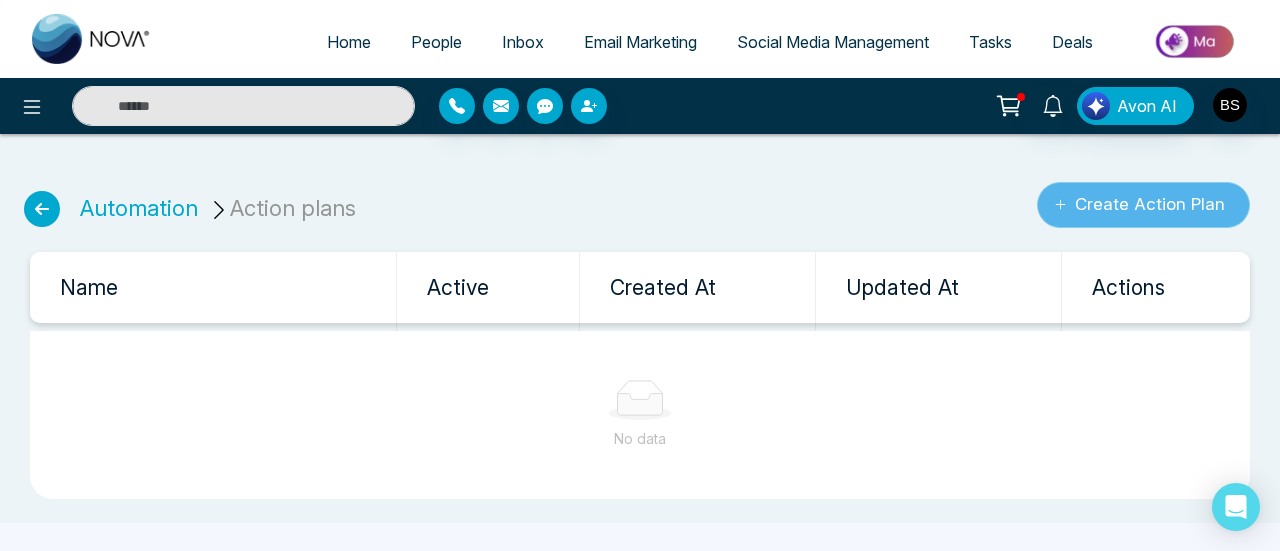 click on "Create Action Plan" at bounding box center (1143, 205) 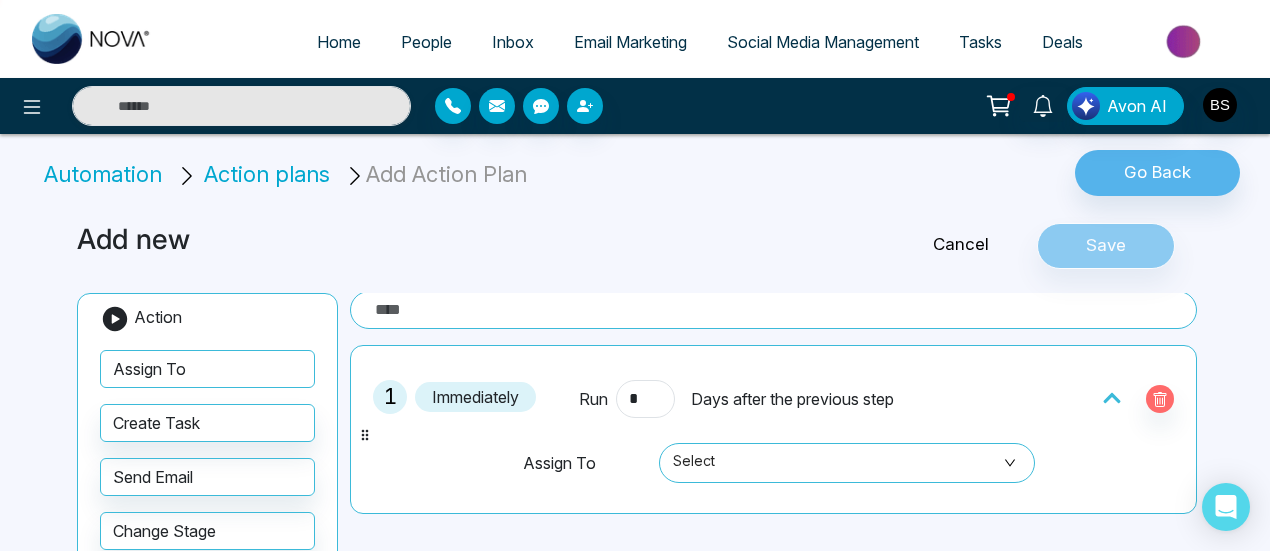 scroll, scrollTop: 0, scrollLeft: 0, axis: both 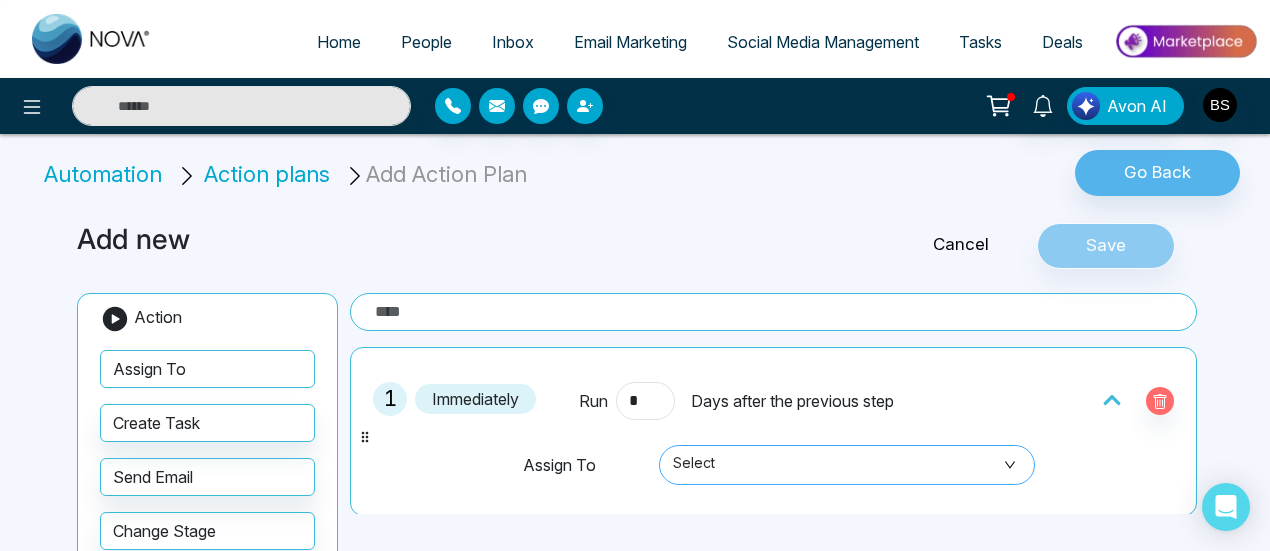 click on "Select" at bounding box center (847, 465) 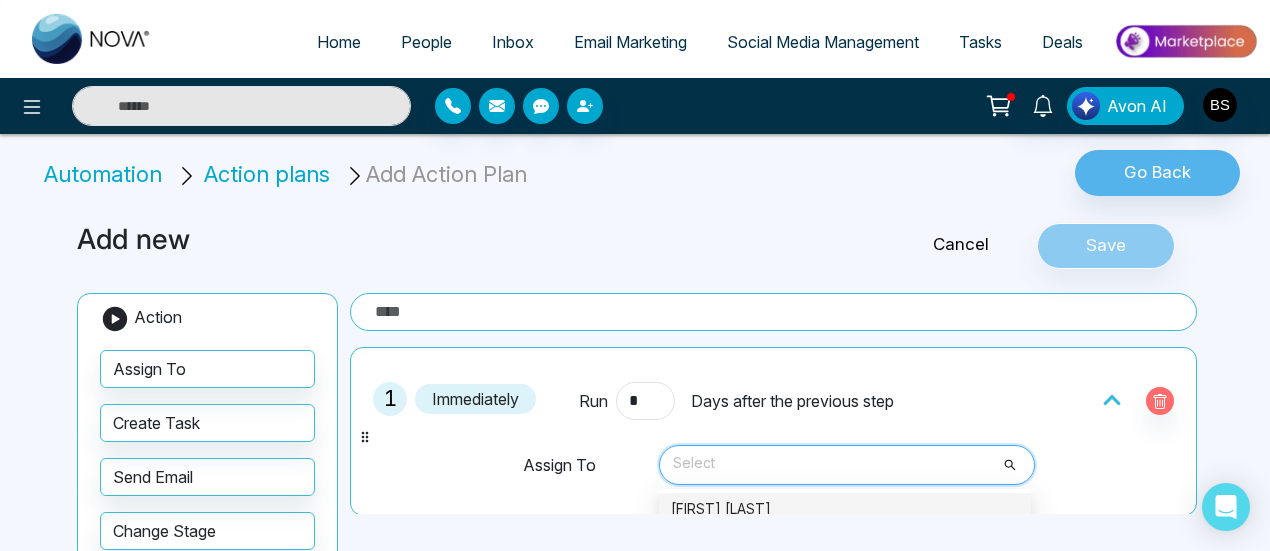 click on "[FIRST] [LAST]" at bounding box center [845, 509] 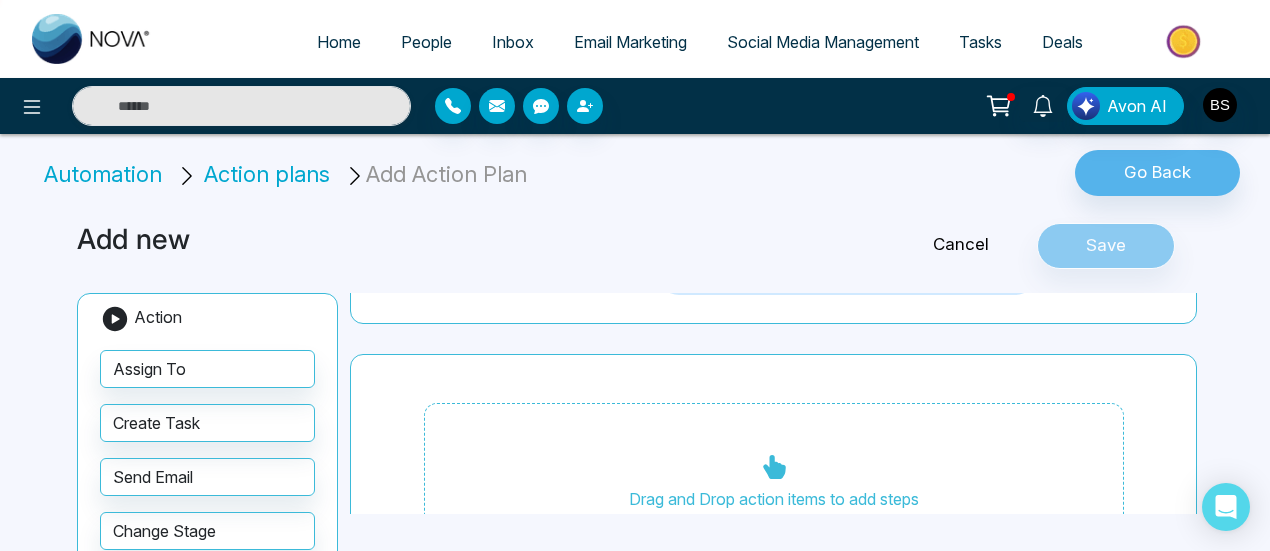 scroll, scrollTop: 200, scrollLeft: 0, axis: vertical 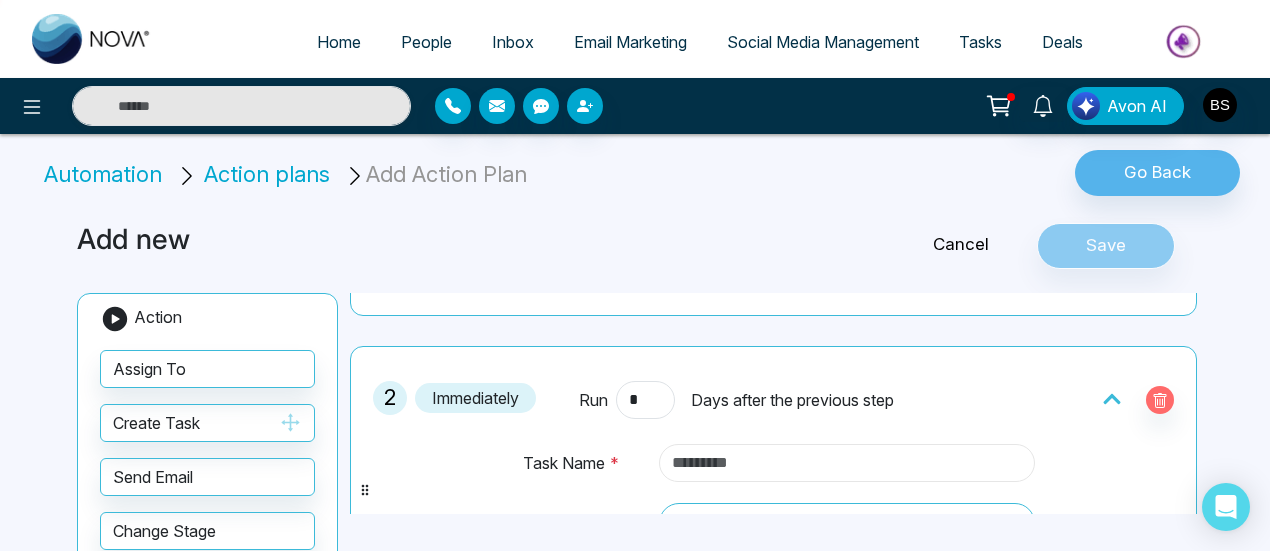 click at bounding box center [847, 463] 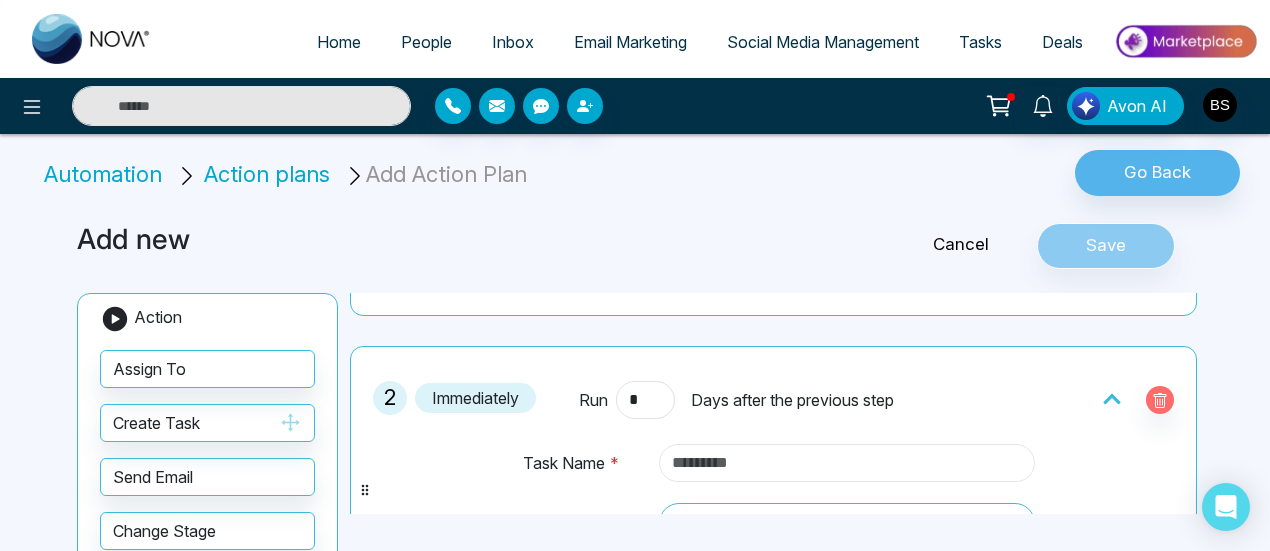 scroll, scrollTop: 300, scrollLeft: 0, axis: vertical 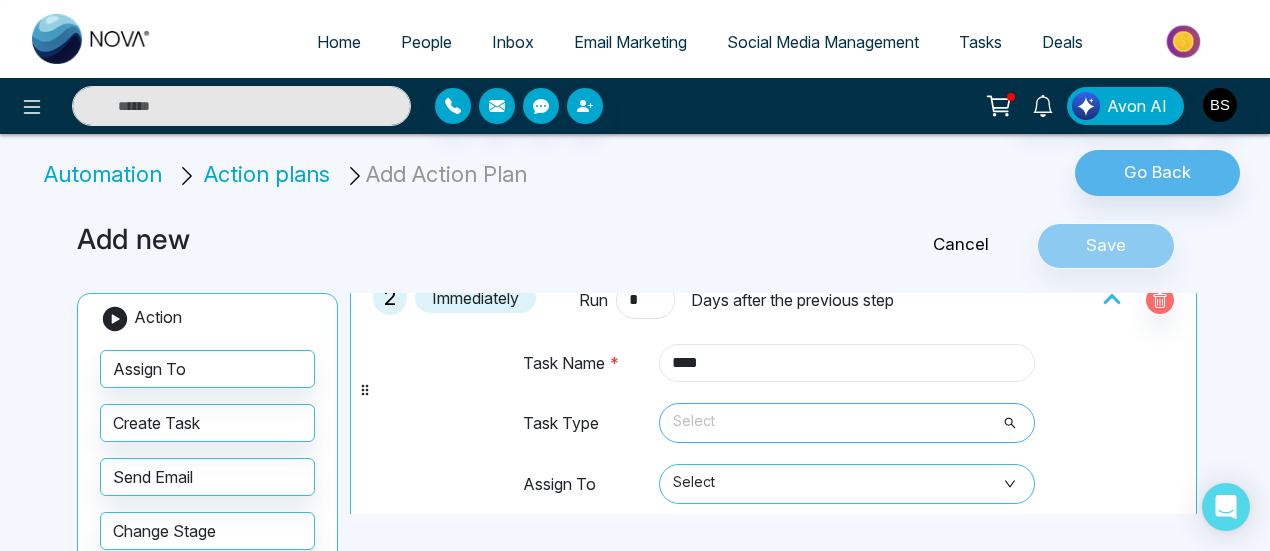 click at bounding box center [840, 423] 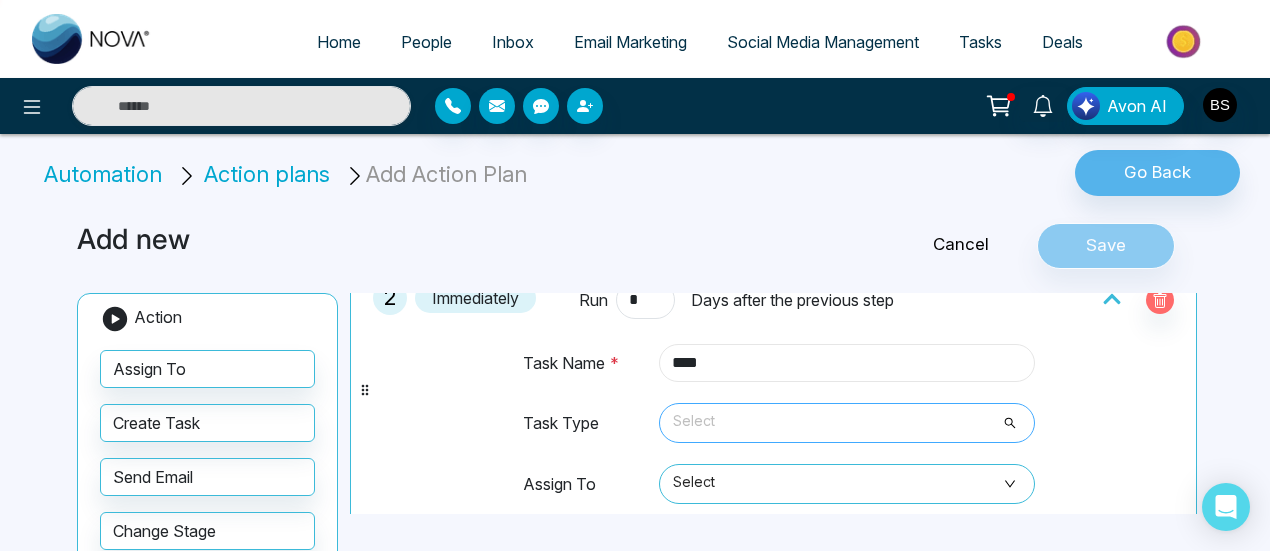 type on "****" 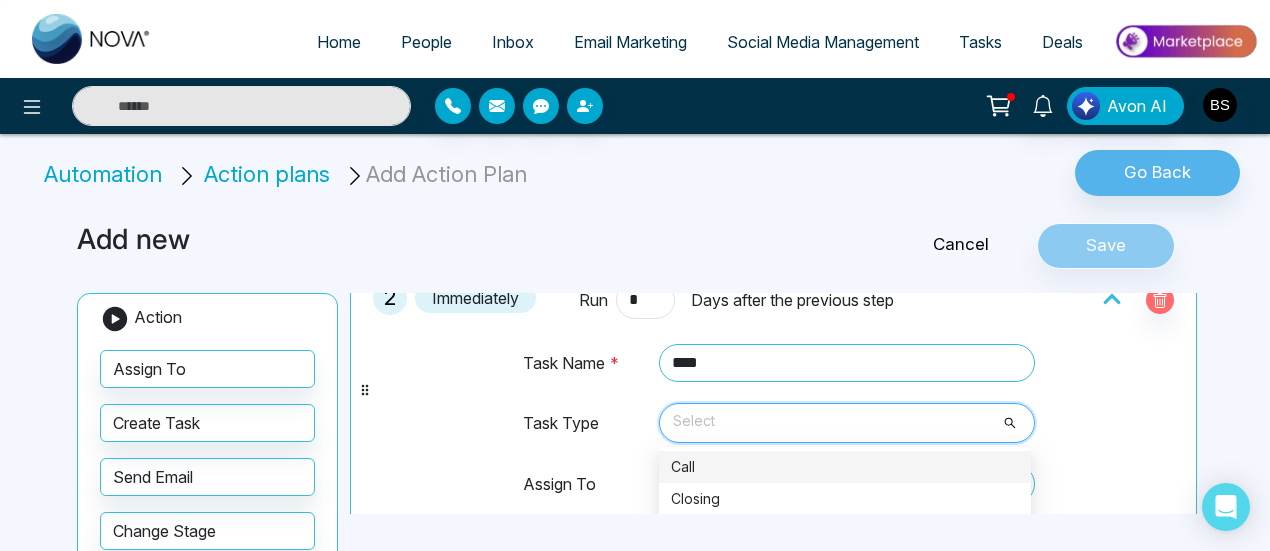 click on "Call" at bounding box center (845, 467) 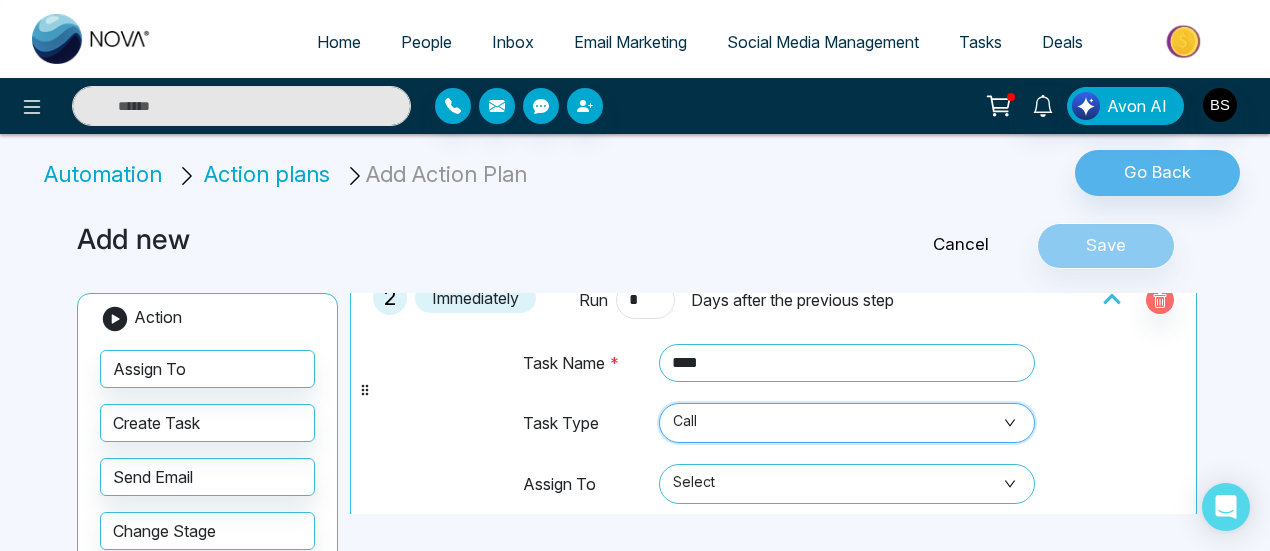 scroll, scrollTop: 400, scrollLeft: 0, axis: vertical 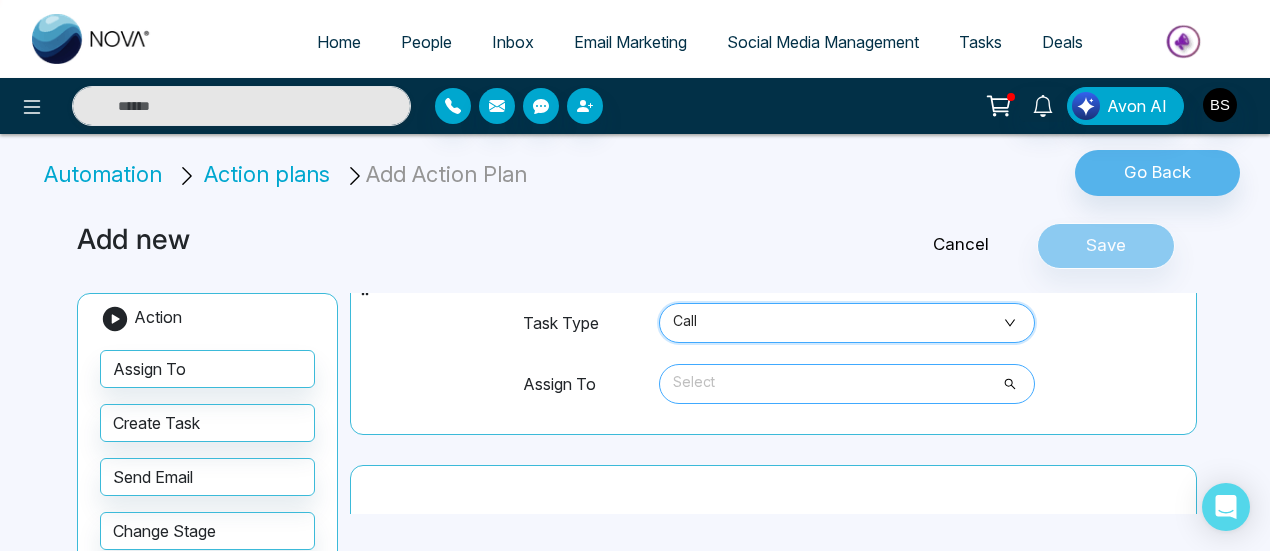 click on "Select [FIRST] [FIRST] [FIRST] [FIRST] [FIRST] [FIRST] [FIRST] [FIRST] [FIRST] [FIRST] [FIRST] [FIRST] [FIRST] [FIRST] [FIRST] [FIRST]" at bounding box center (847, 384) 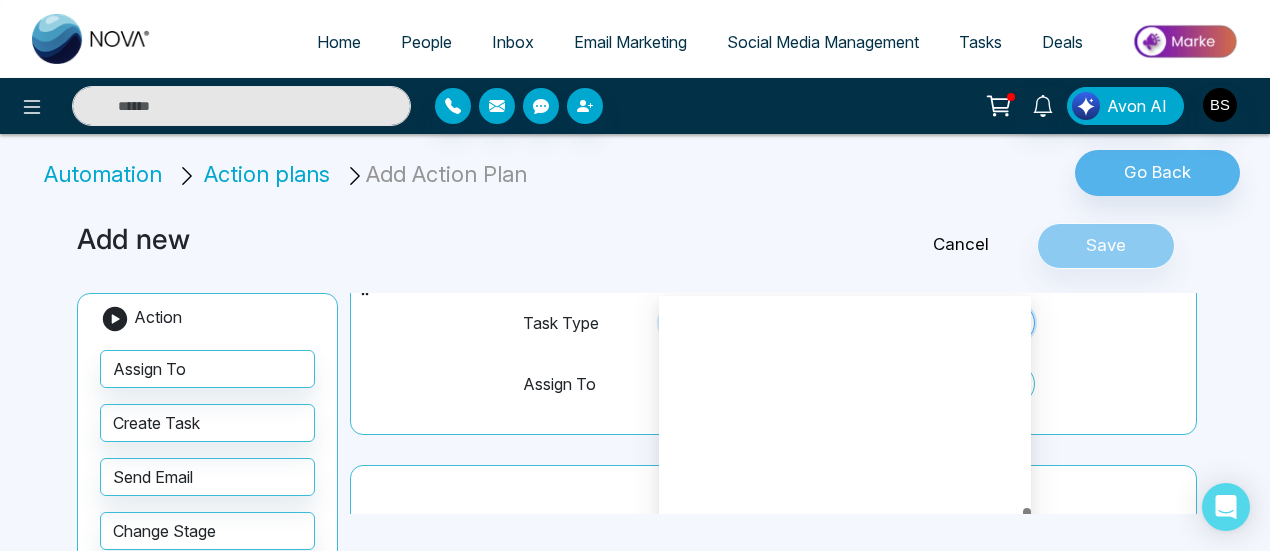 scroll, scrollTop: 2800, scrollLeft: 0, axis: vertical 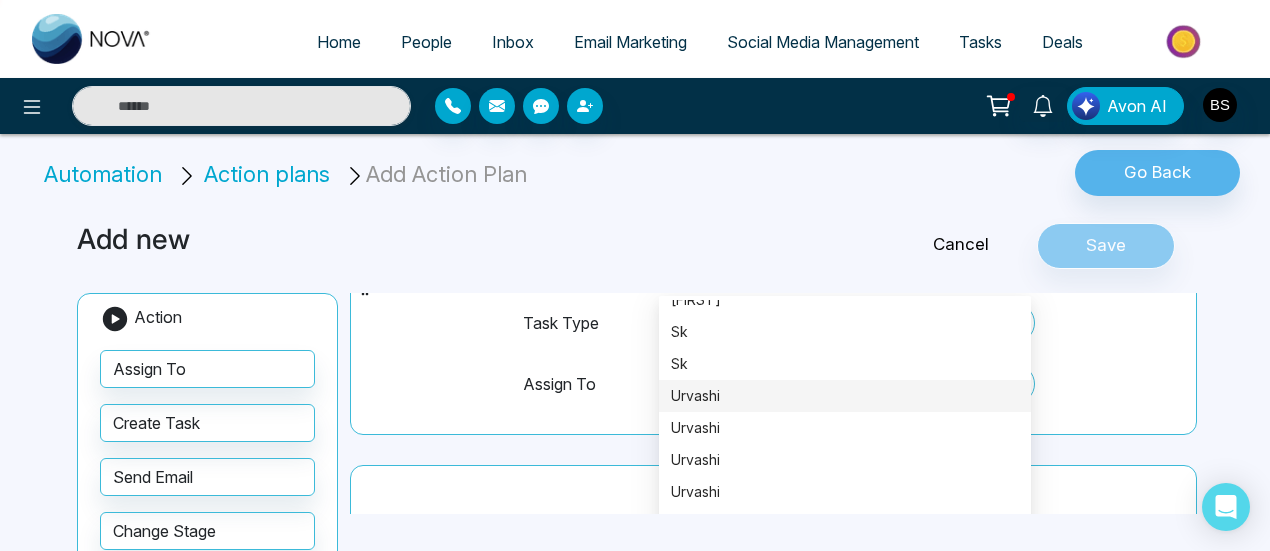 click on "[NUMBER] Immediately Run * Days after the previous step Task Name   * **** Task Type   Call Call Closing Call Closing Email Follow Up Open House Showing Text Assign To   Select [FIRST] [FIRST] [FIRST] [FIRST] [FIRST] [FIRST] [FIRST] [FIRST] [FIRST] [FIRST] [FIRST] [FIRST] [FIRST] [FIRST] [FIRST] [FIRST]" at bounding box center [773, 290] 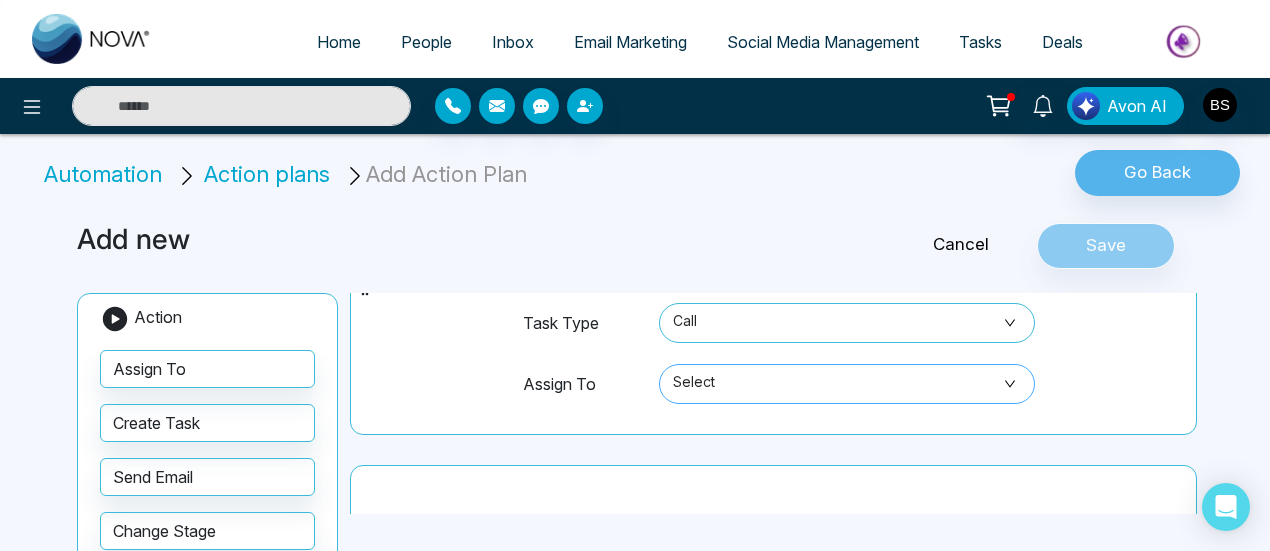 scroll, scrollTop: 572, scrollLeft: 0, axis: vertical 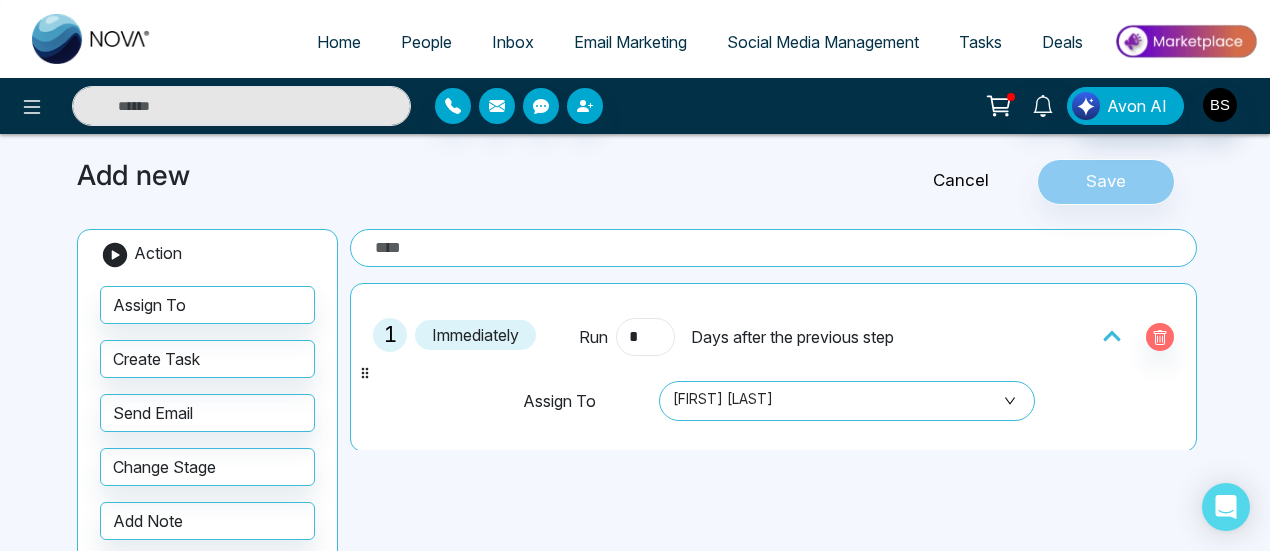 click on "*" at bounding box center [645, 337] 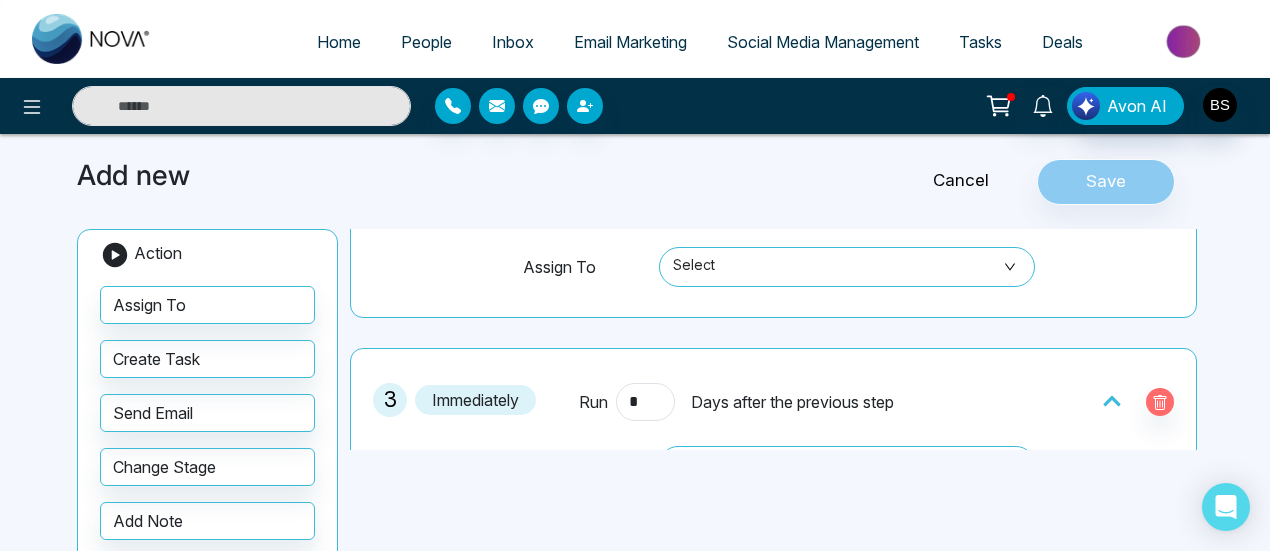 scroll, scrollTop: 500, scrollLeft: 0, axis: vertical 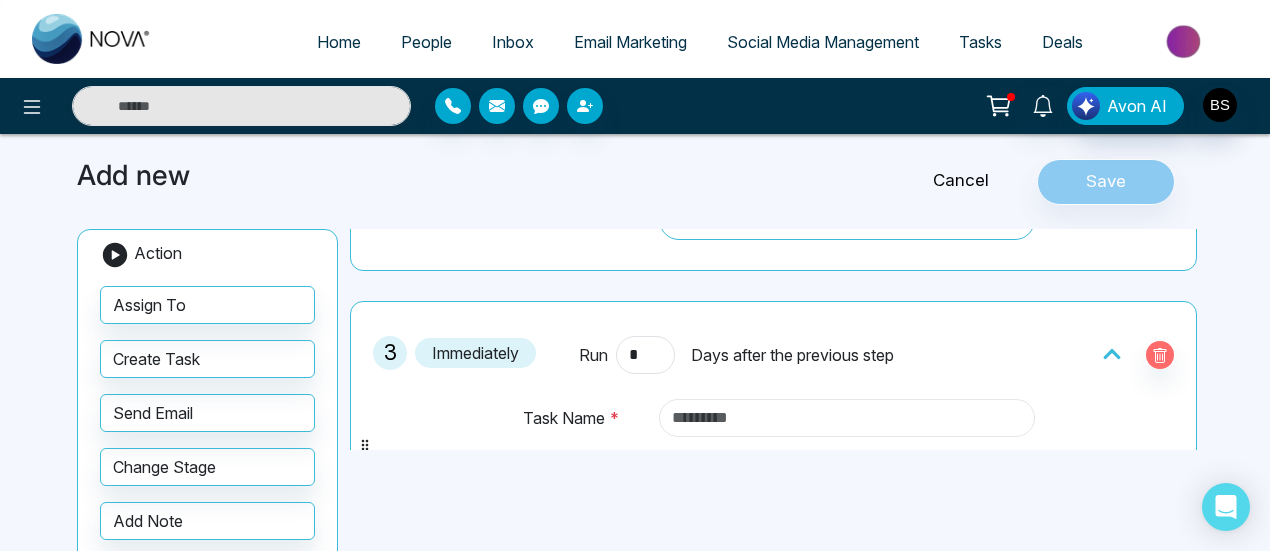 click at bounding box center [847, 418] 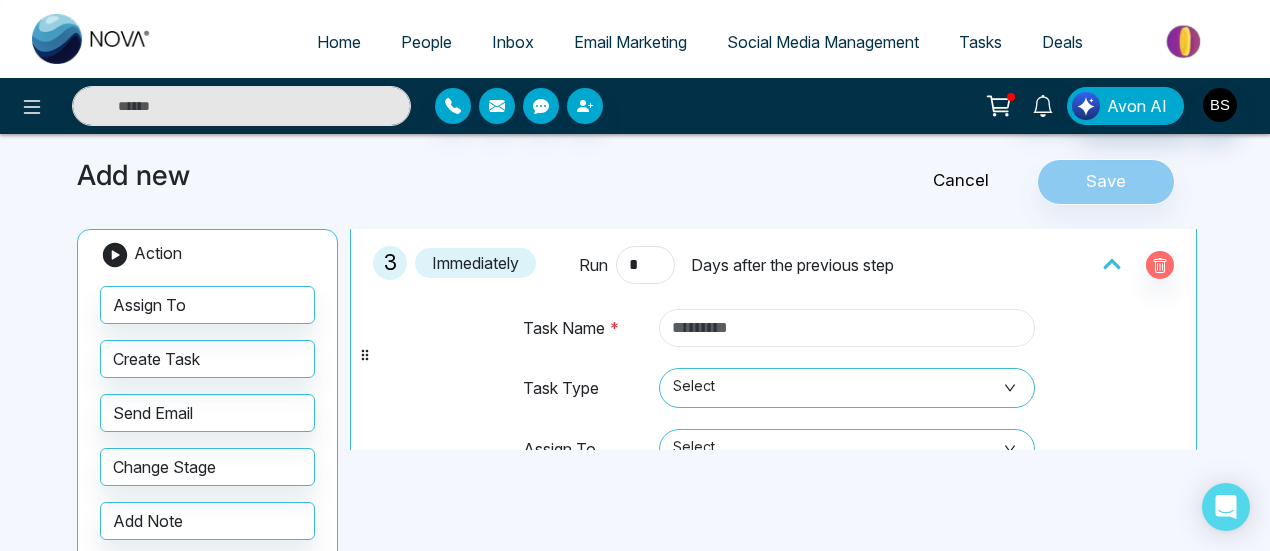 scroll, scrollTop: 500, scrollLeft: 0, axis: vertical 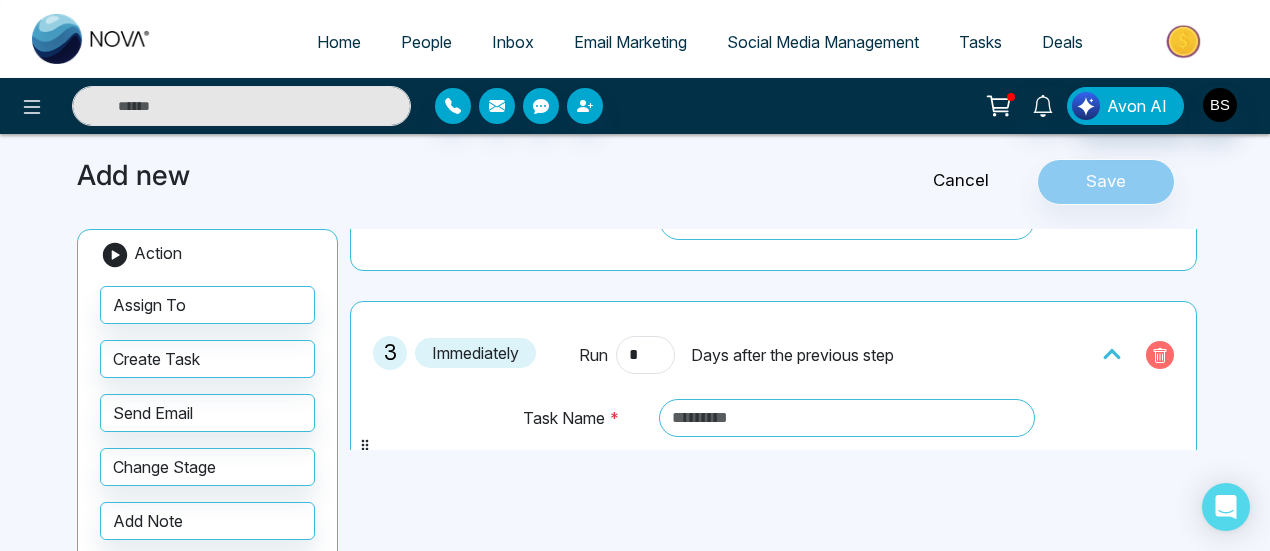 click 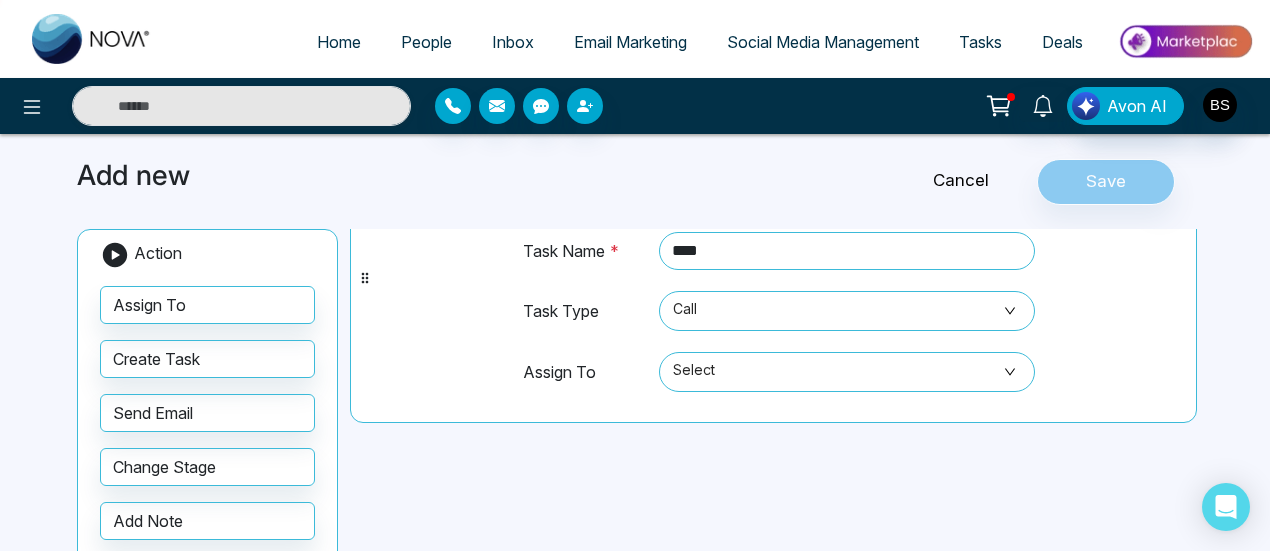 scroll, scrollTop: 300, scrollLeft: 0, axis: vertical 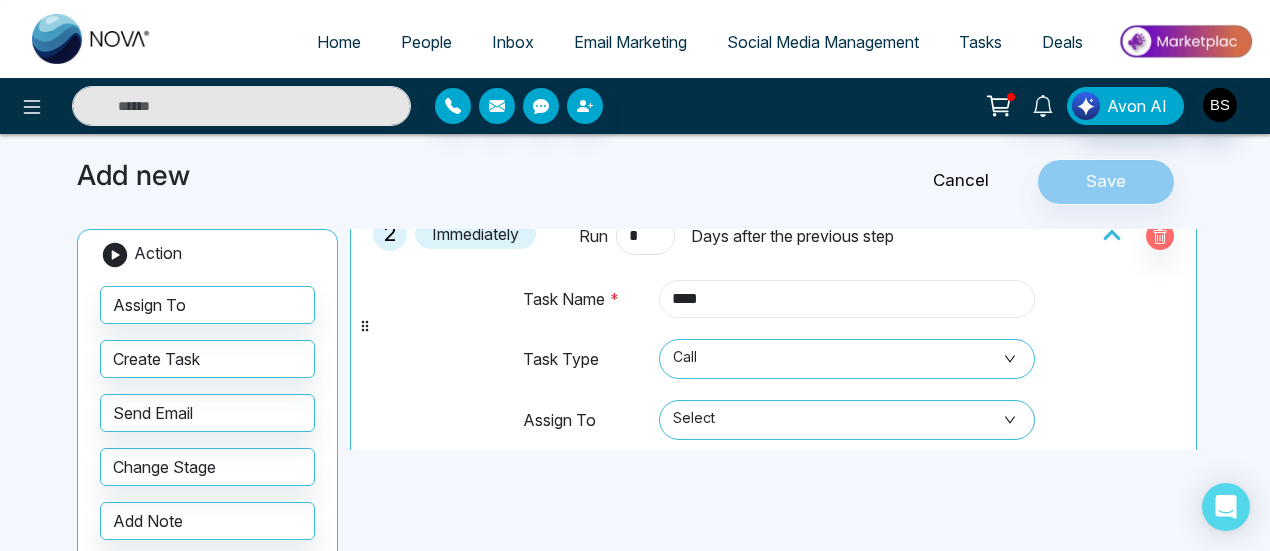 click on "****" at bounding box center (847, 299) 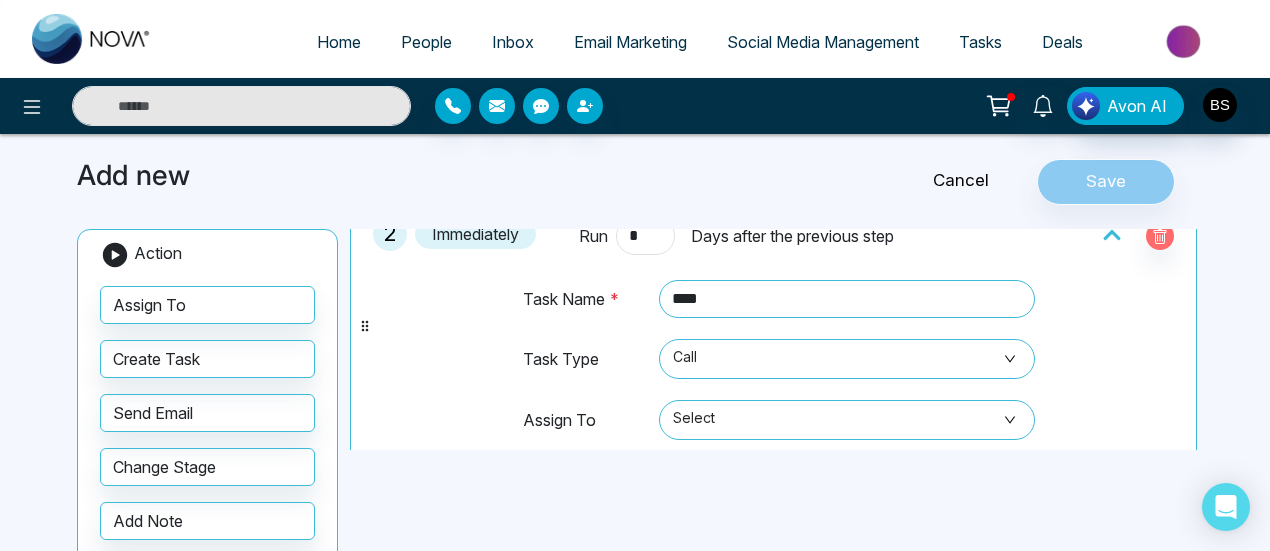 click on "****" at bounding box center (844, 308) 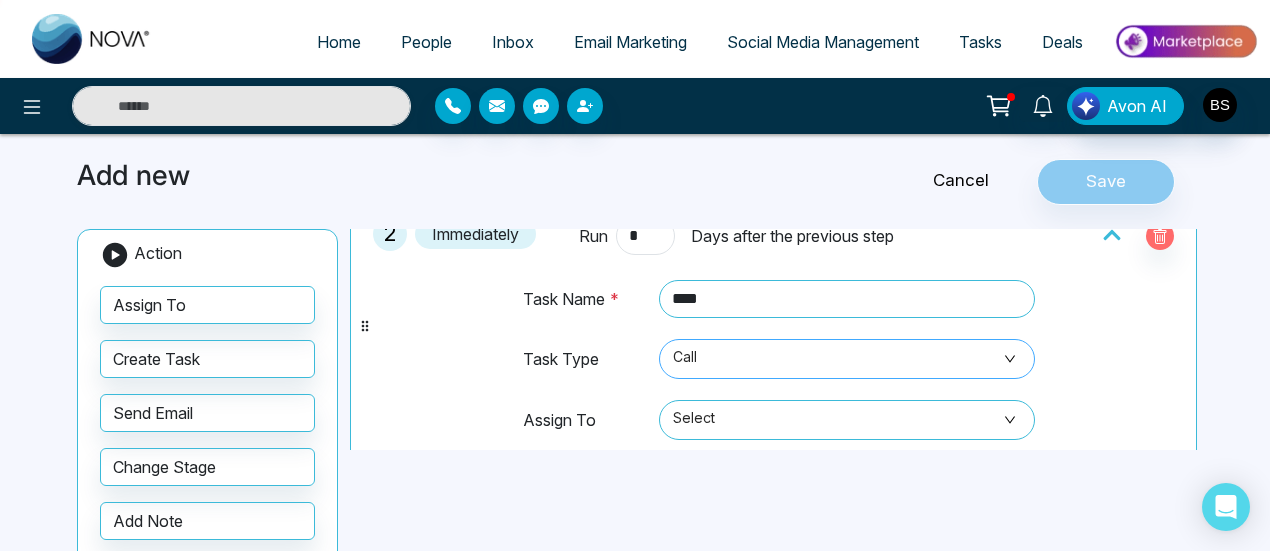 click on "Call" at bounding box center [847, 359] 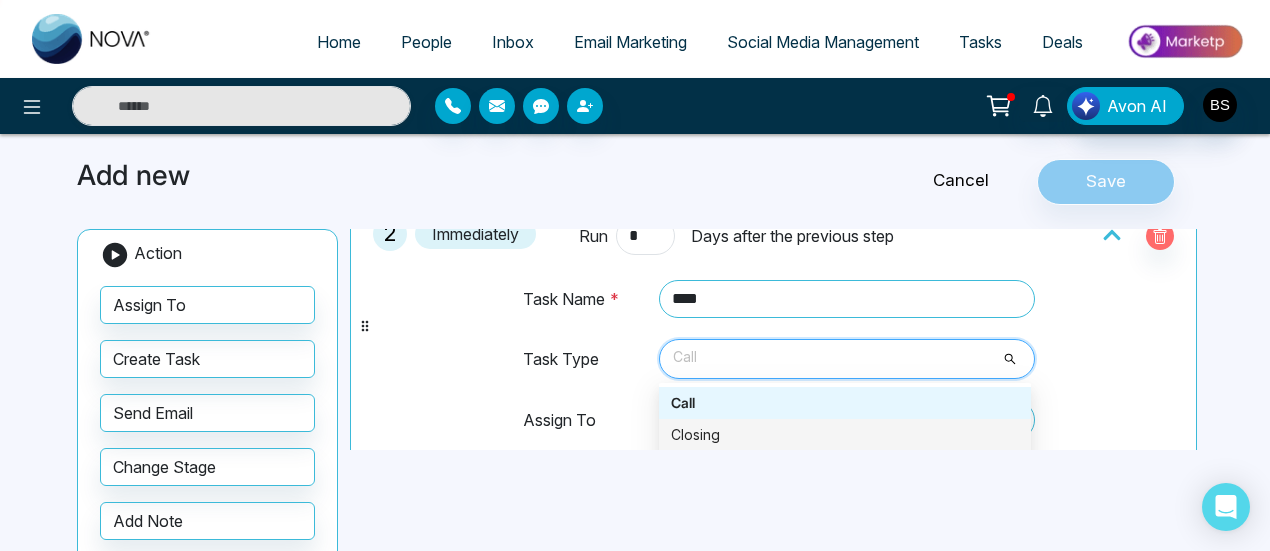 click on "Closing" at bounding box center [845, 435] 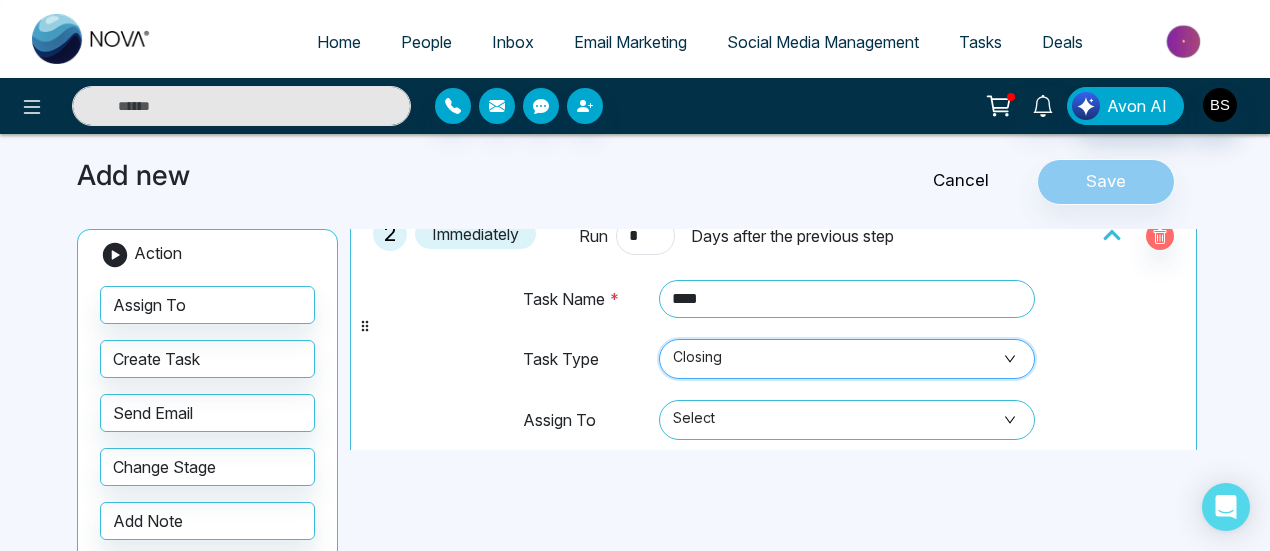 click on "Closing" at bounding box center (847, 359) 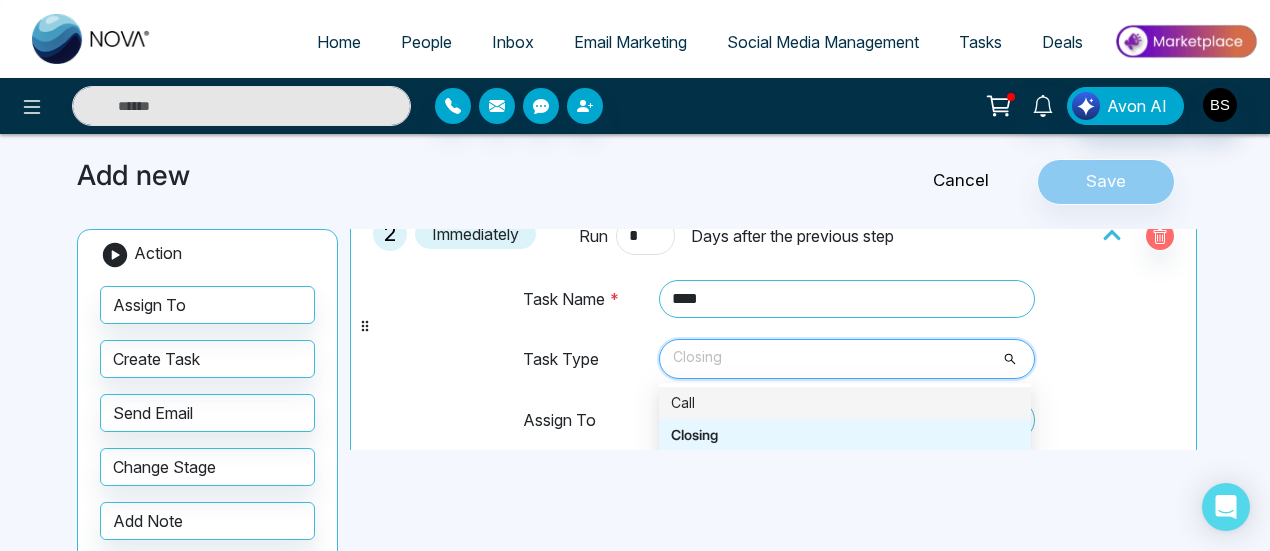 click on "Call" at bounding box center (845, 403) 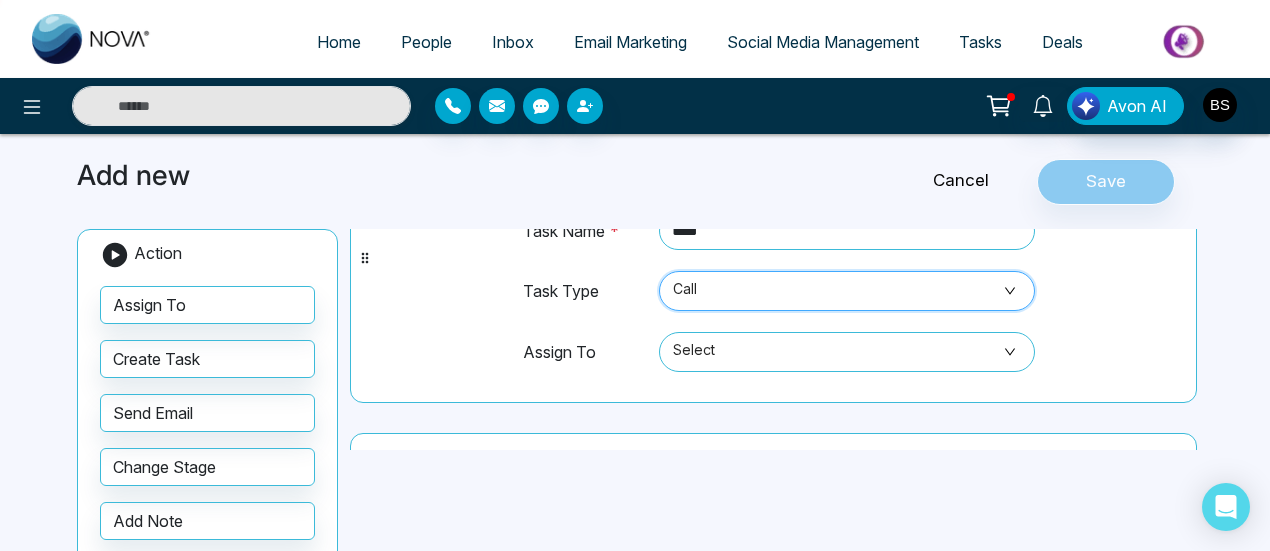 scroll, scrollTop: 400, scrollLeft: 0, axis: vertical 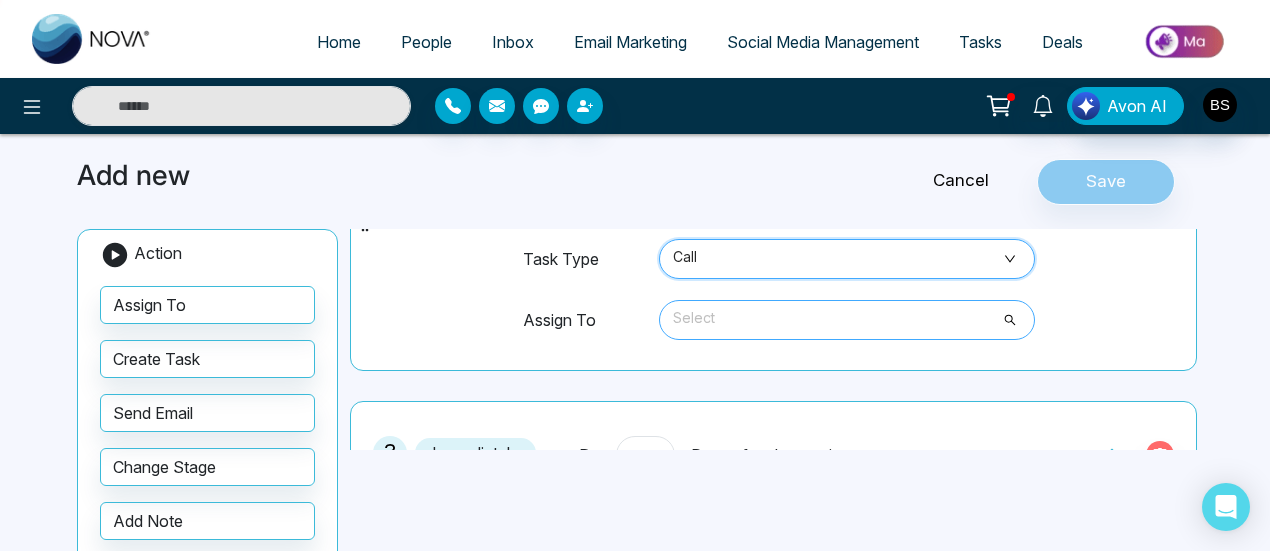 click on "Select" at bounding box center (847, 320) 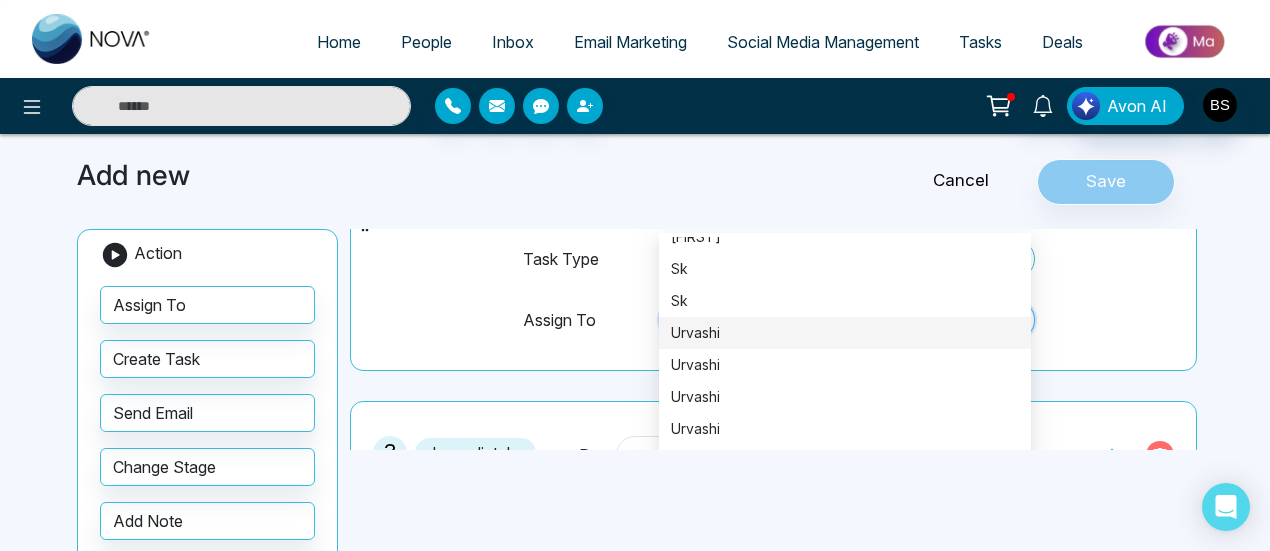 scroll, scrollTop: 2944, scrollLeft: 0, axis: vertical 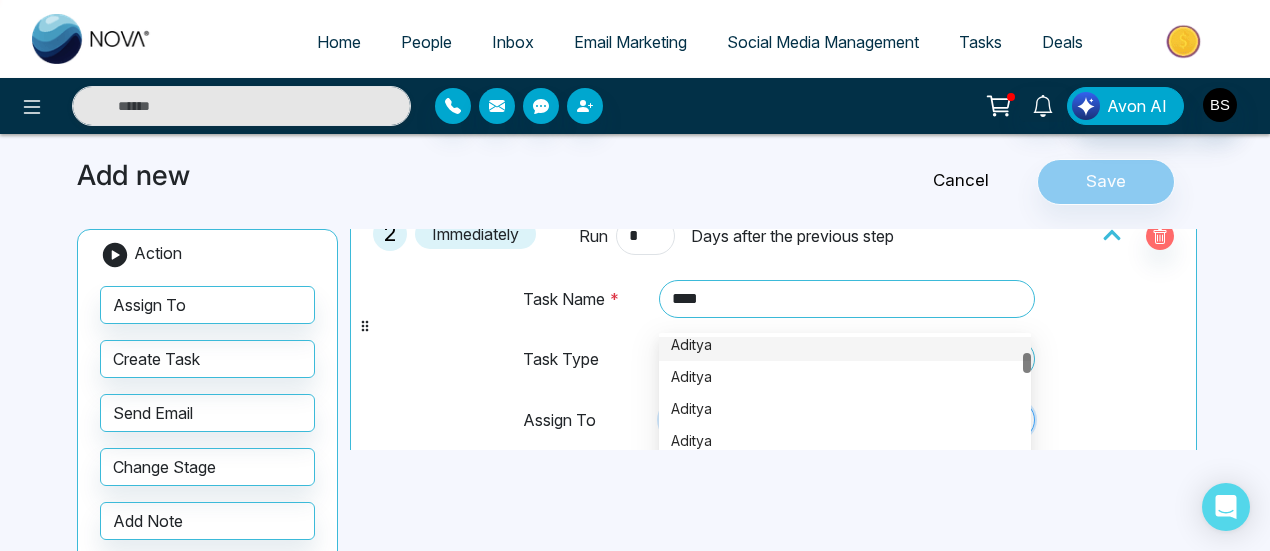 click on "Task Name   *" at bounding box center [586, 308] 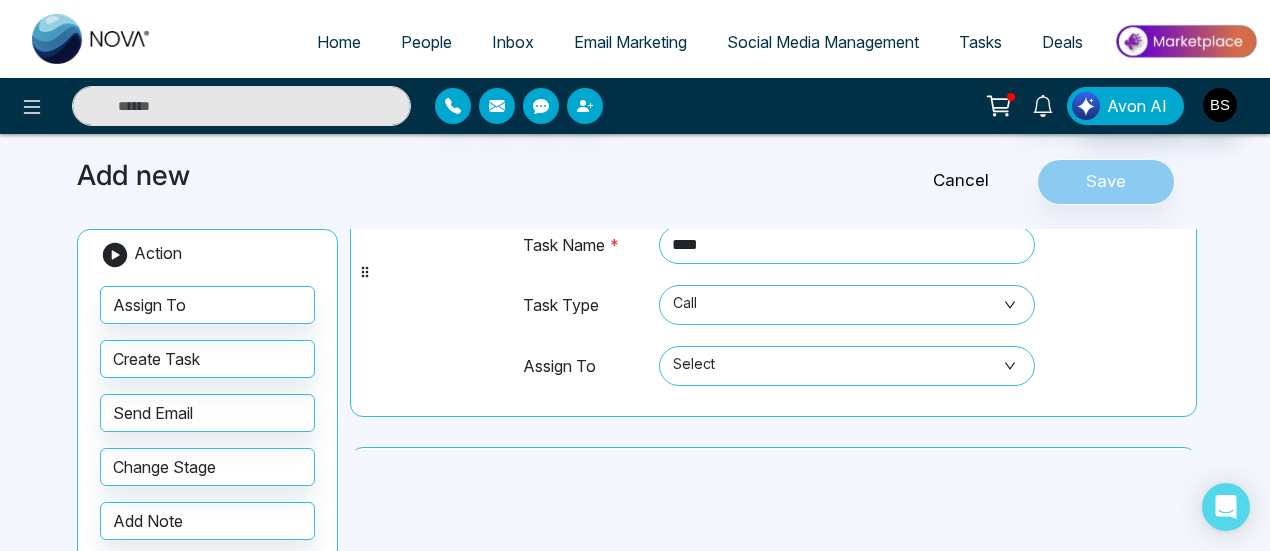 scroll, scrollTop: 400, scrollLeft: 0, axis: vertical 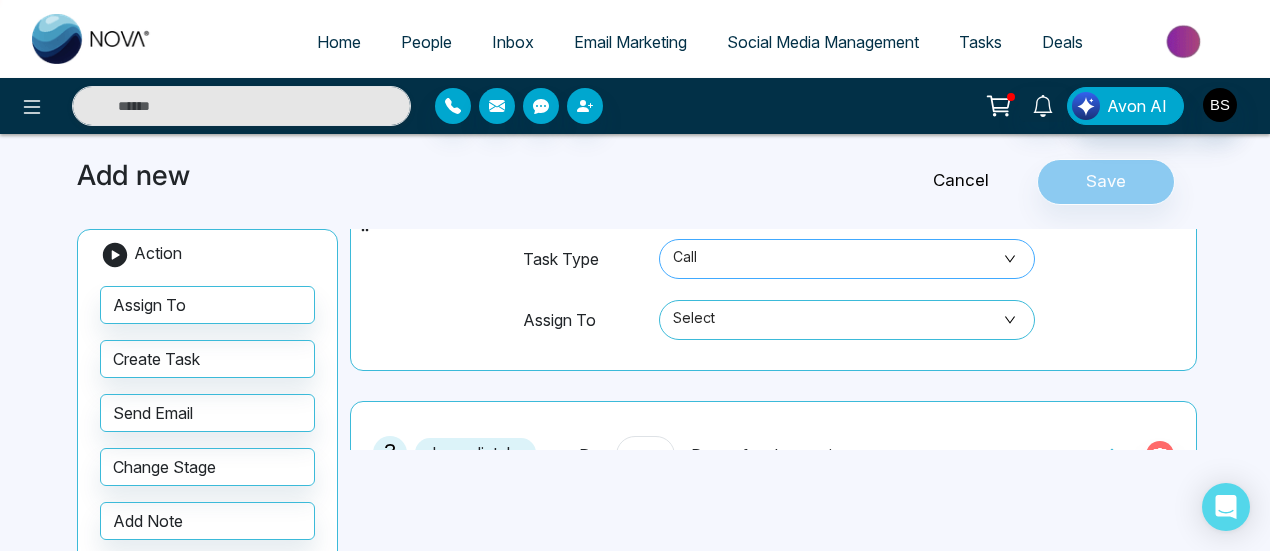 click on "Call" at bounding box center (847, 259) 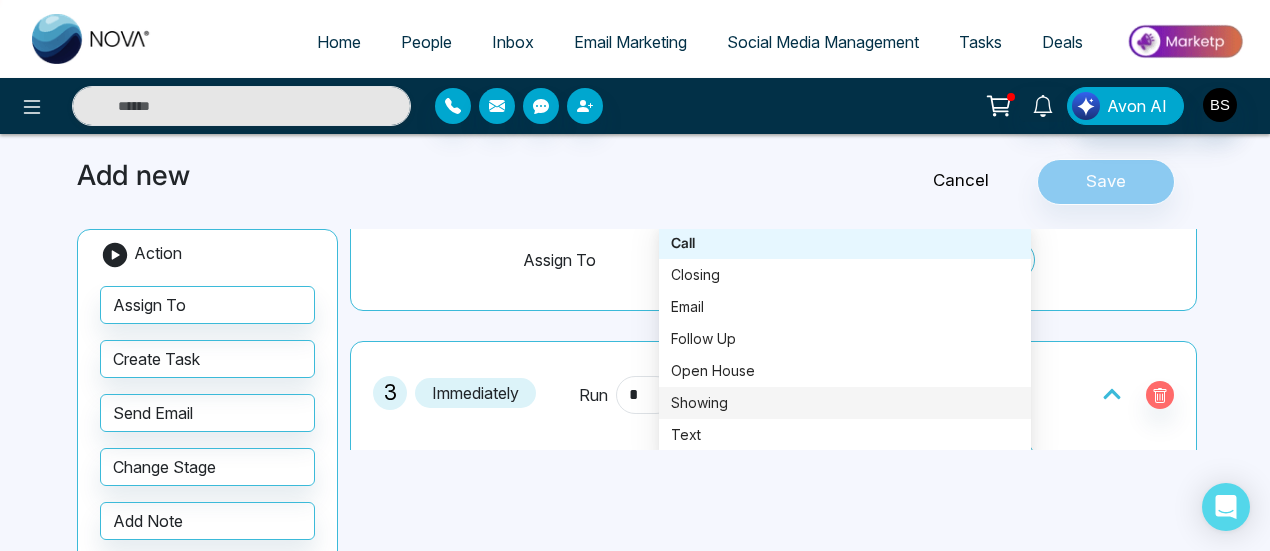scroll, scrollTop: 500, scrollLeft: 0, axis: vertical 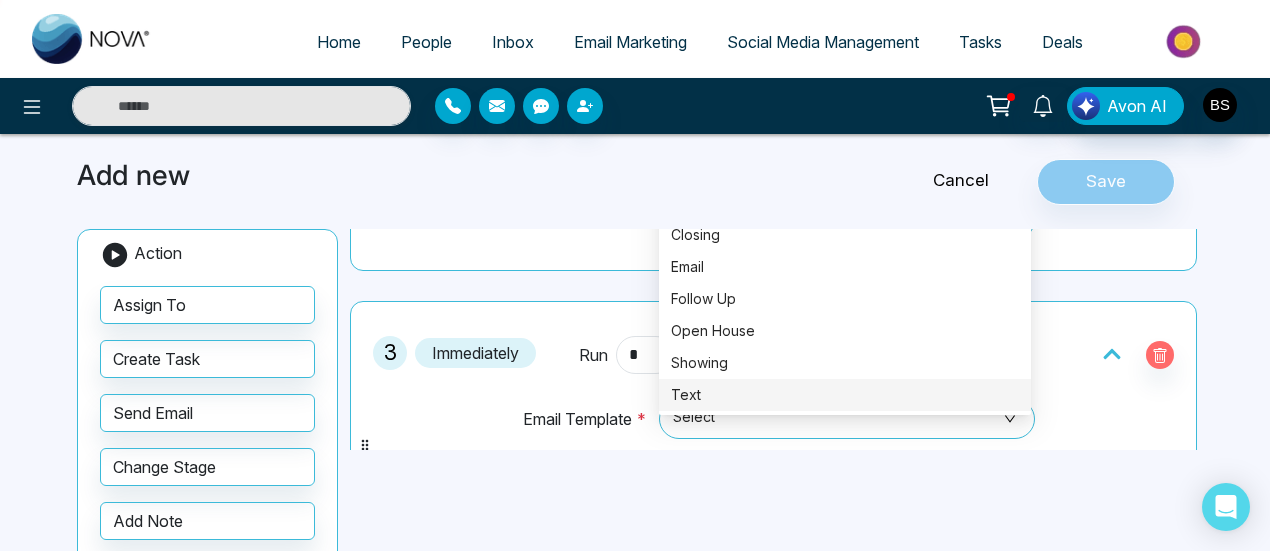 click on "Text" at bounding box center (845, 395) 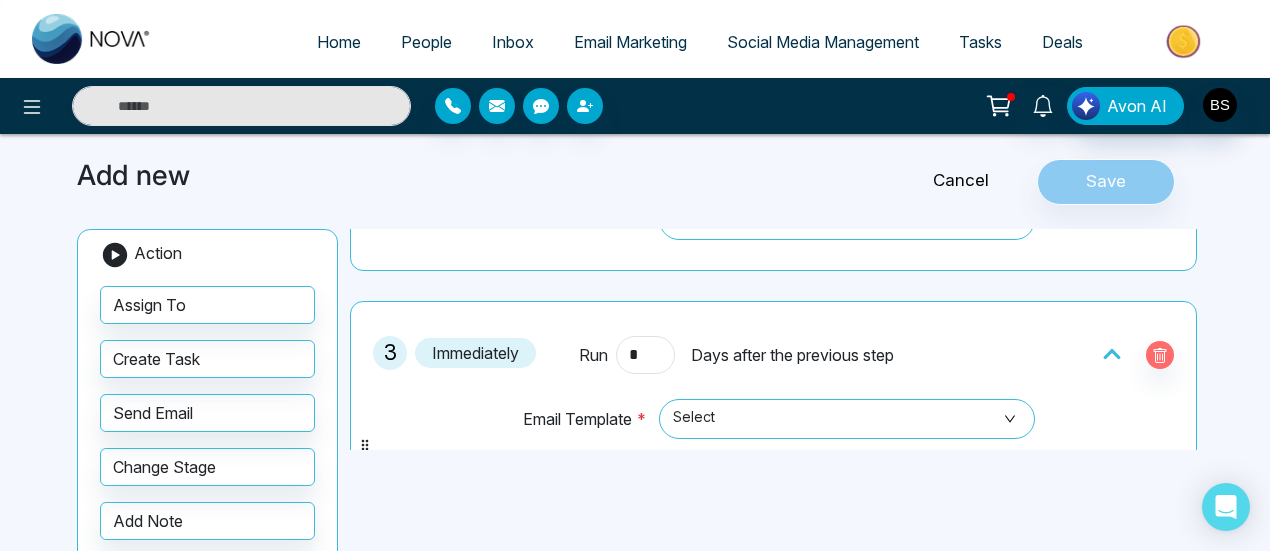 scroll, scrollTop: 600, scrollLeft: 0, axis: vertical 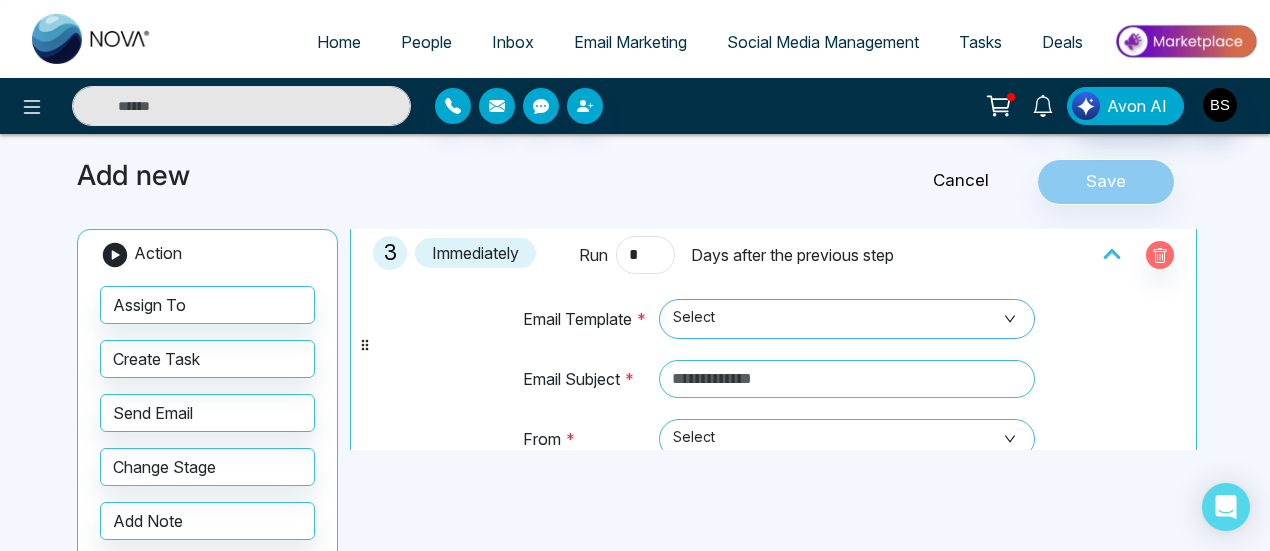 click on "Select" at bounding box center (847, 319) 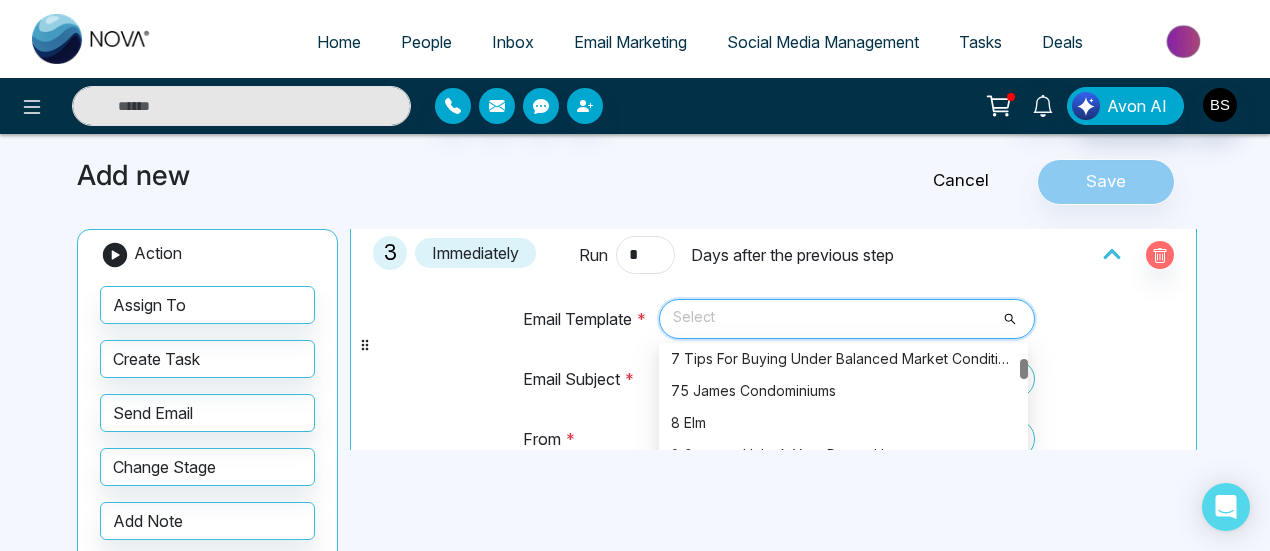 scroll, scrollTop: 1400, scrollLeft: 0, axis: vertical 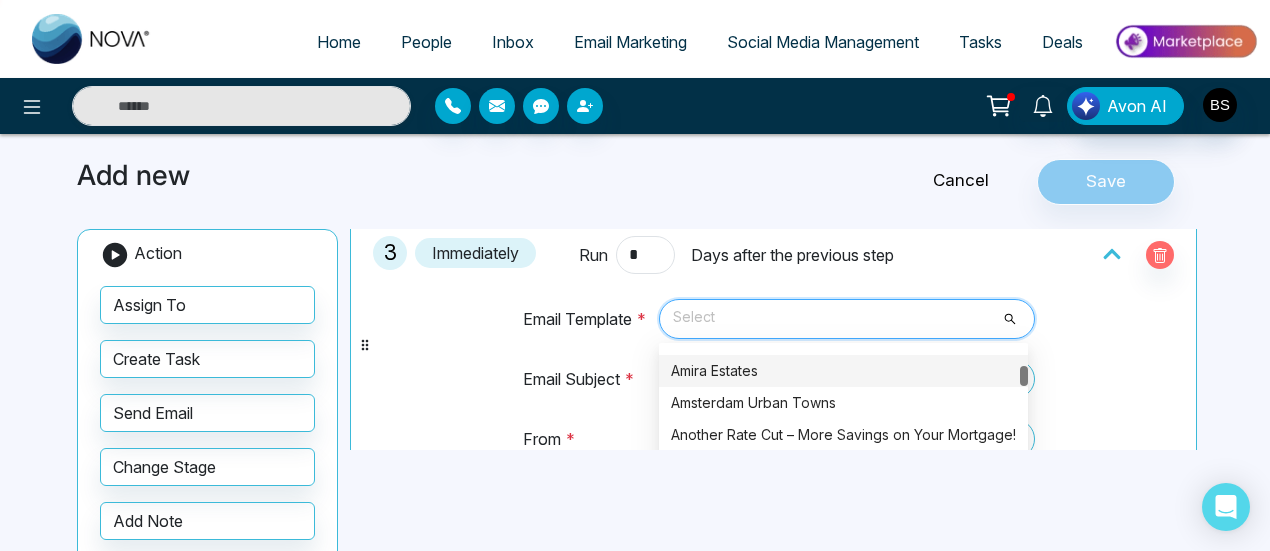 click on "Amira Estates" at bounding box center (843, 371) 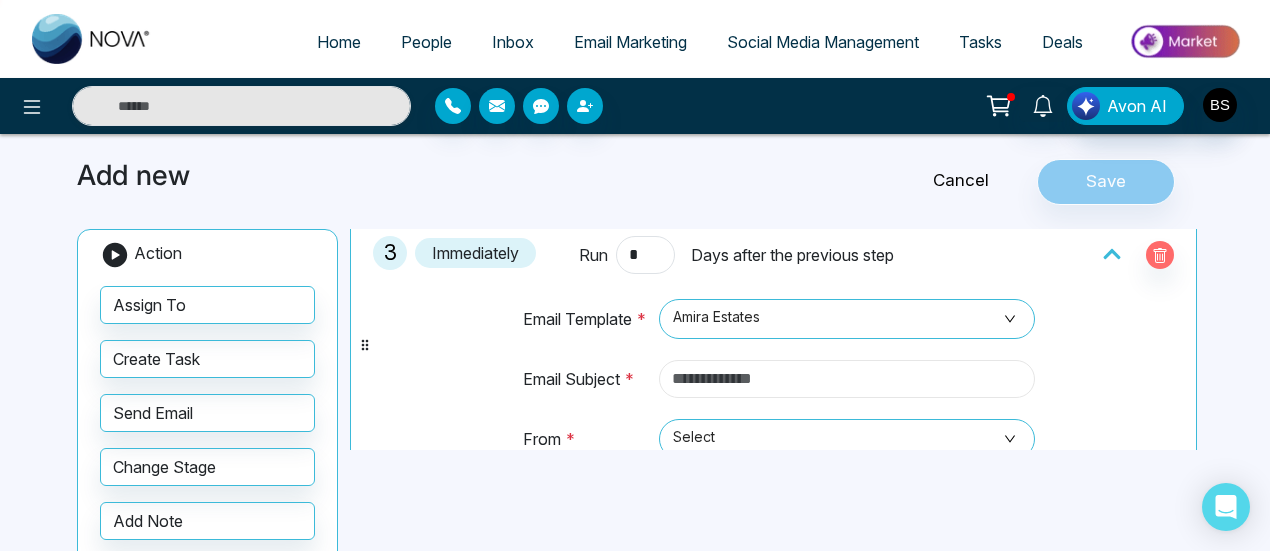 click at bounding box center (847, 379) 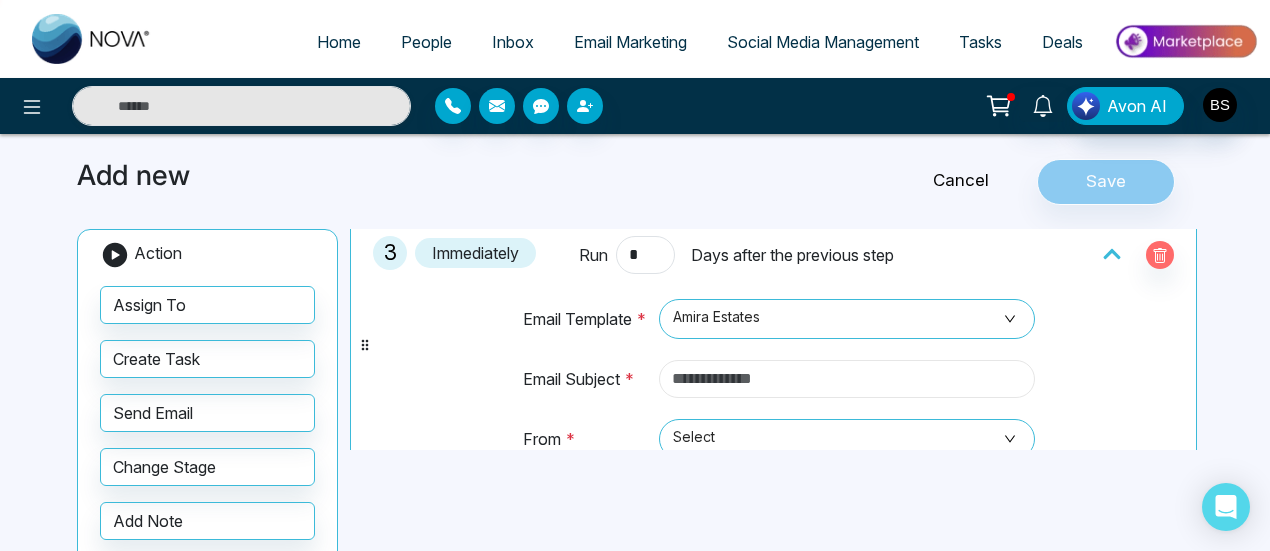 type on "**********" 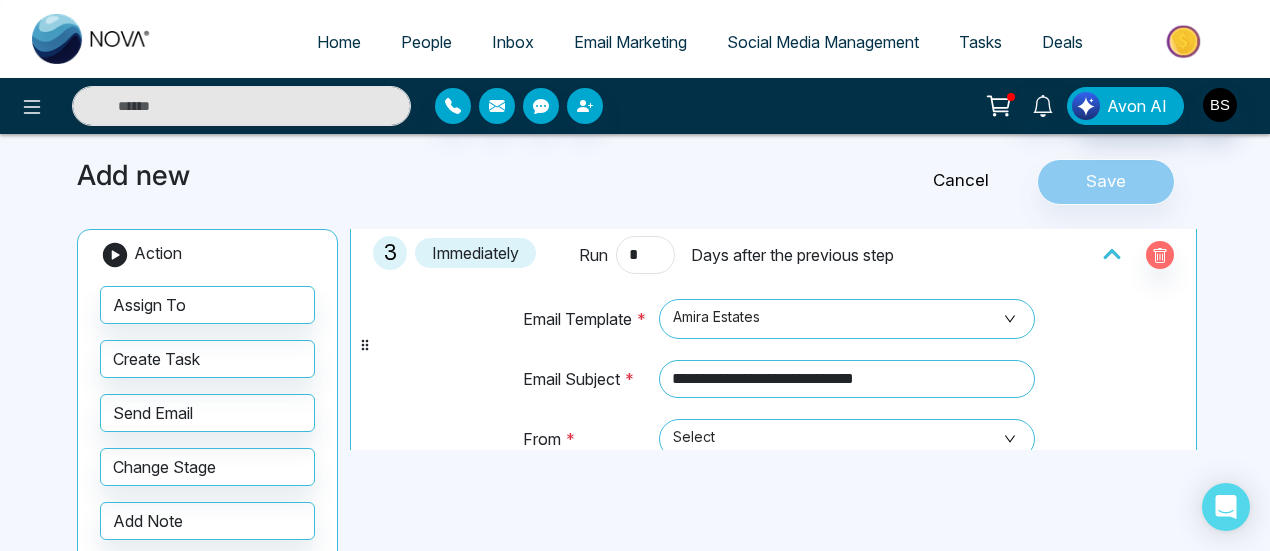 type on "**********" 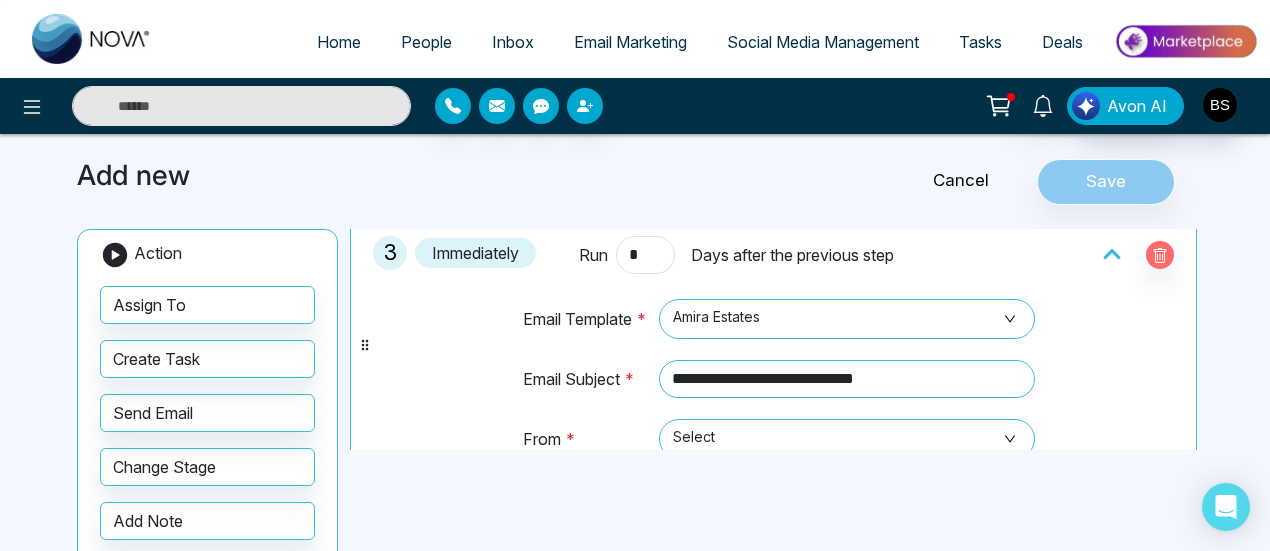 type on "**********" 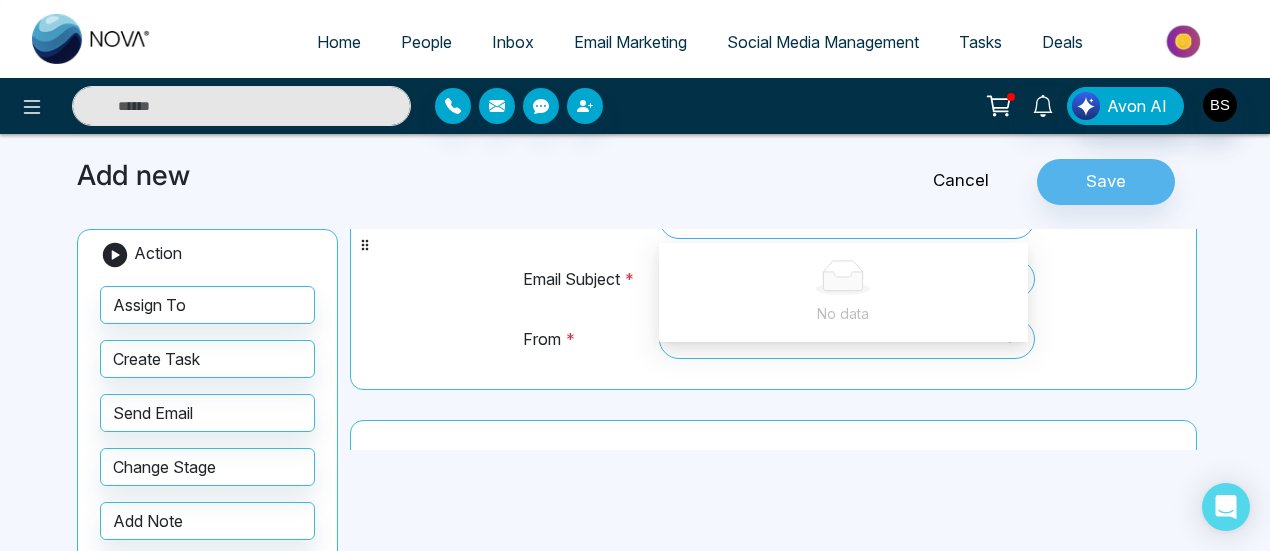 click on "**********" at bounding box center (773, 245) 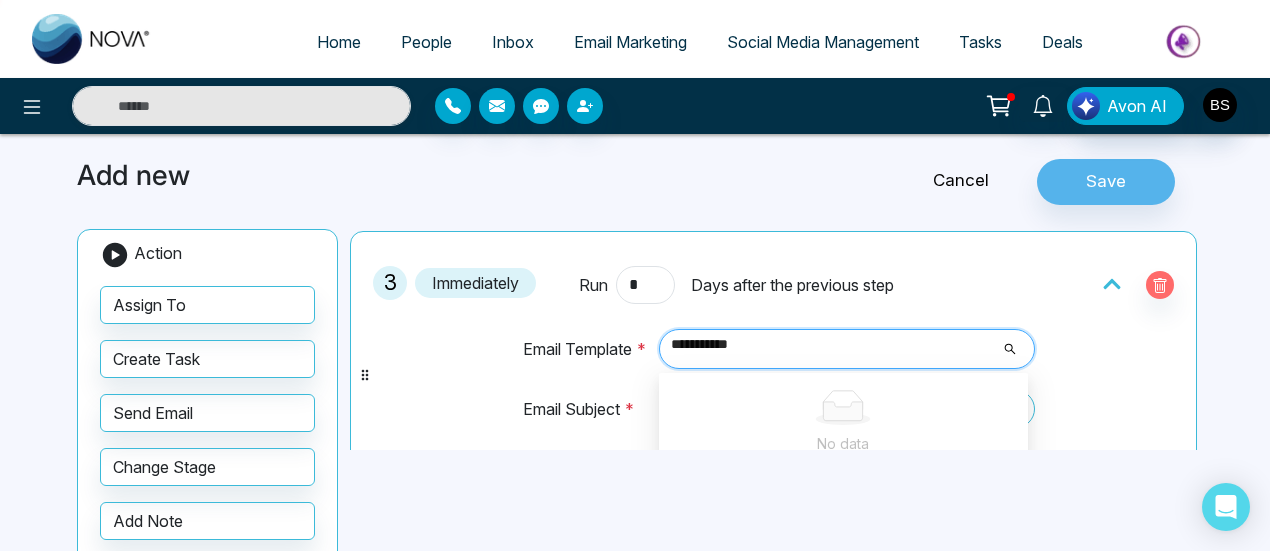 scroll, scrollTop: 670, scrollLeft: 0, axis: vertical 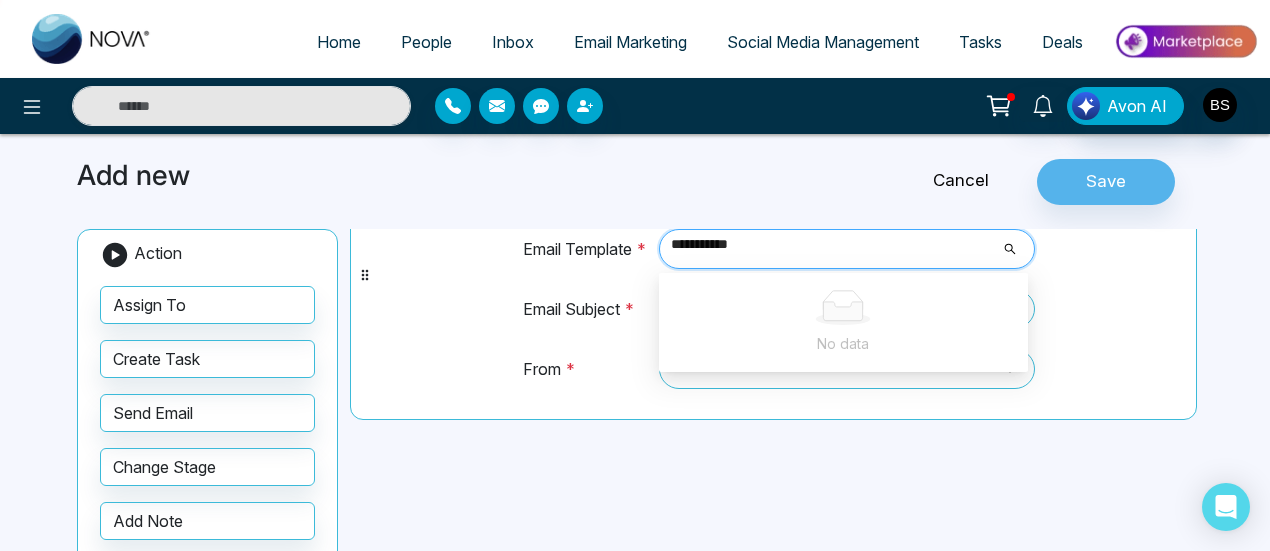 click at bounding box center (843, 307) 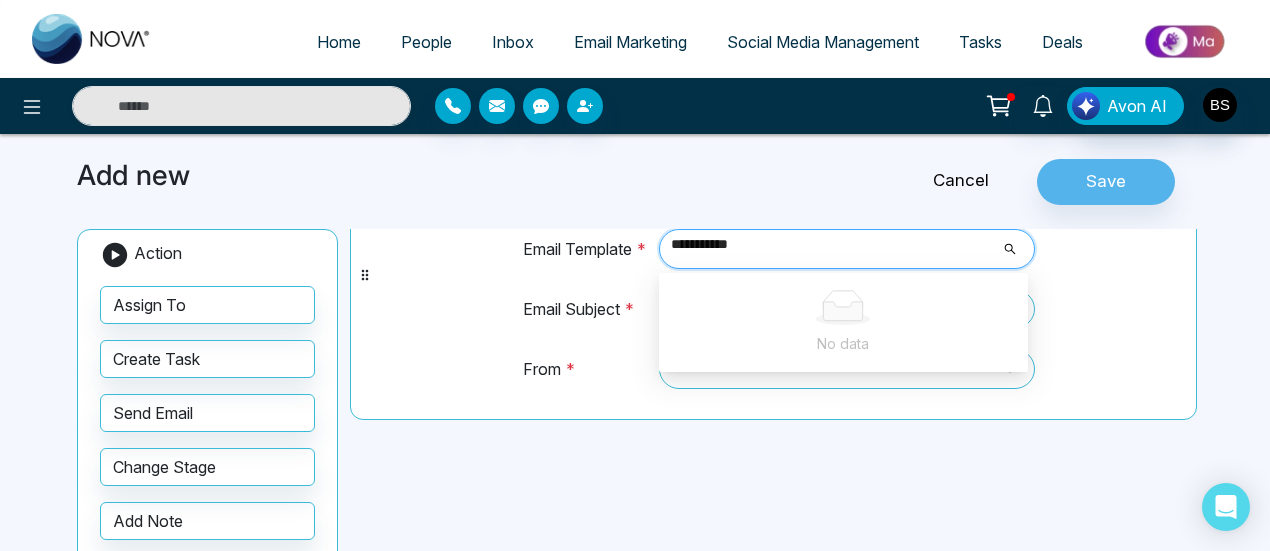type 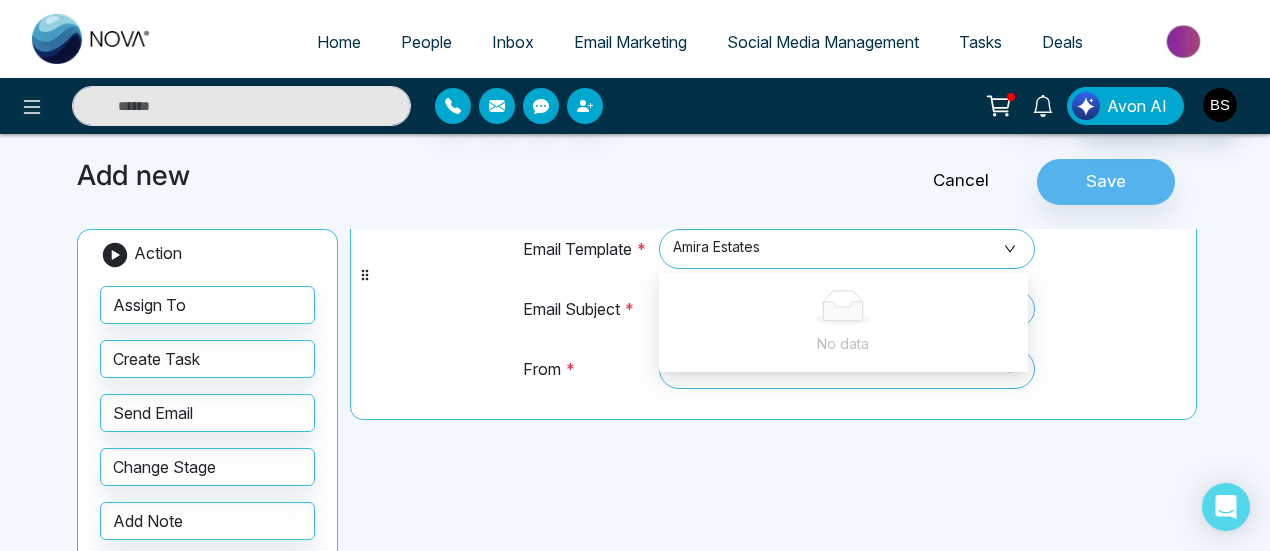 click on "Email Template   *" at bounding box center (586, 258) 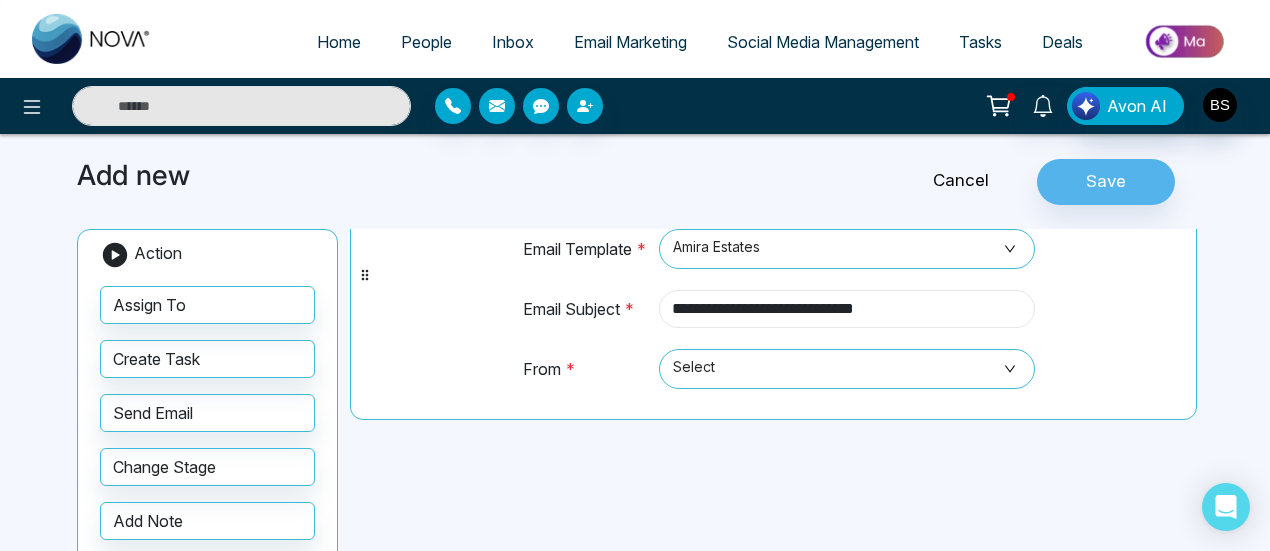 click on "**********" at bounding box center (847, 309) 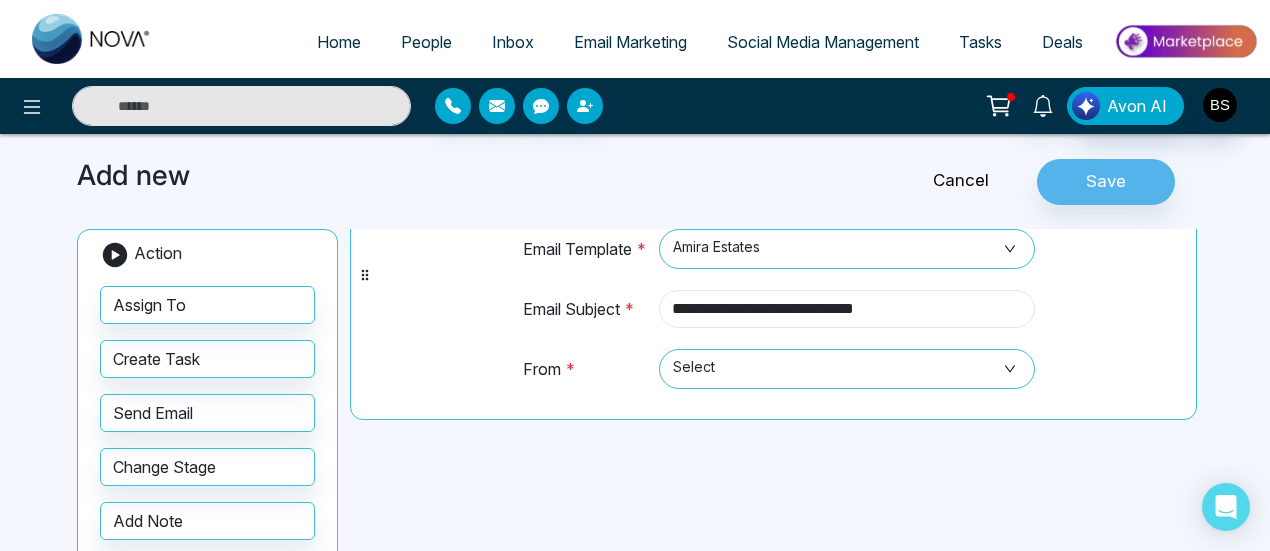 click on "**********" at bounding box center (847, 309) 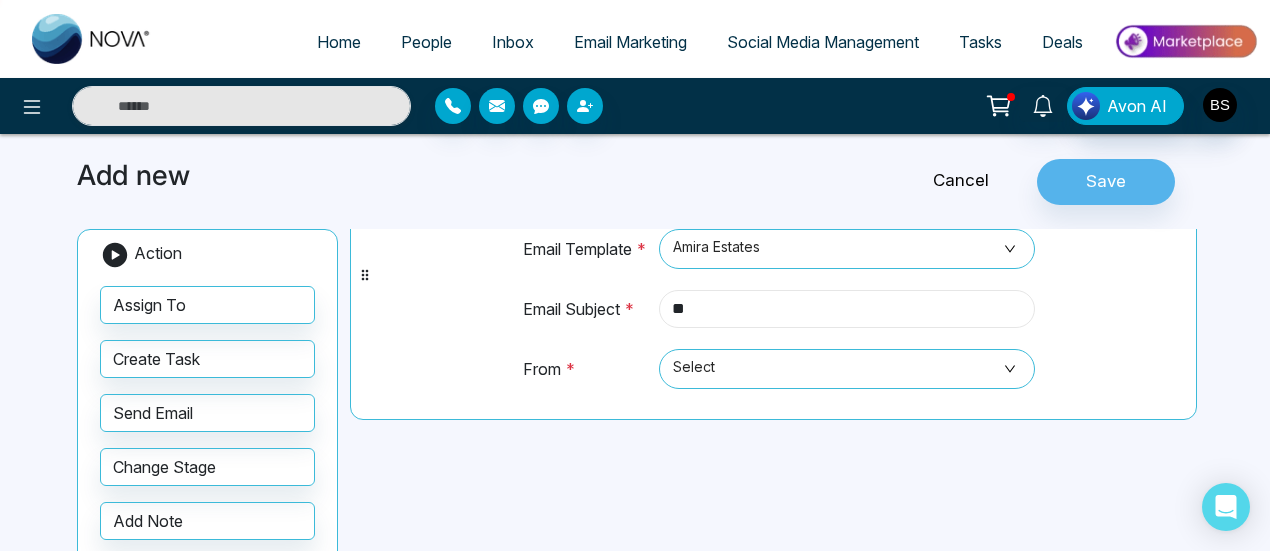 type on "*" 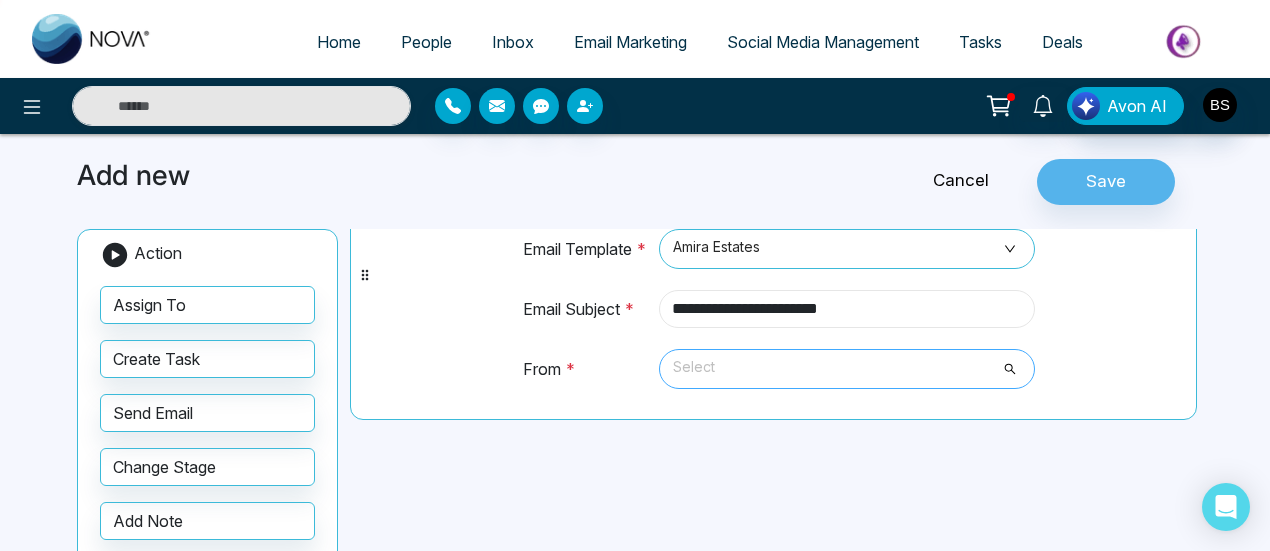 click on "Select" at bounding box center (847, 369) 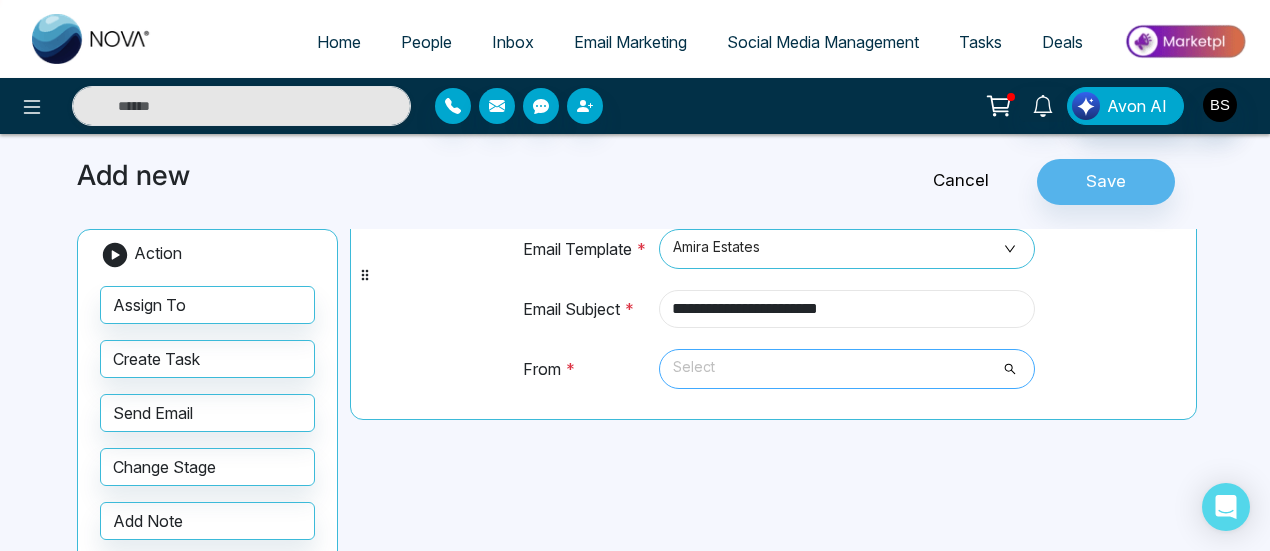 type on "**********" 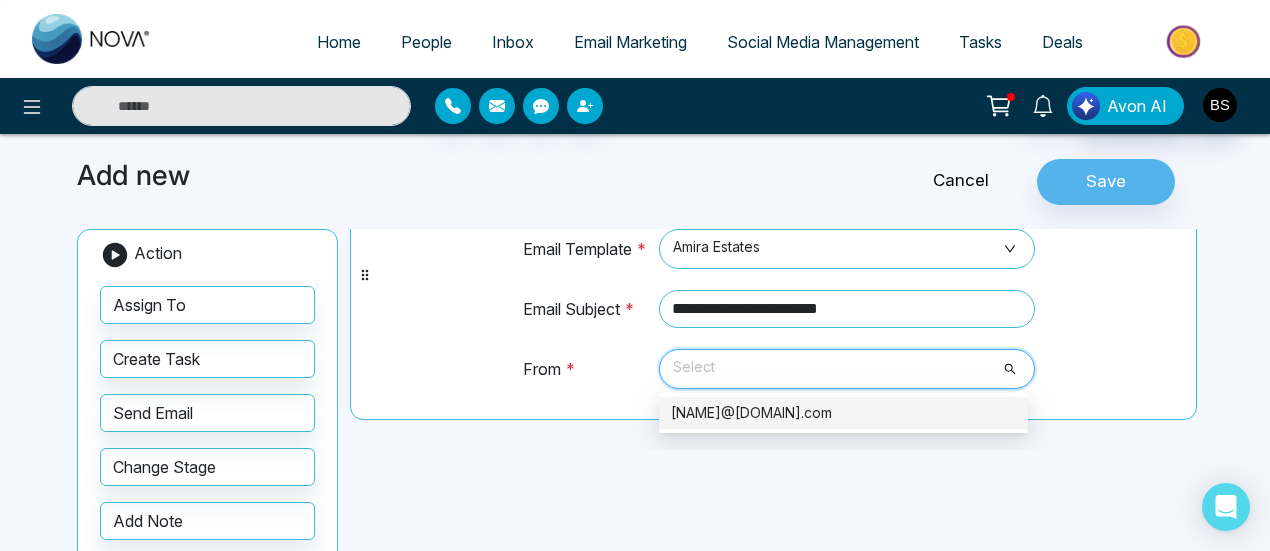 click on "[NAME]@[DOMAIN].com" at bounding box center [843, 413] 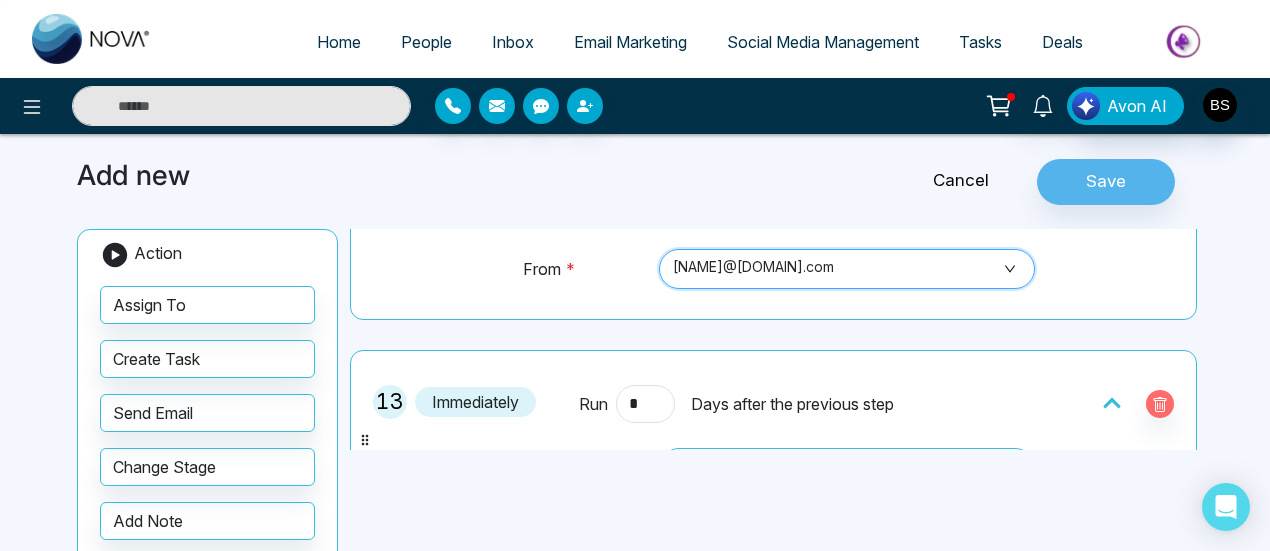 scroll, scrollTop: 870, scrollLeft: 0, axis: vertical 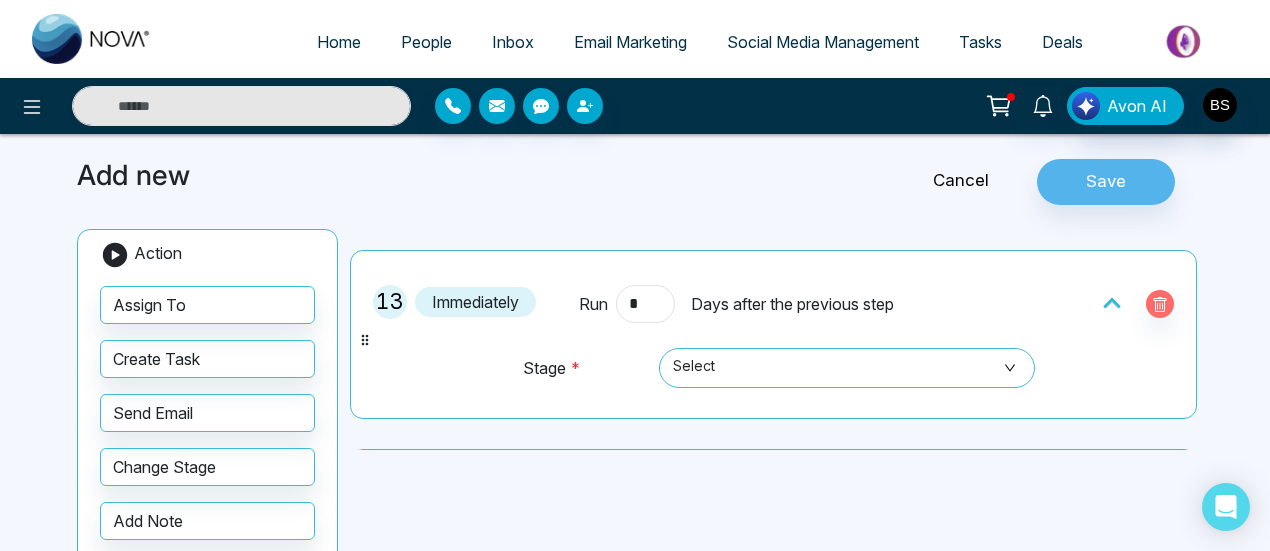 click on "Select" at bounding box center [844, 377] 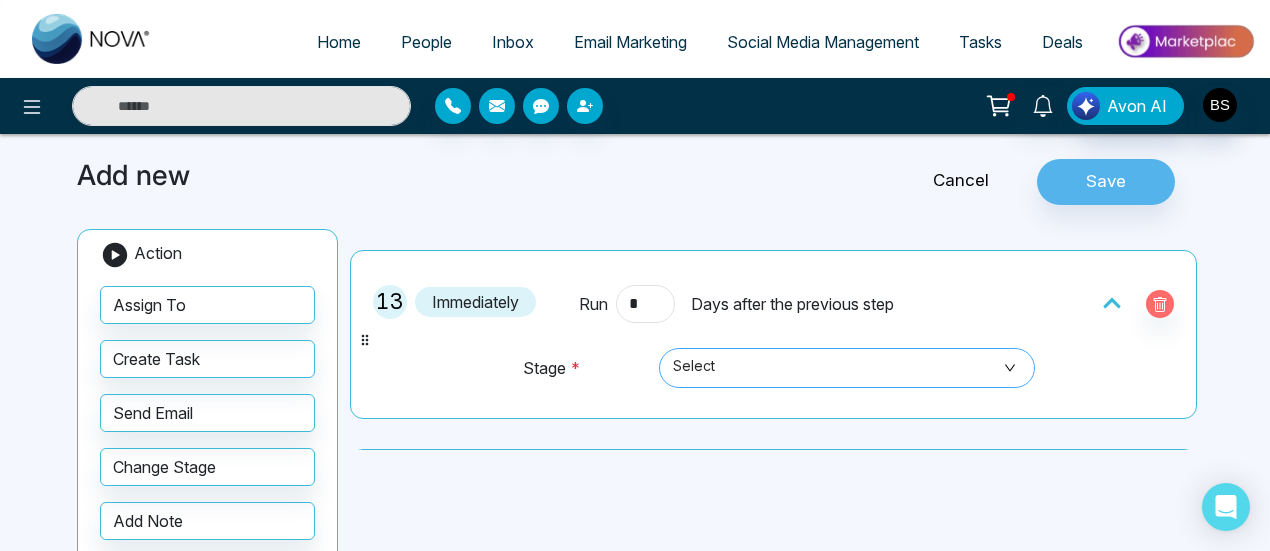 click on "Select" at bounding box center [847, 368] 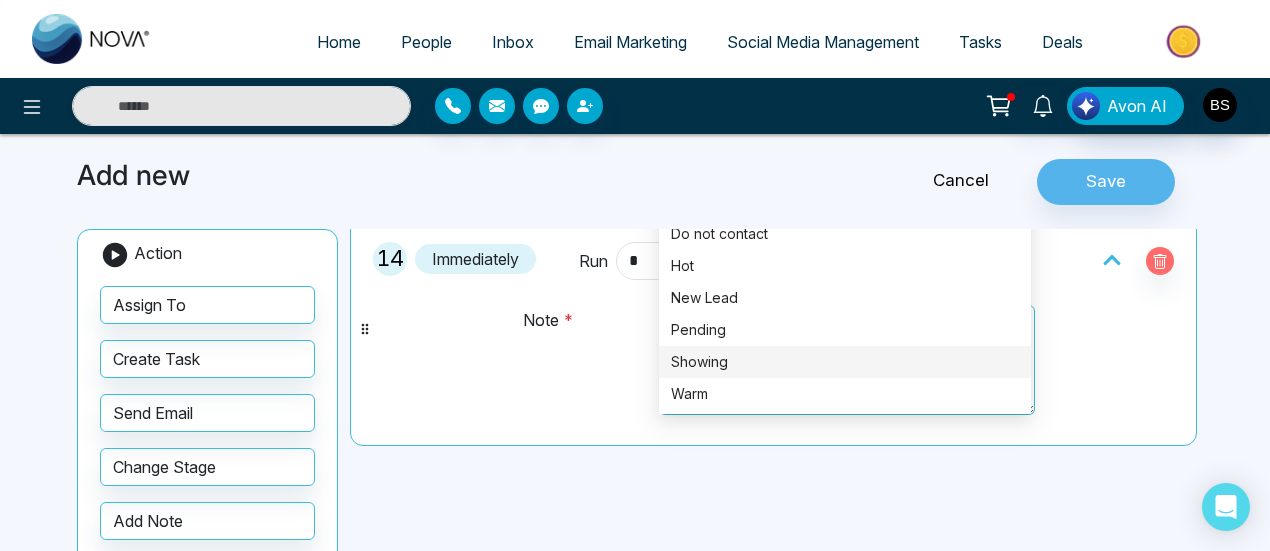 scroll, scrollTop: 1070, scrollLeft: 0, axis: vertical 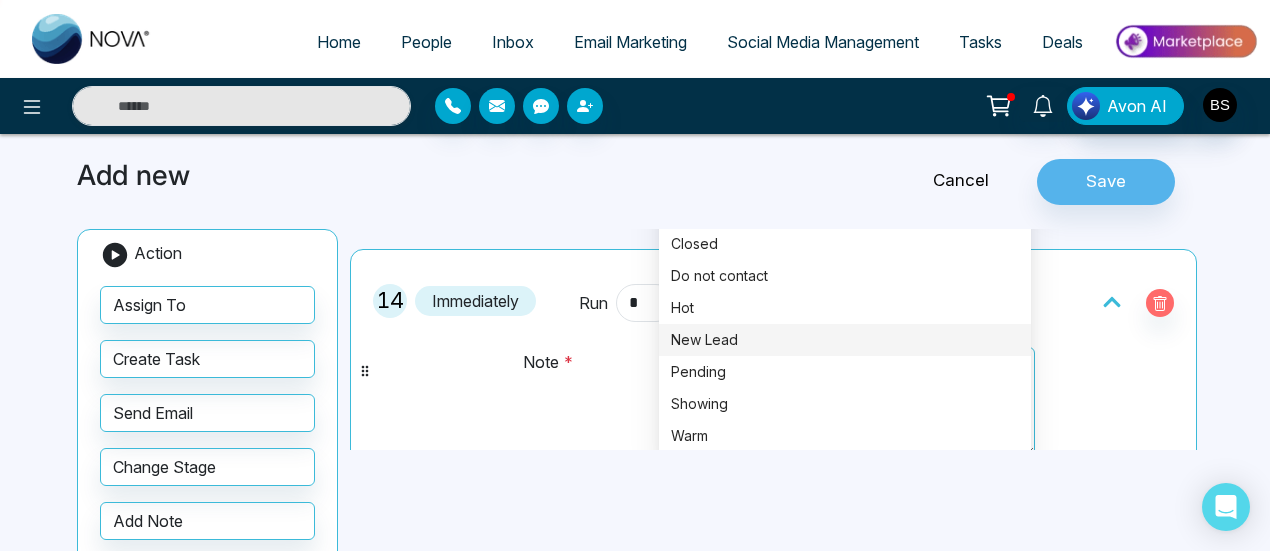 click on "New Lead" at bounding box center (845, 340) 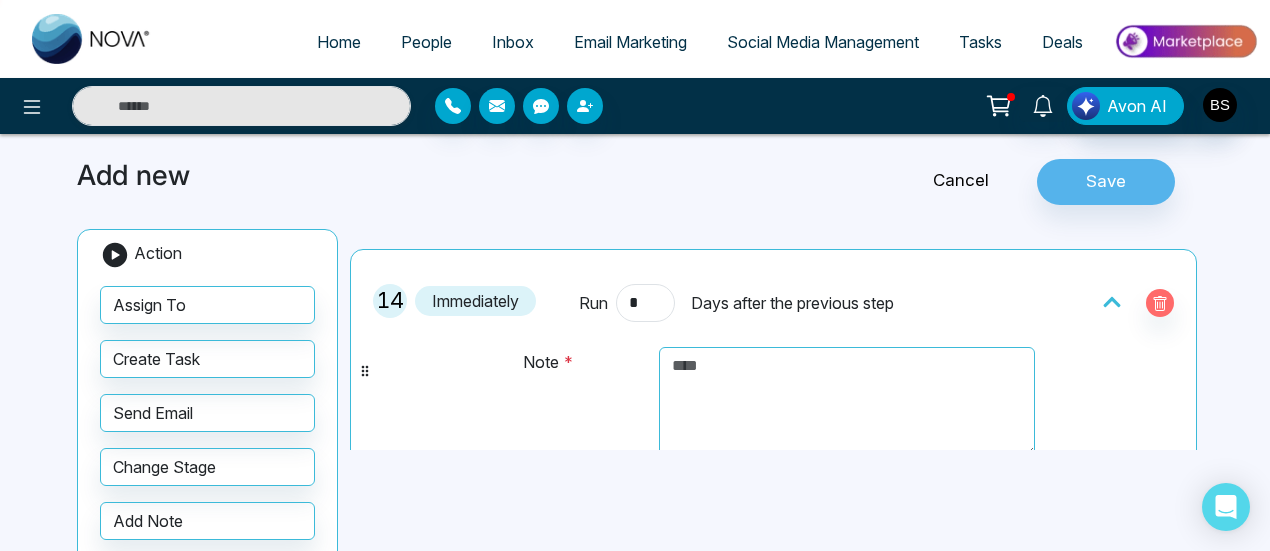 scroll, scrollTop: 1170, scrollLeft: 0, axis: vertical 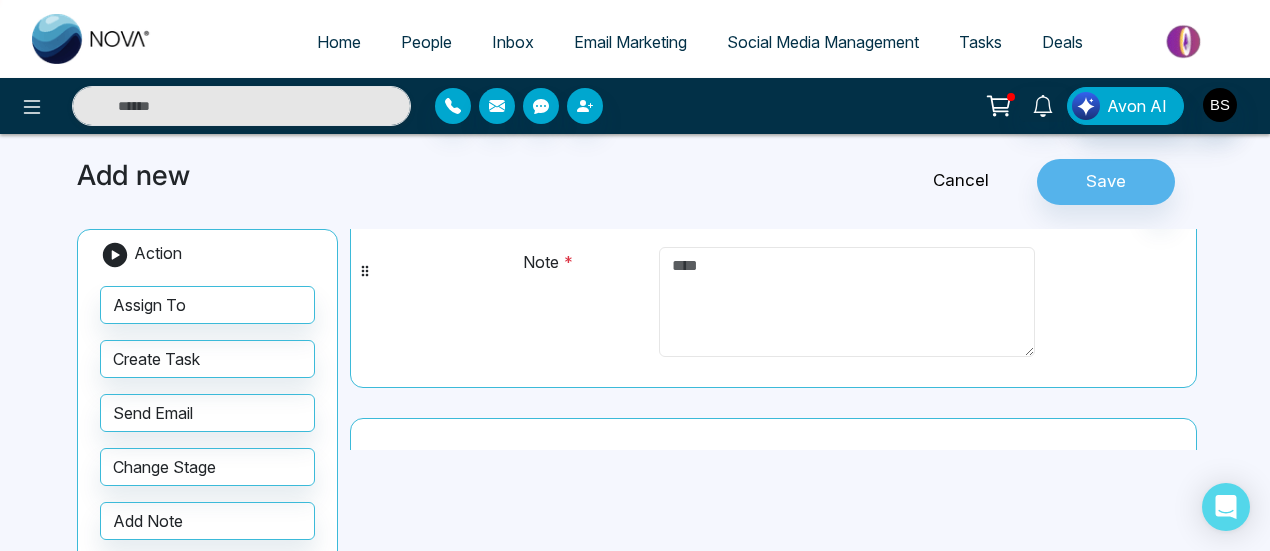 click at bounding box center (847, 302) 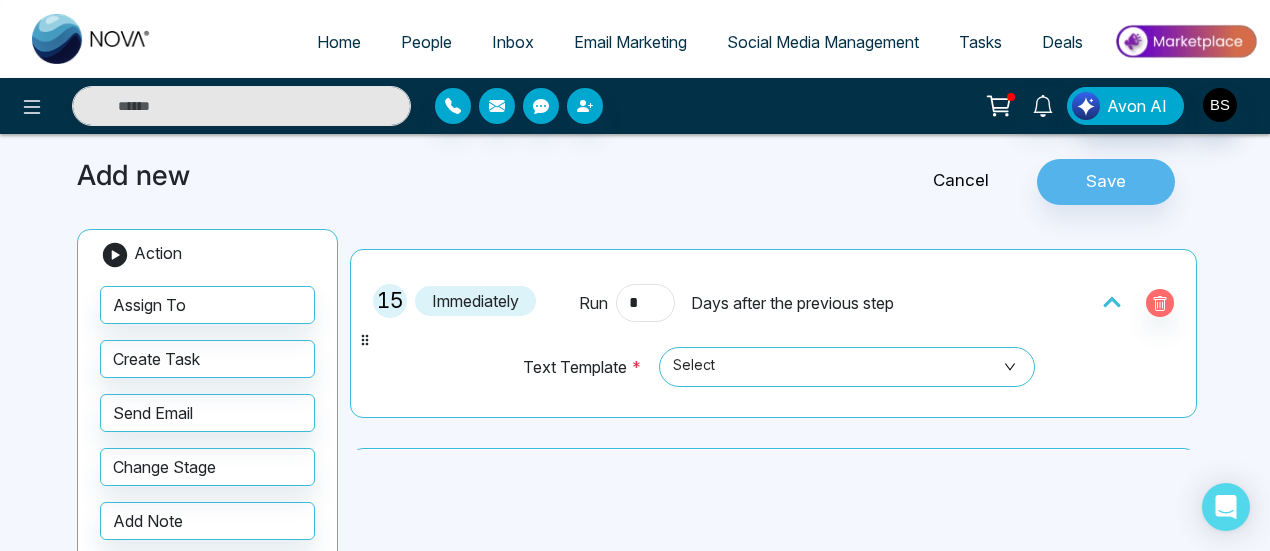 scroll, scrollTop: 1370, scrollLeft: 0, axis: vertical 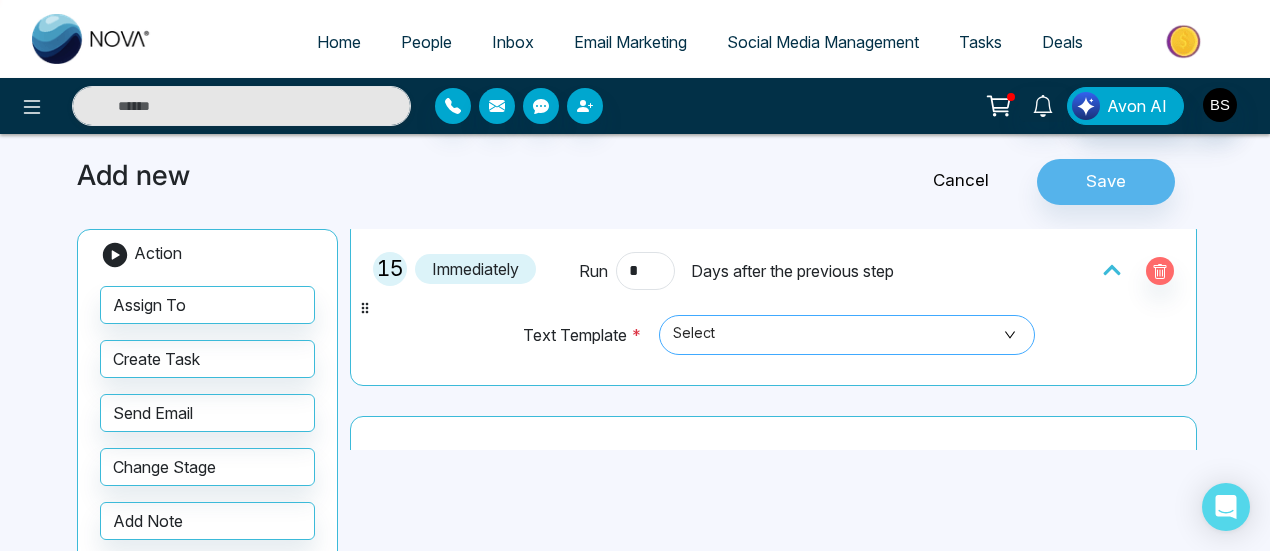 click on "Select" at bounding box center [847, 335] 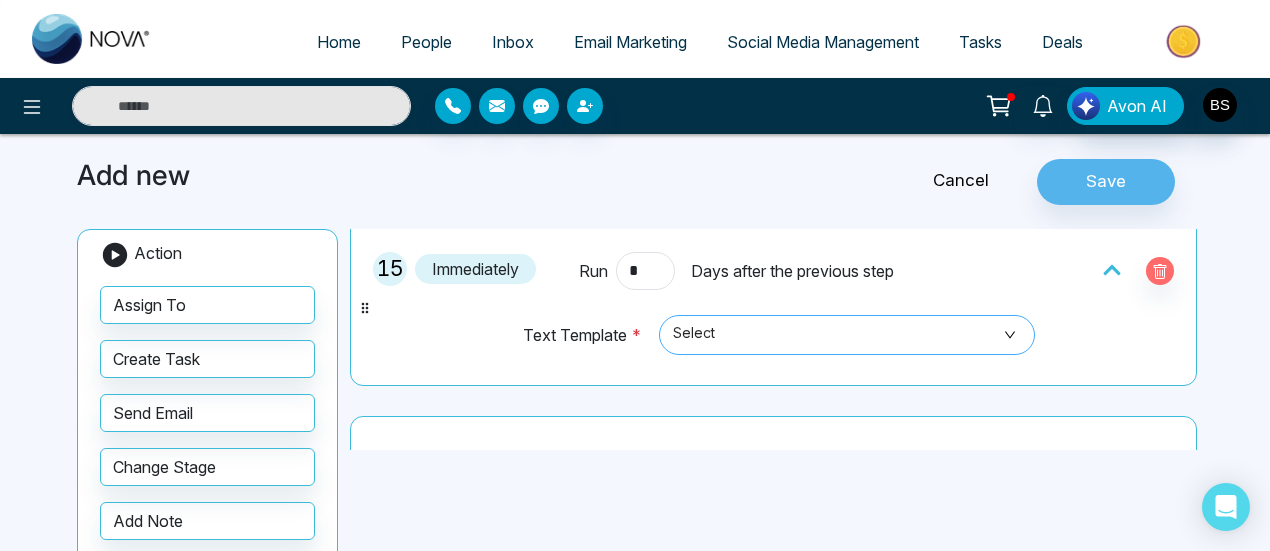 type on "********" 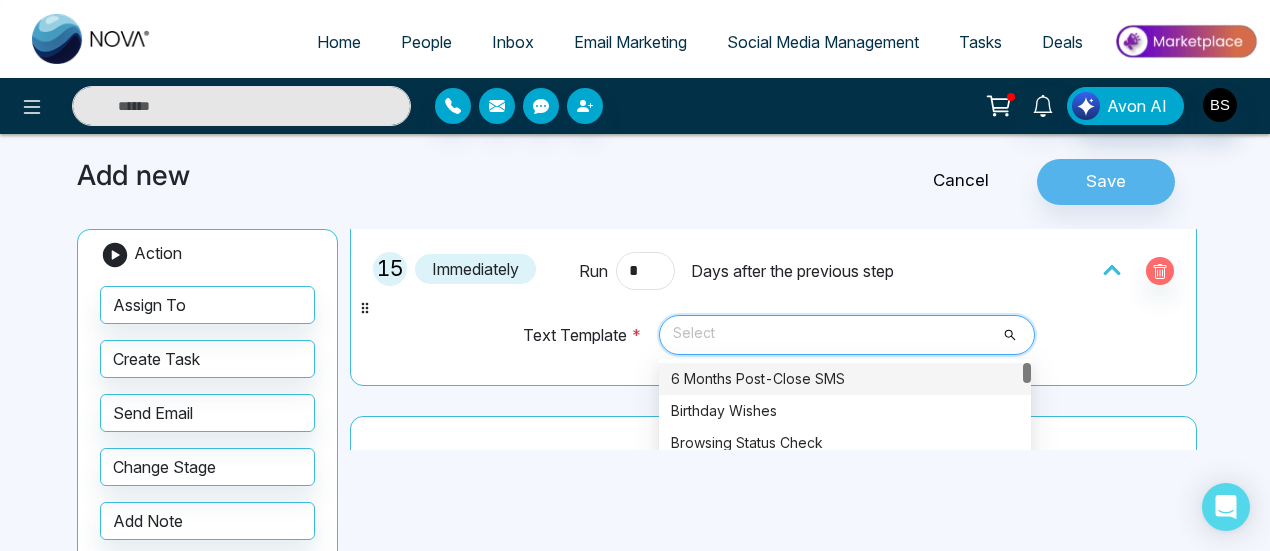 scroll, scrollTop: 1470, scrollLeft: 0, axis: vertical 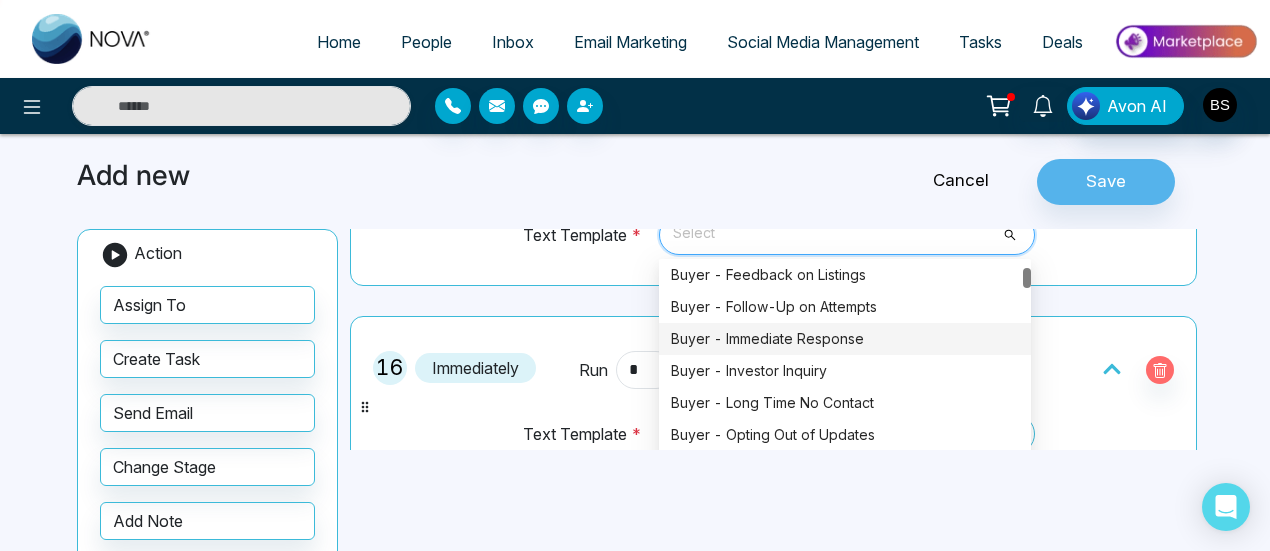 click on "Buyer - Immediate Response" at bounding box center (845, 339) 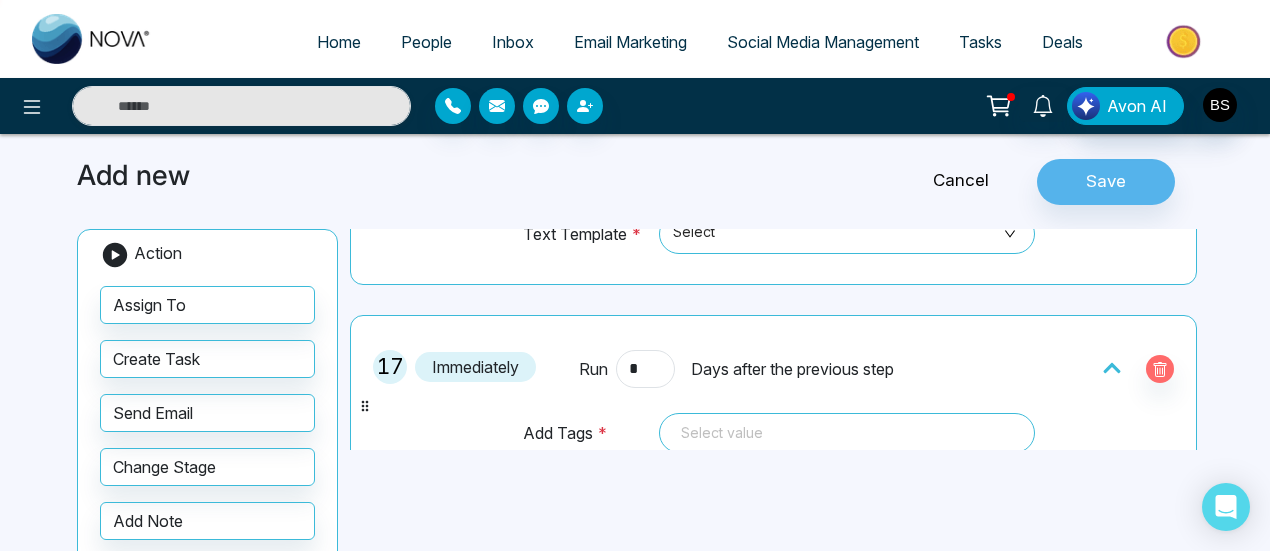 scroll, scrollTop: 1770, scrollLeft: 0, axis: vertical 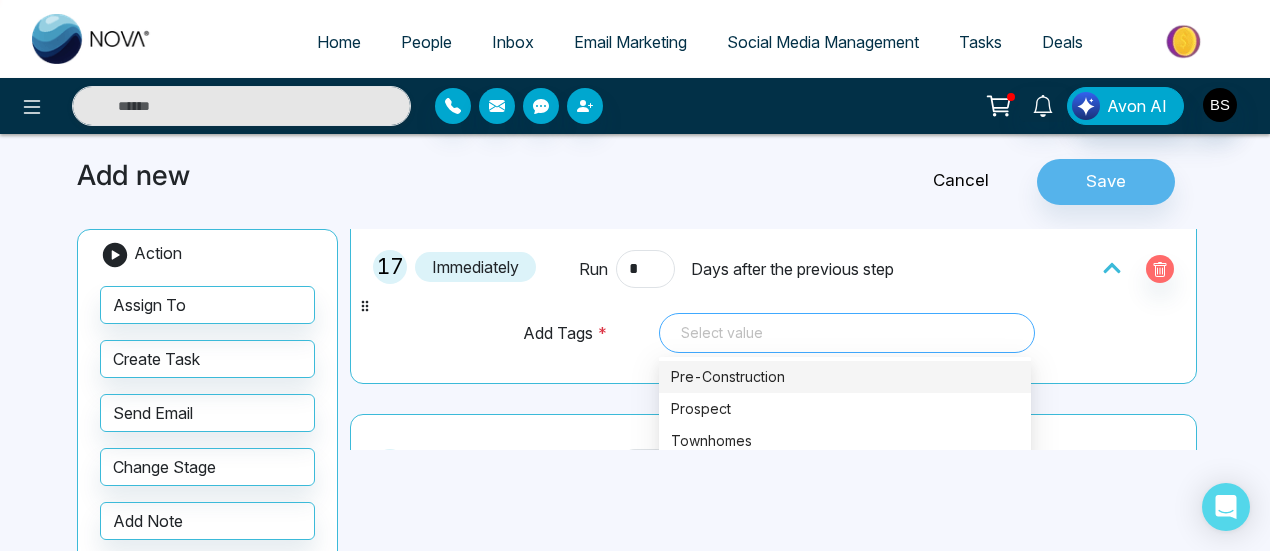click at bounding box center [847, 333] 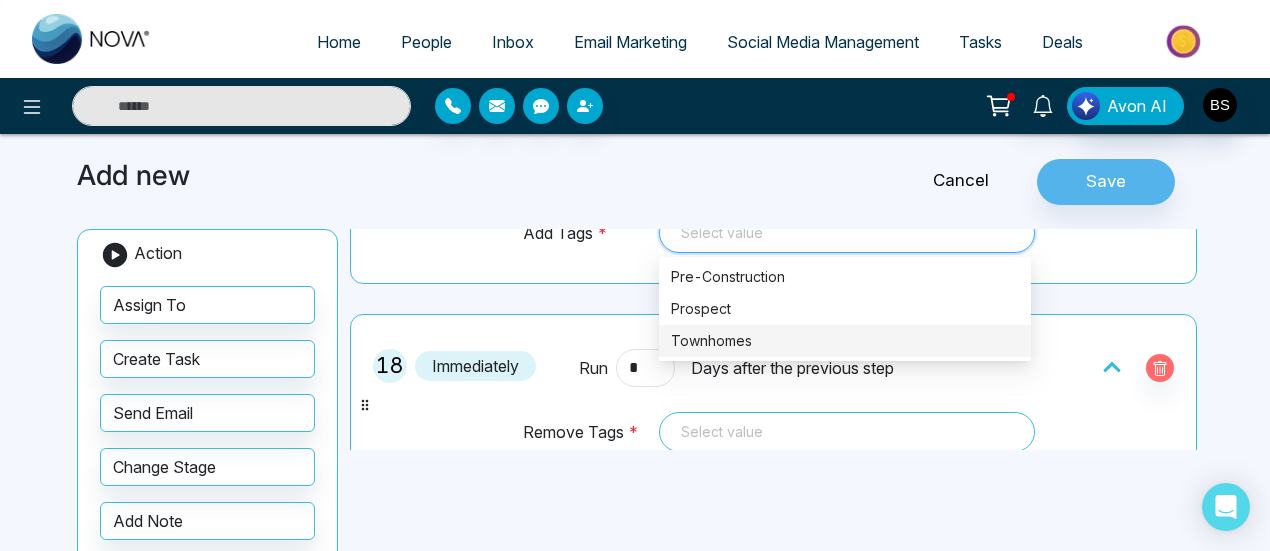 scroll, scrollTop: 1770, scrollLeft: 0, axis: vertical 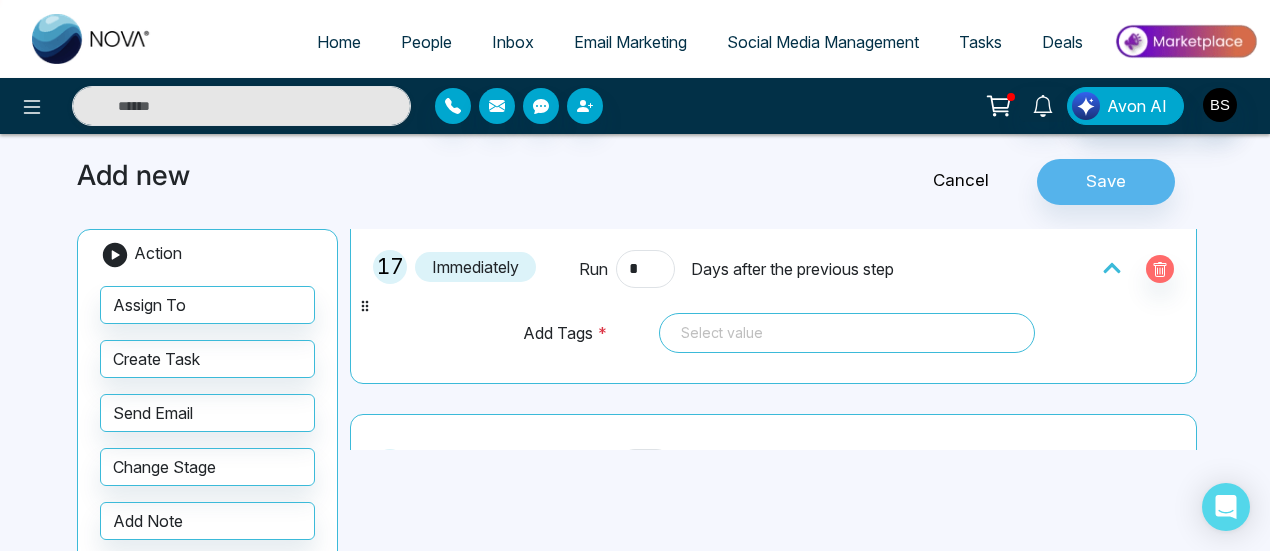 click on "Add Tags   *" at bounding box center (586, 342) 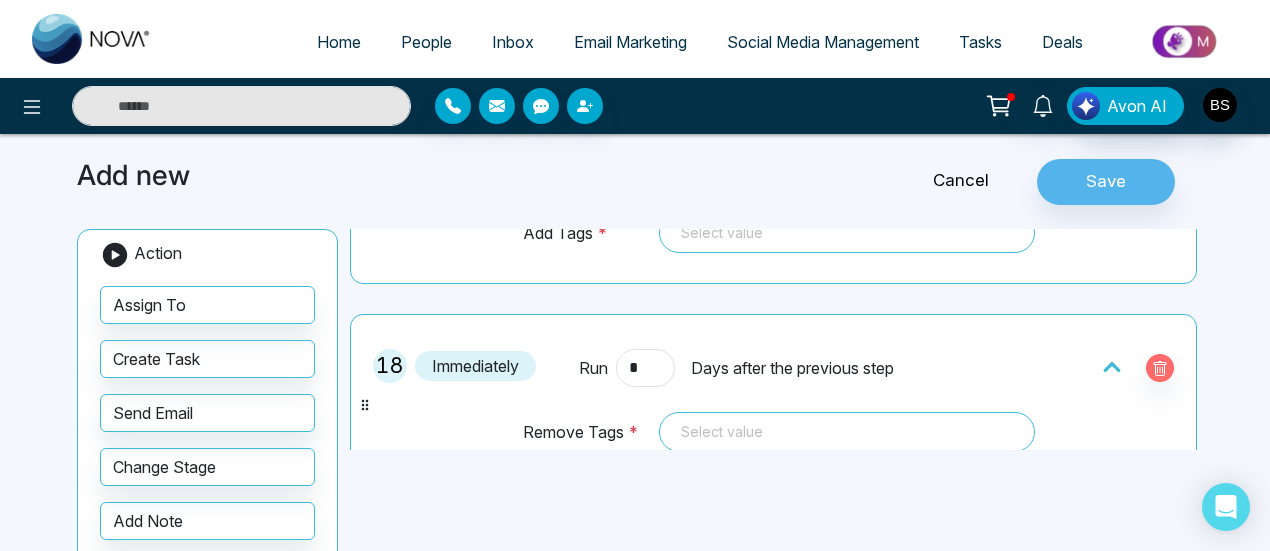 scroll, scrollTop: 1670, scrollLeft: 0, axis: vertical 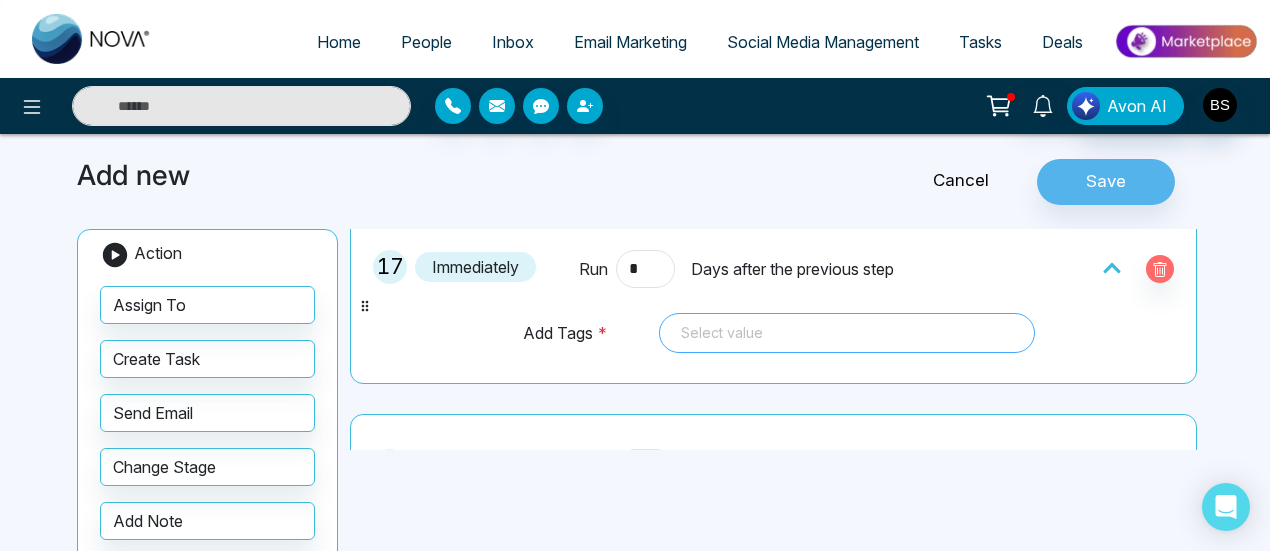 click at bounding box center [847, 333] 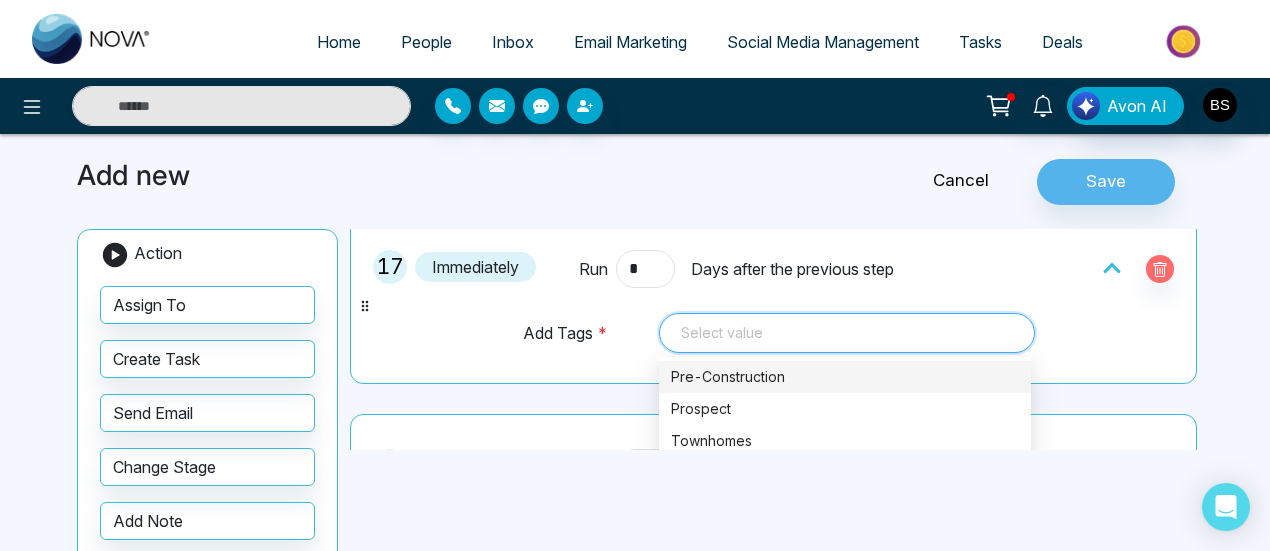 click on "Pre-Construction" at bounding box center (845, 377) 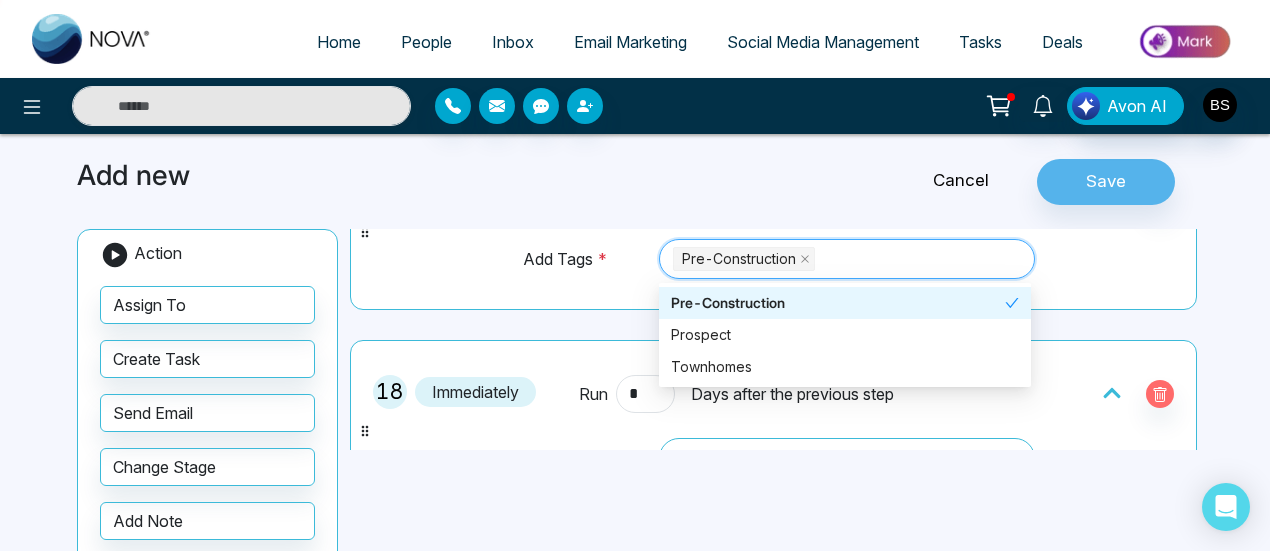 scroll, scrollTop: 1870, scrollLeft: 0, axis: vertical 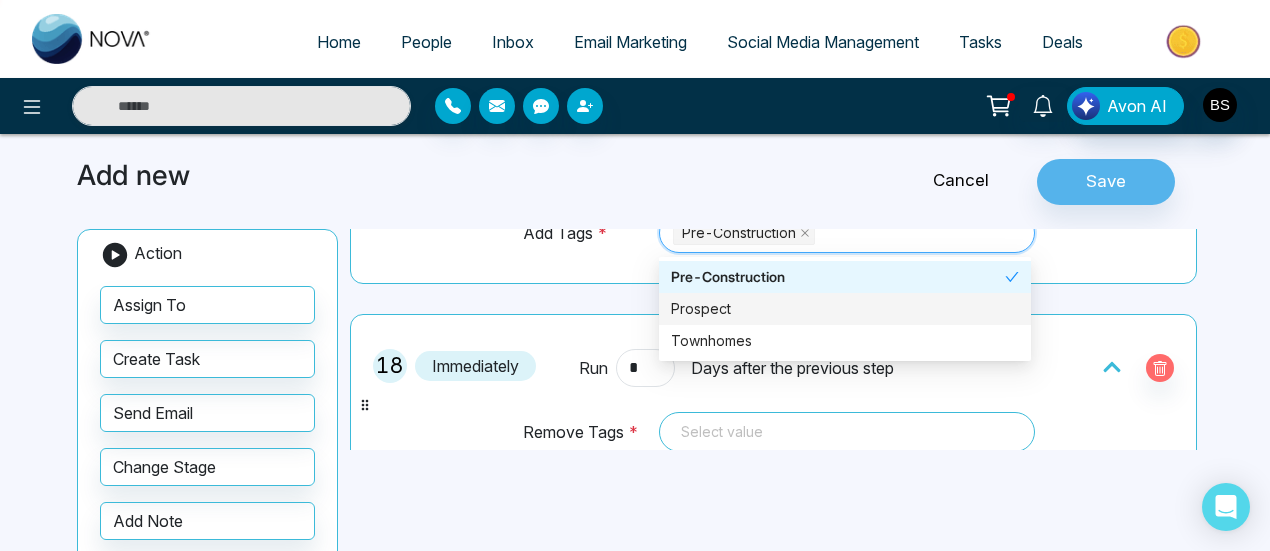 click on "Prospect" at bounding box center [845, 309] 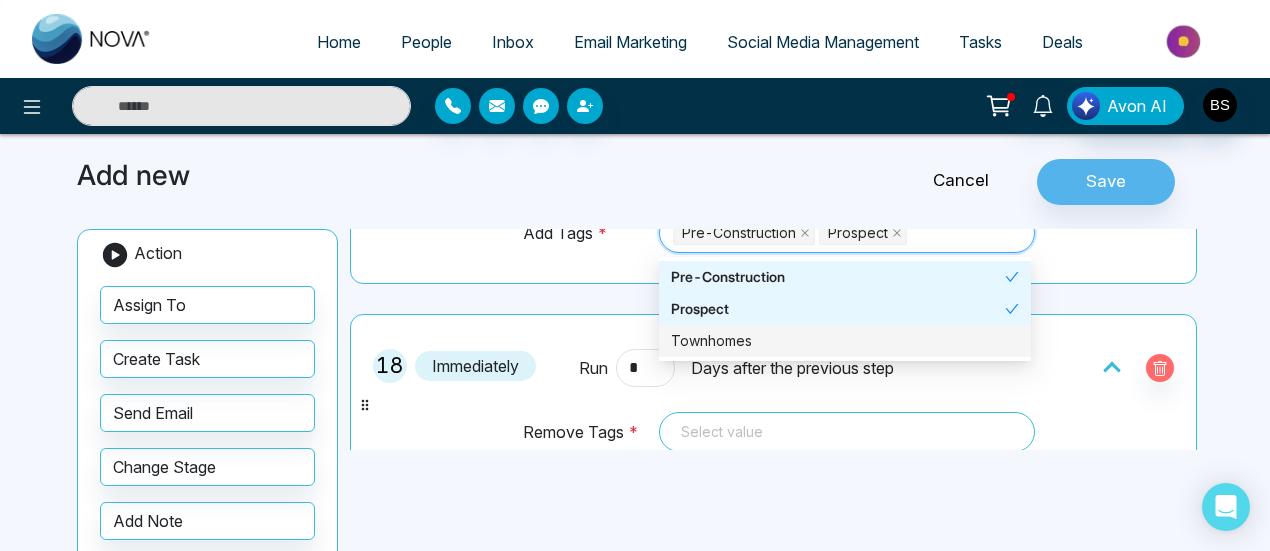 click on "Townhomes" at bounding box center [845, 341] 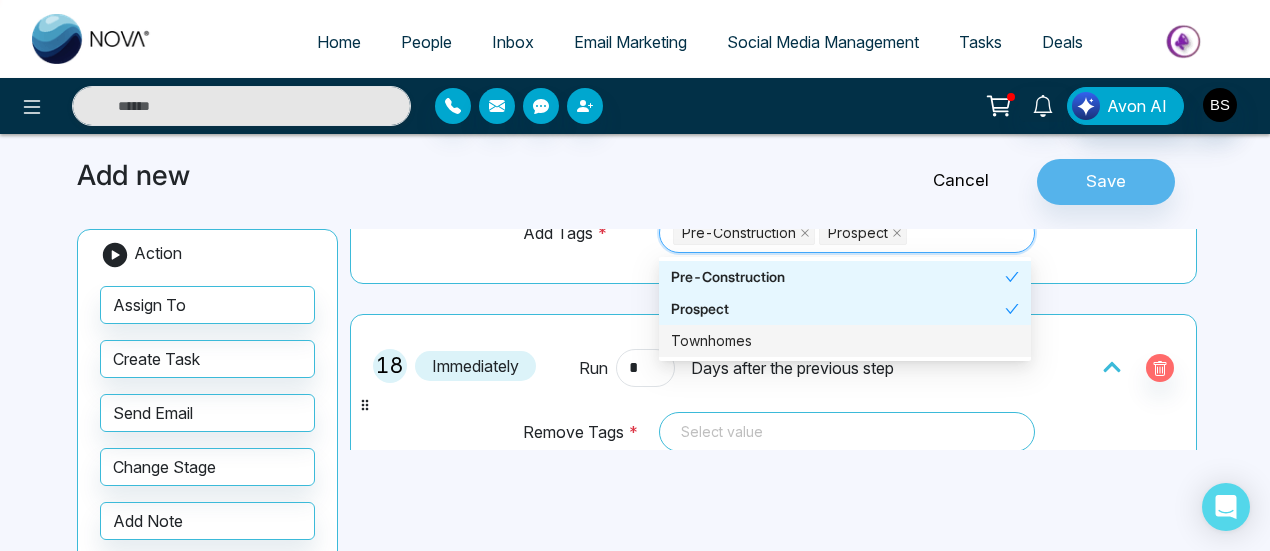 scroll, scrollTop: 1880, scrollLeft: 0, axis: vertical 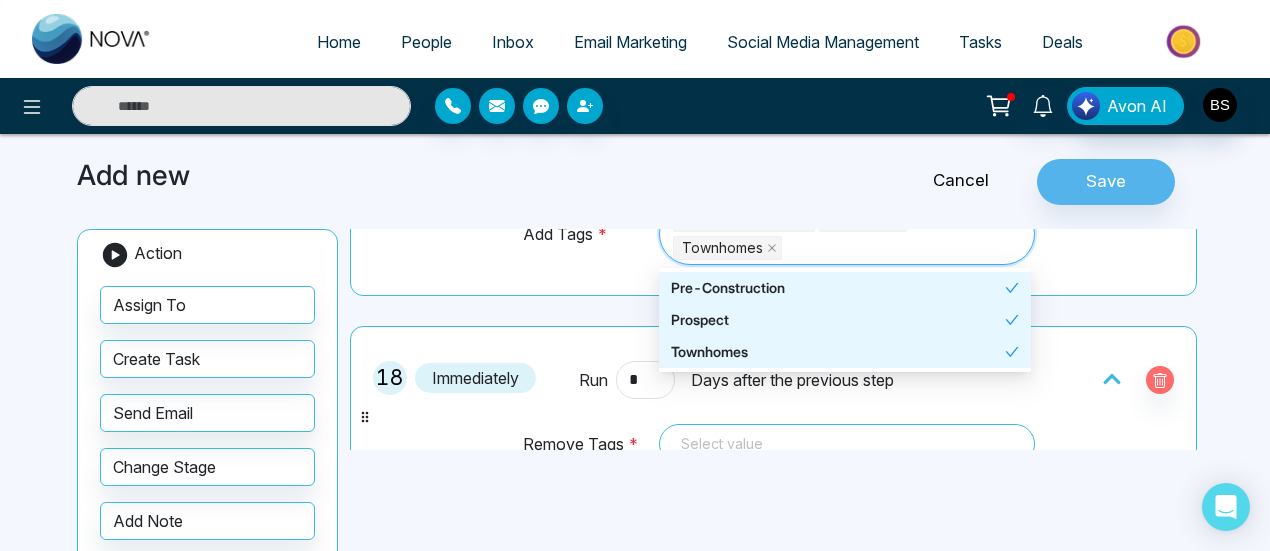 click on "Add Tags   *" at bounding box center (586, 243) 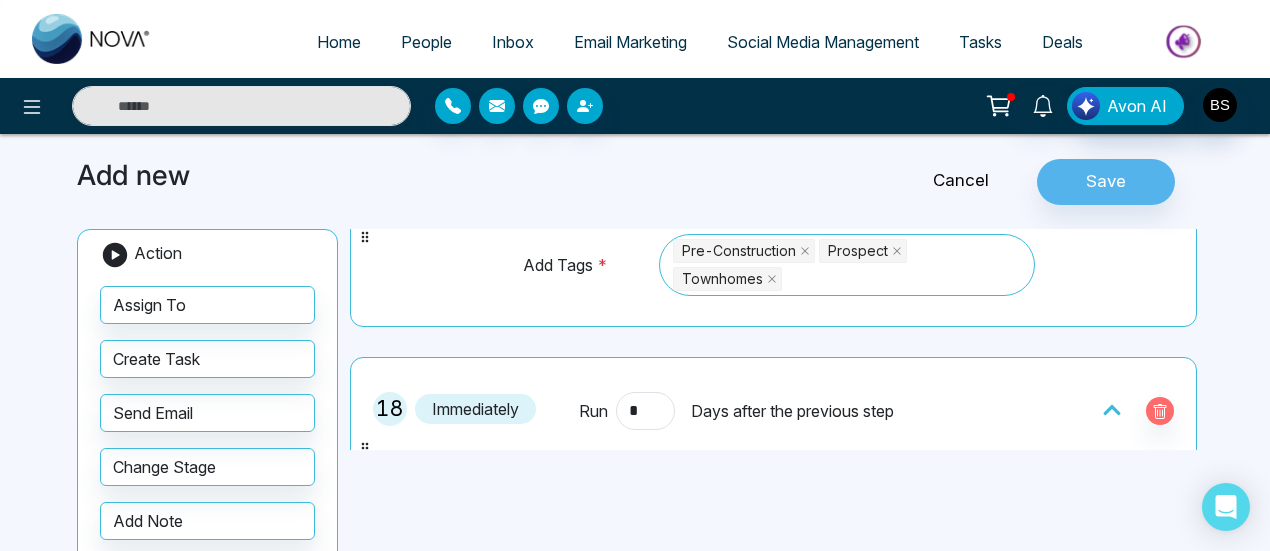 scroll, scrollTop: 1880, scrollLeft: 0, axis: vertical 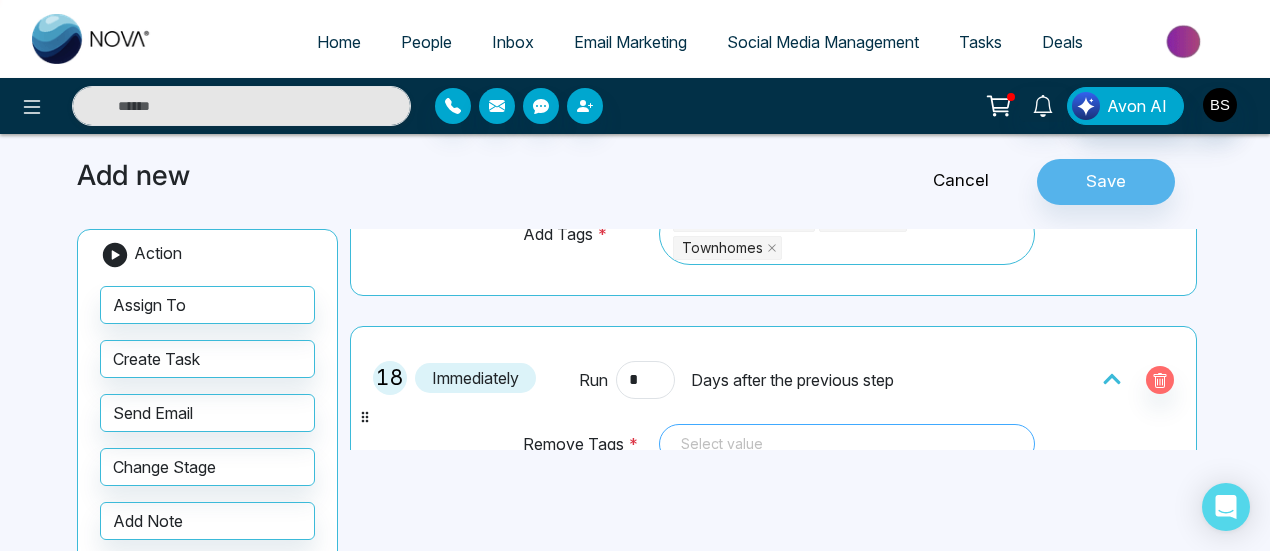 click at bounding box center (847, 444) 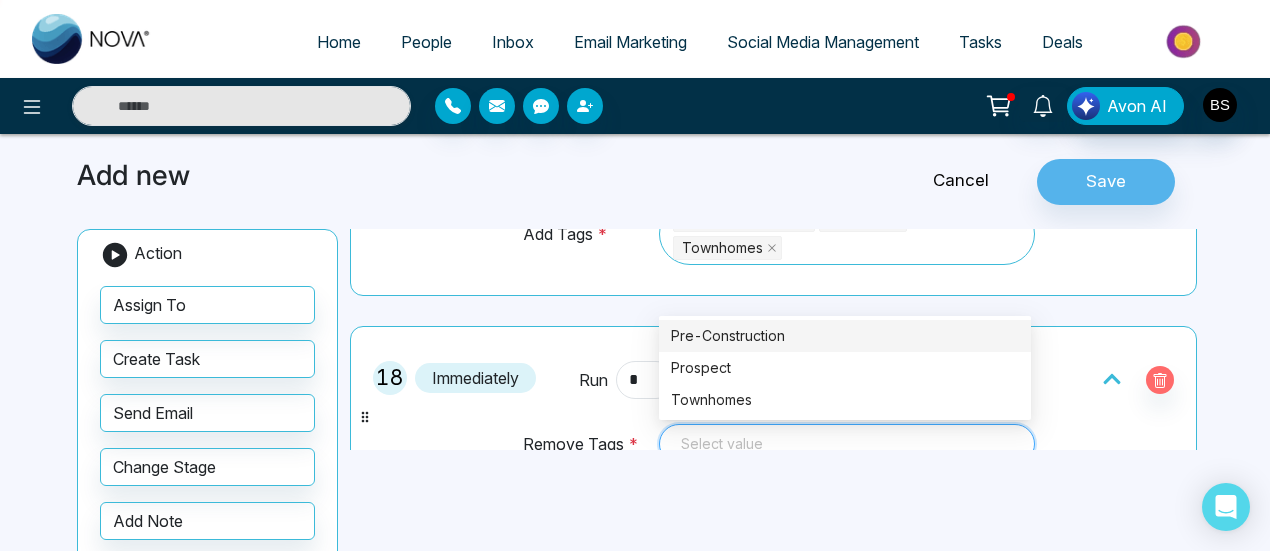 click on "[NUMBER] Immediately Run * Days after the previous step Remove Tags   *   Select value [POSTAL_CODE] [POSTAL_CODE] Pre-Construction Prospect Townhomes" at bounding box center (773, 410) 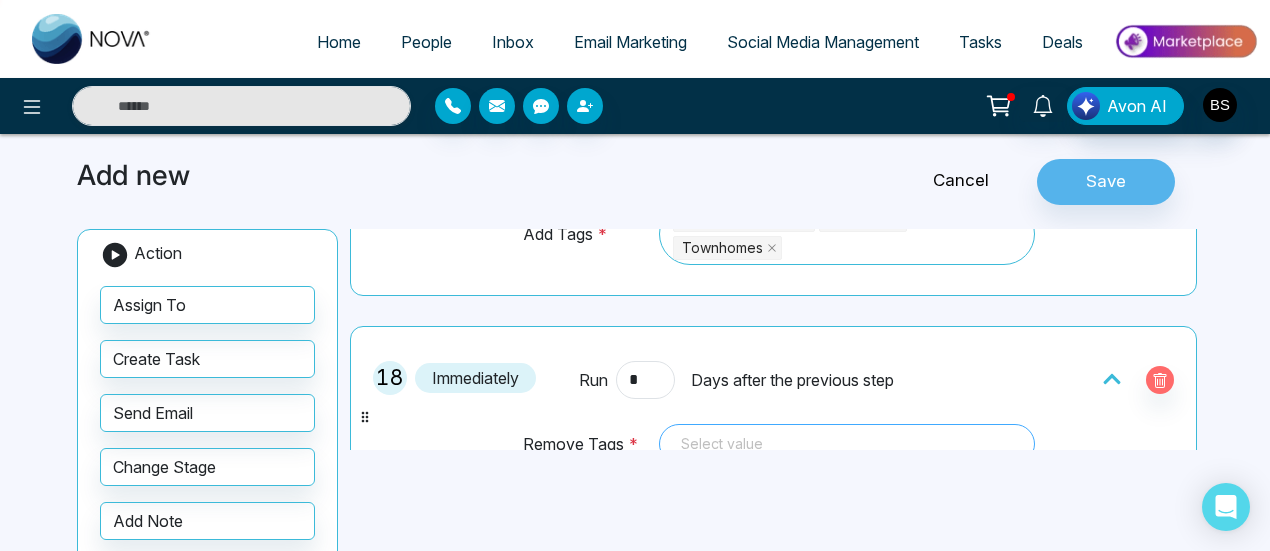 click at bounding box center [847, 444] 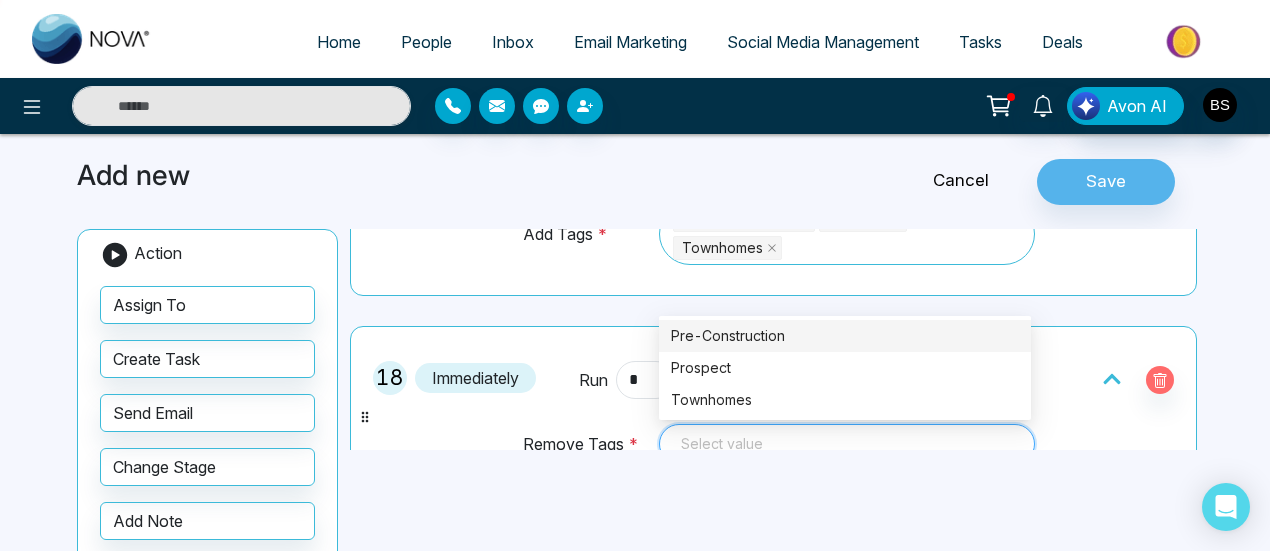 click on "Pre-Construction" at bounding box center [845, 336] 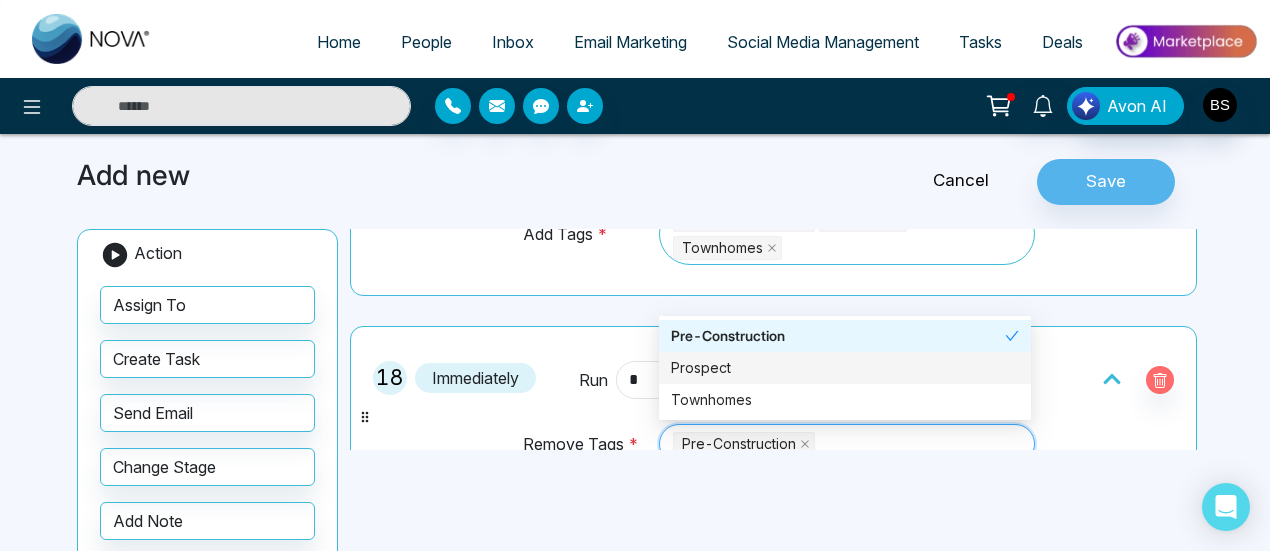 click on "Prospect" at bounding box center [845, 368] 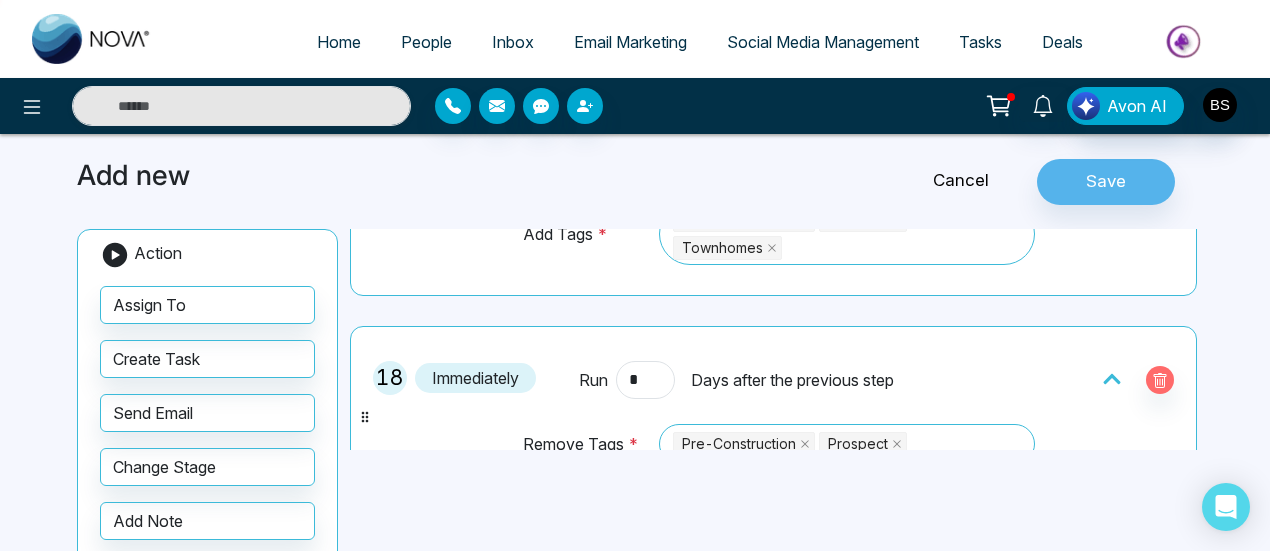click on "[NUMBER] Immediately Run * Days after the previous step Remove Tags   * Pre-Construction Prospect   [POSTAL_CODE] [POSTAL_CODE] Pre-Construction Prospect Townhomes" at bounding box center (773, 410) 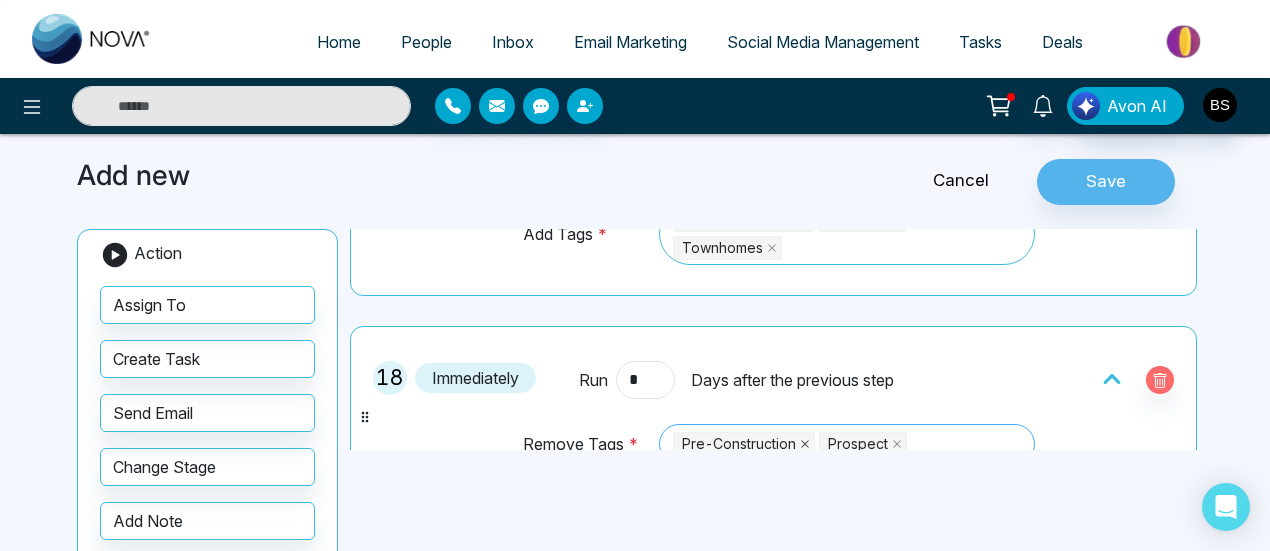 click 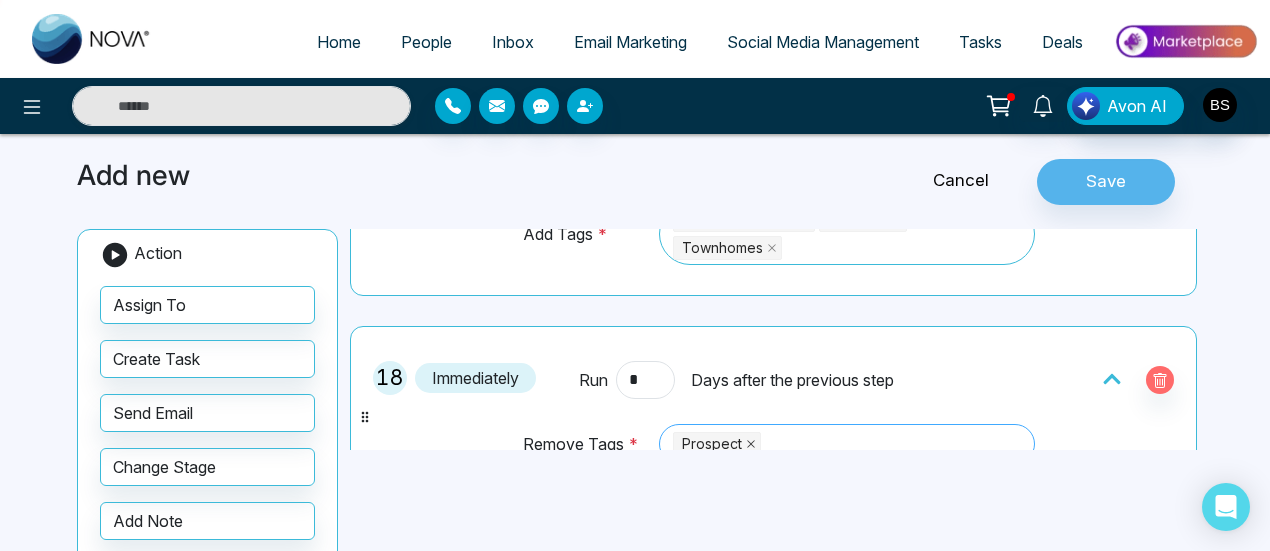 click 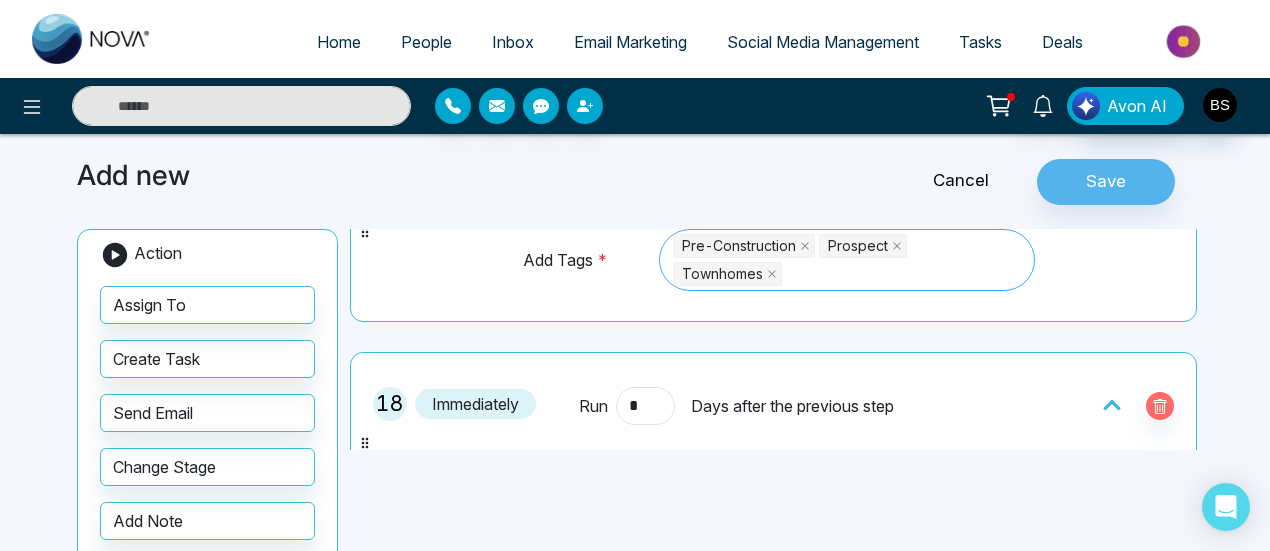 scroll, scrollTop: 1980, scrollLeft: 0, axis: vertical 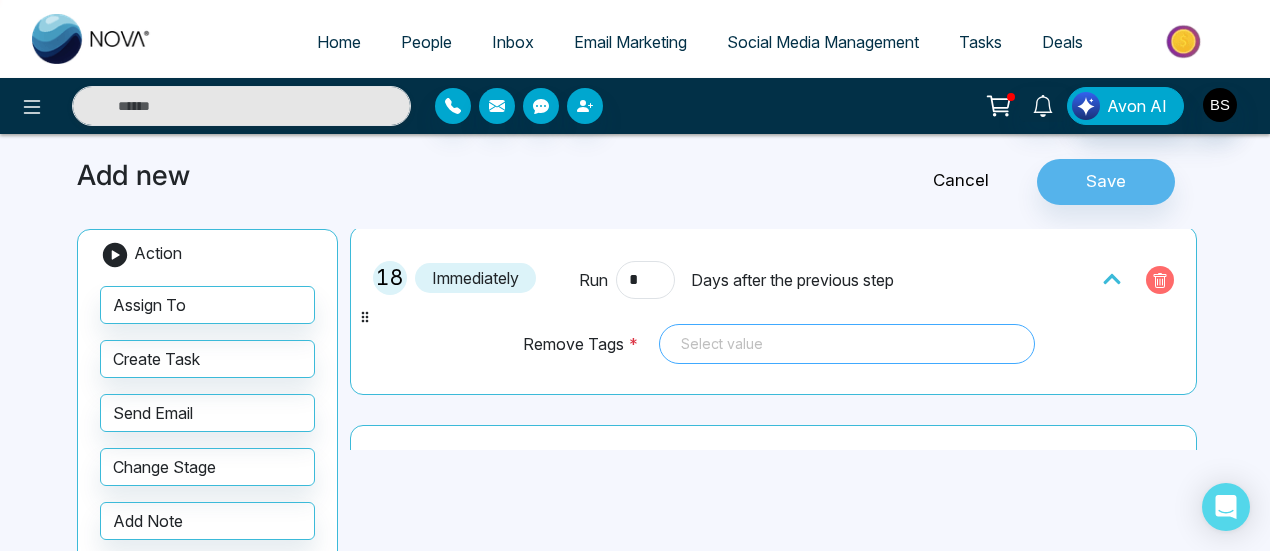 click 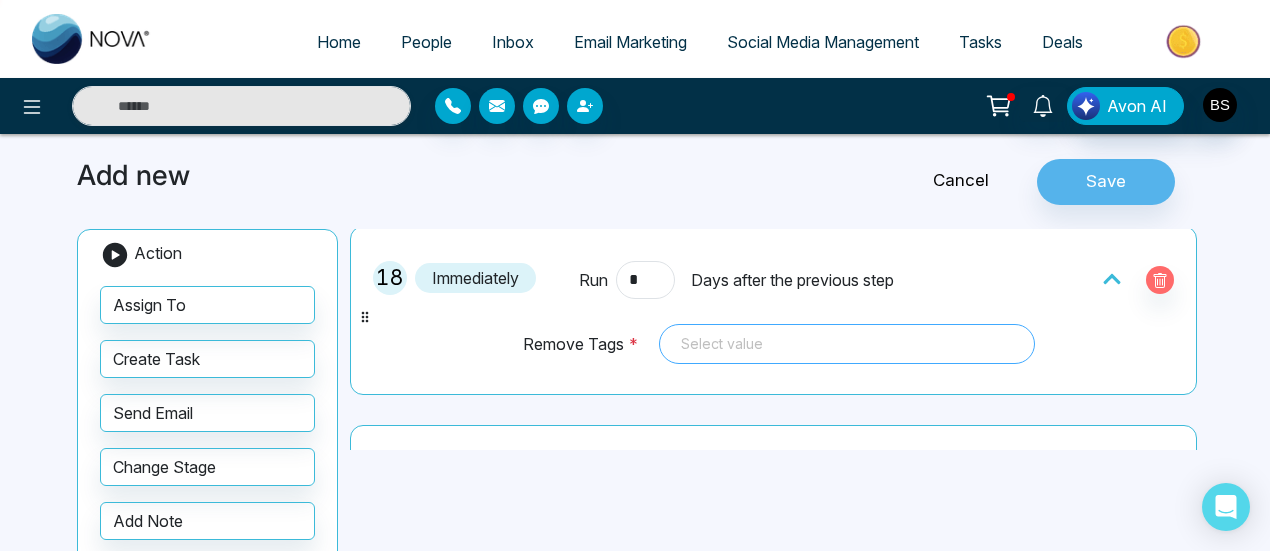 scroll, scrollTop: 1782, scrollLeft: 0, axis: vertical 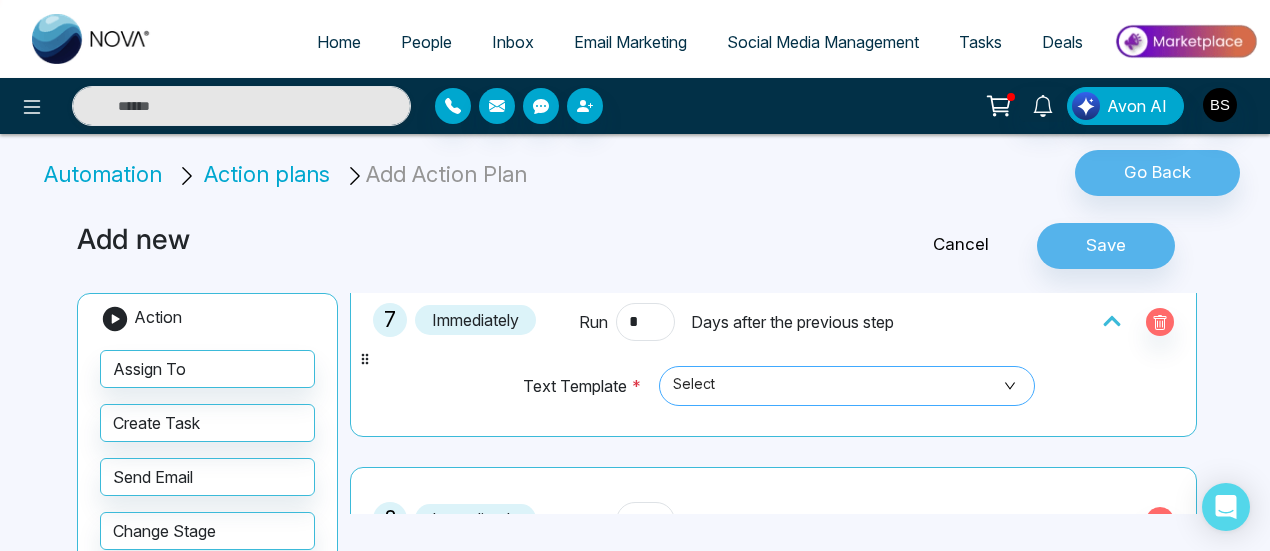 click on "Select" at bounding box center (847, 386) 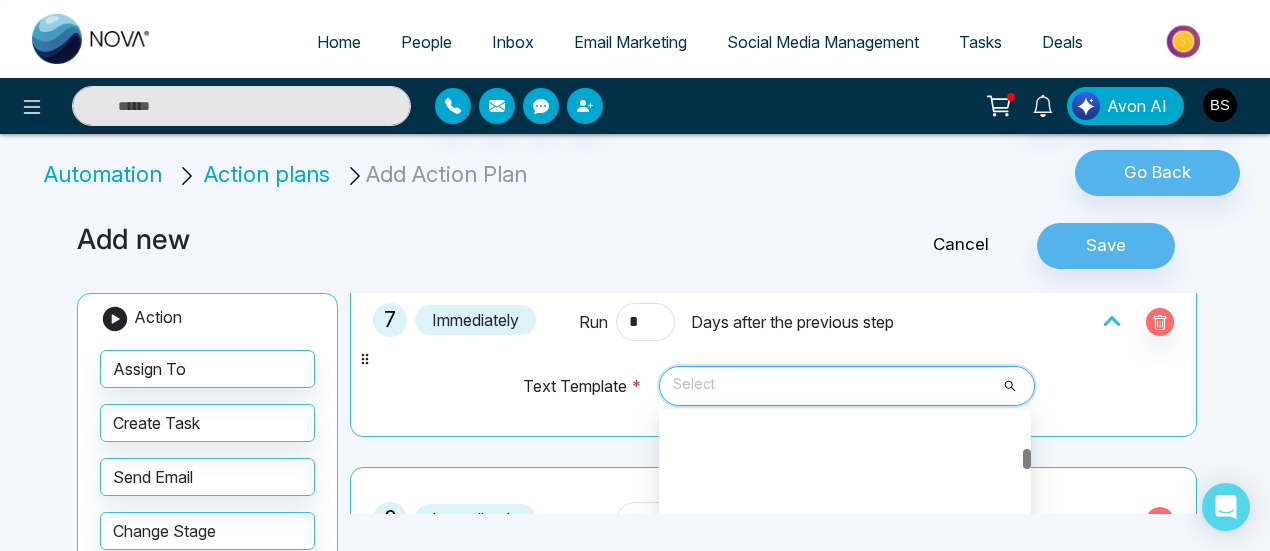 scroll, scrollTop: 700, scrollLeft: 0, axis: vertical 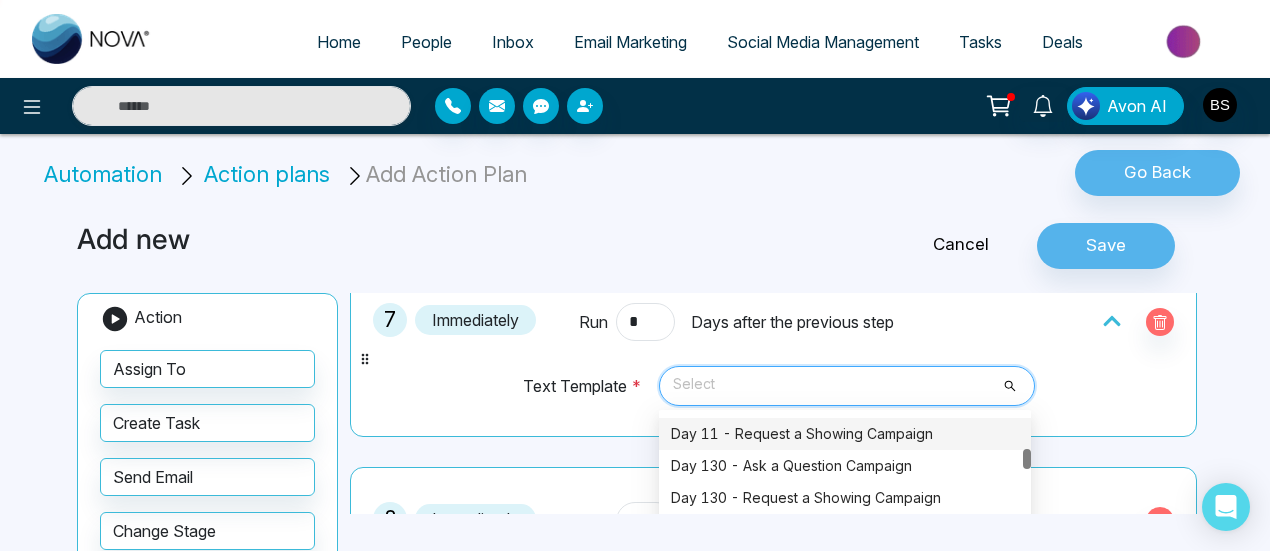 click on "Day 11 - Request a Showing Campaign" at bounding box center [845, 434] 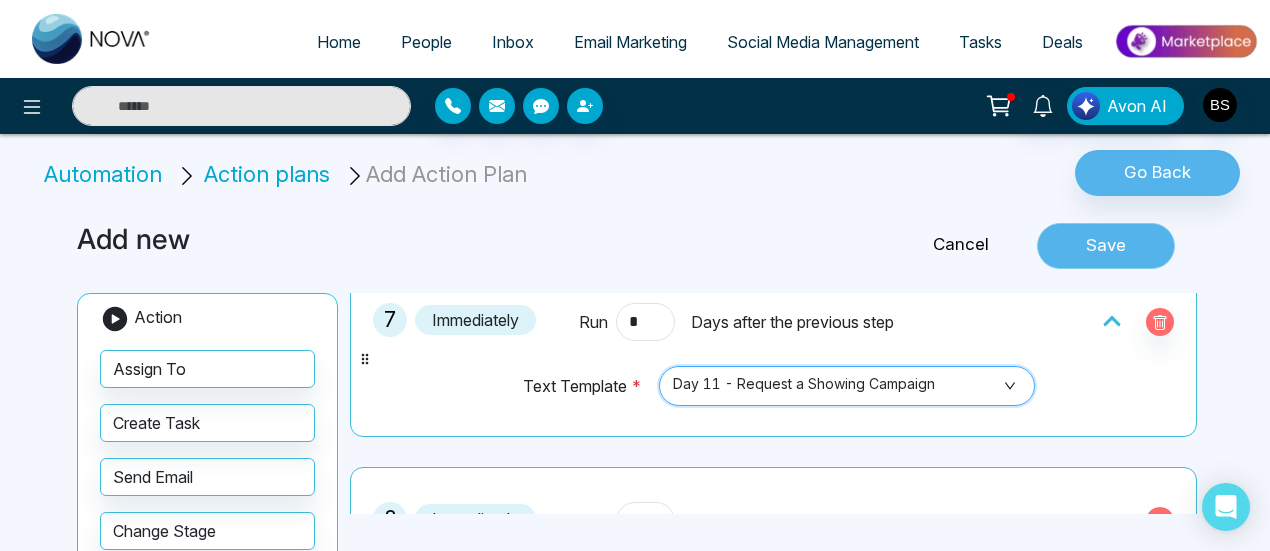 click on "Save" at bounding box center [1106, 246] 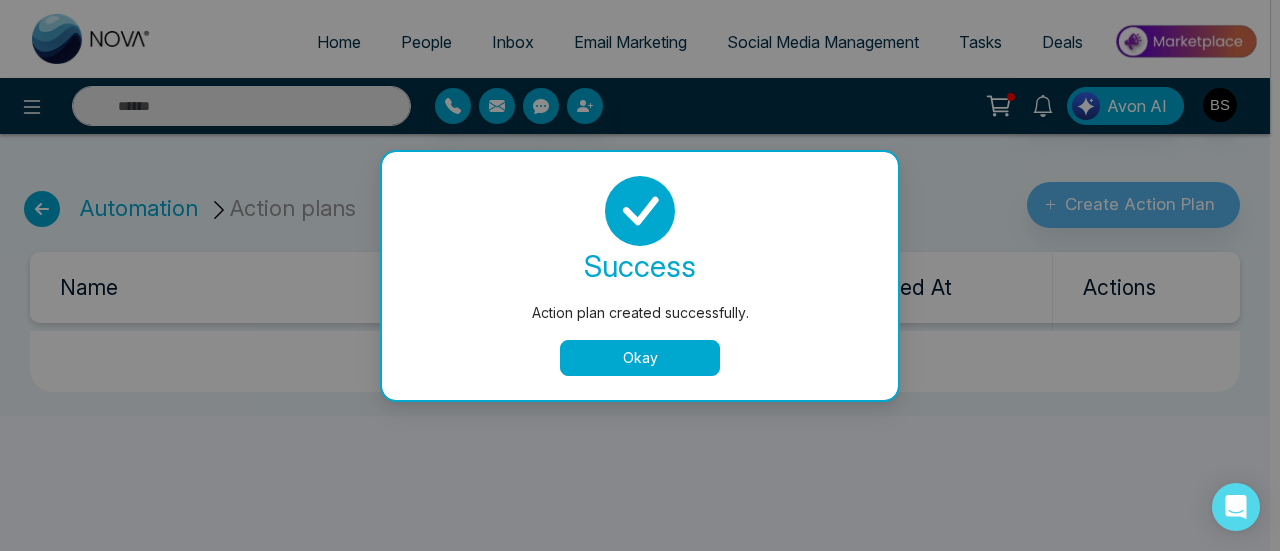 click on "Okay" at bounding box center [640, 358] 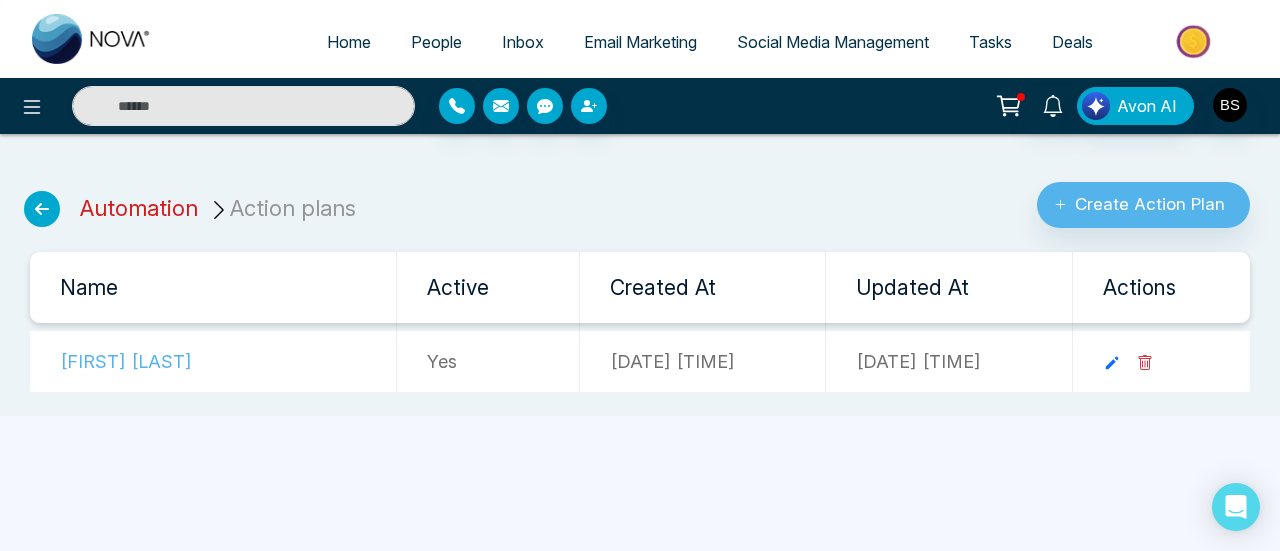 click on "Automation" at bounding box center [139, 208] 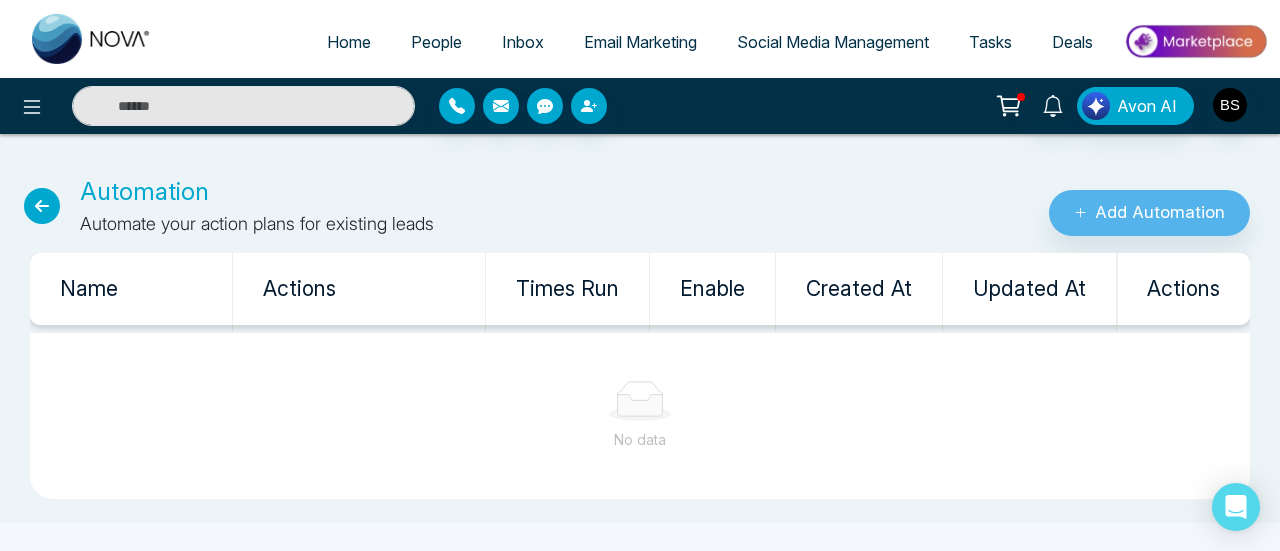 click on "Automation" at bounding box center [257, 192] 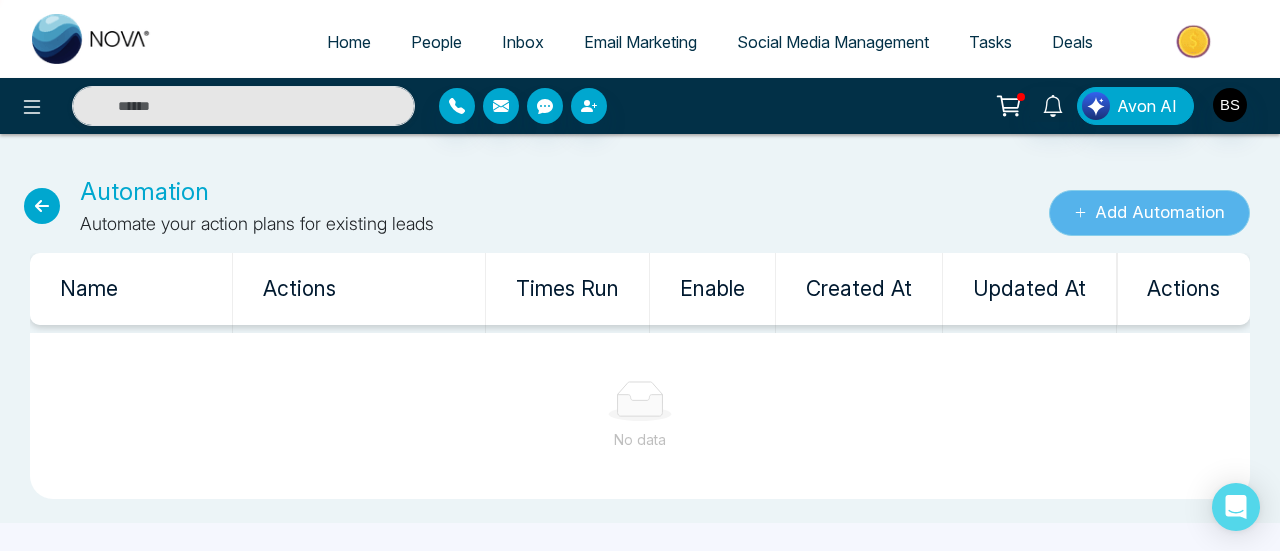 click on "Add Automation" at bounding box center [1149, 213] 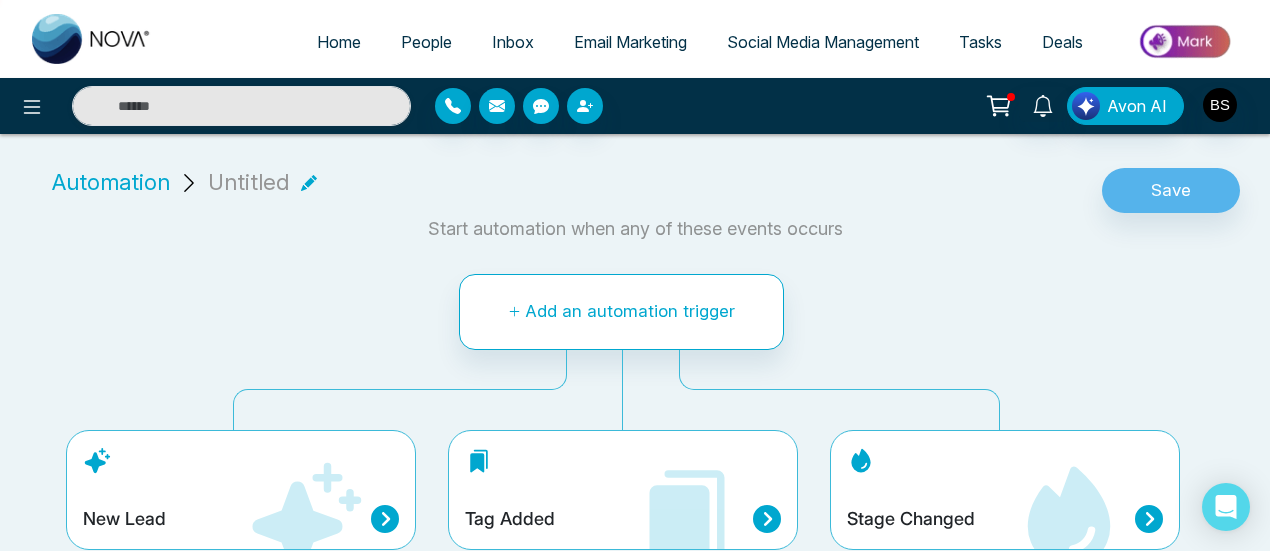 scroll, scrollTop: 15, scrollLeft: 0, axis: vertical 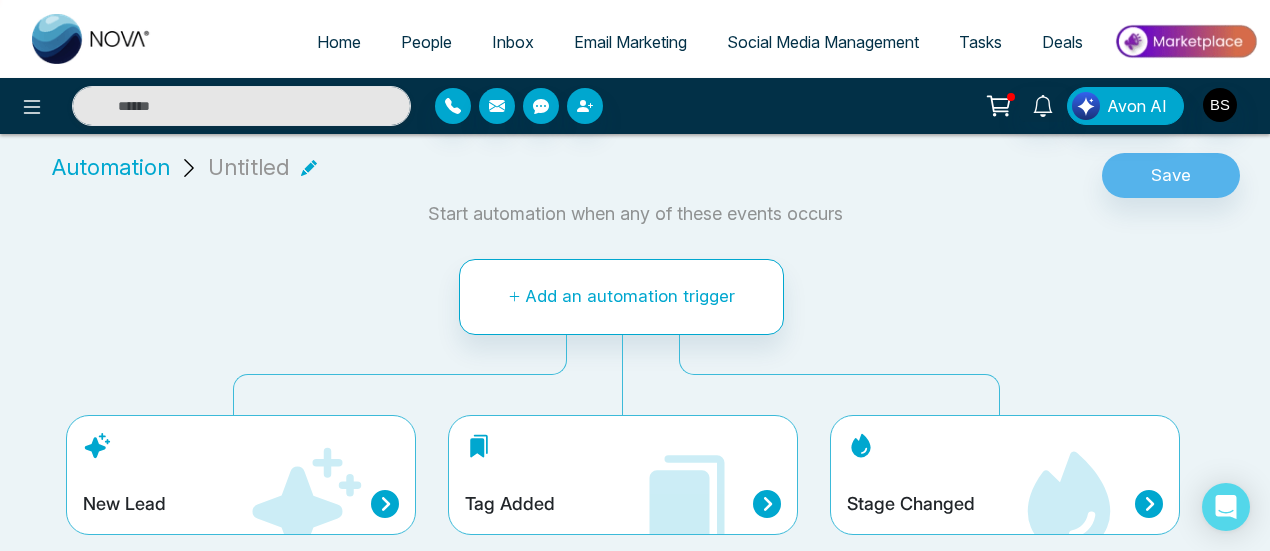 click 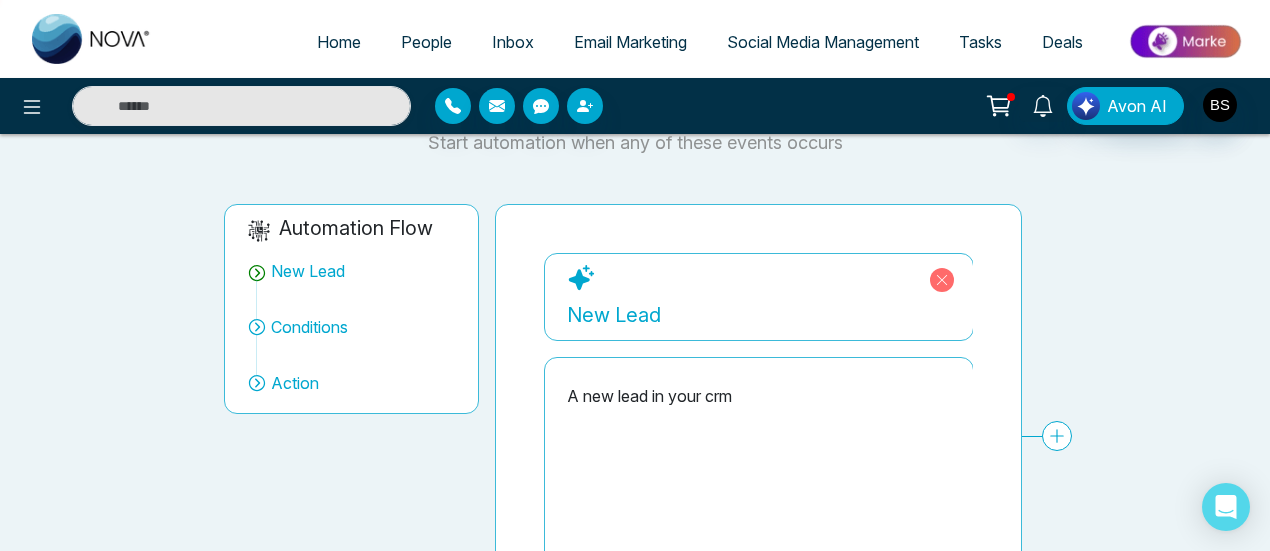 scroll, scrollTop: 200, scrollLeft: 0, axis: vertical 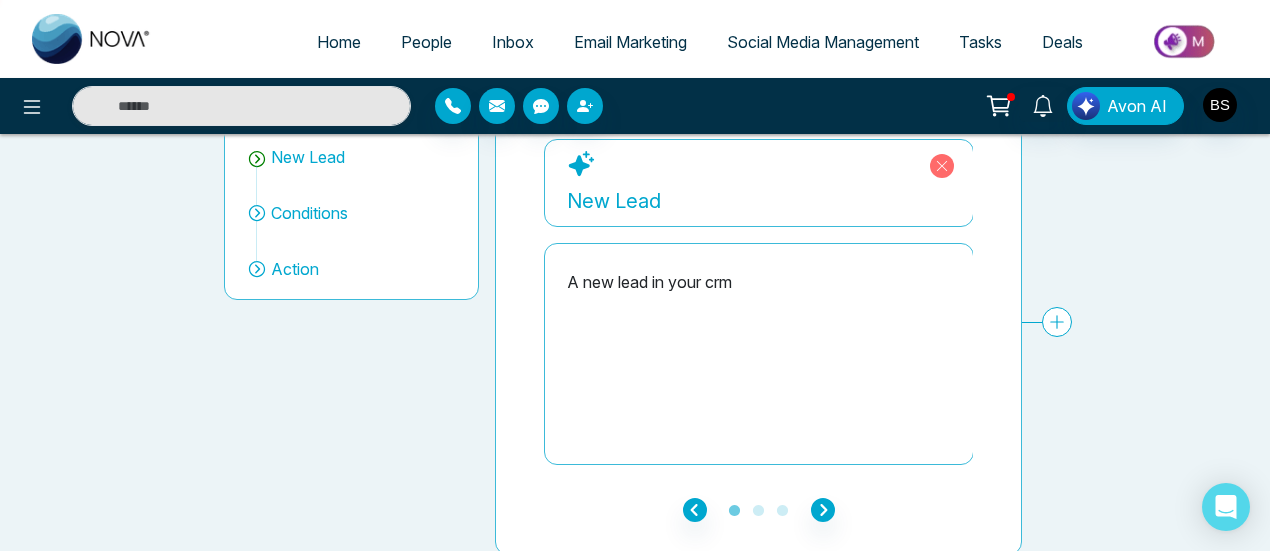 click on "A new lead in your crm" at bounding box center [759, 354] 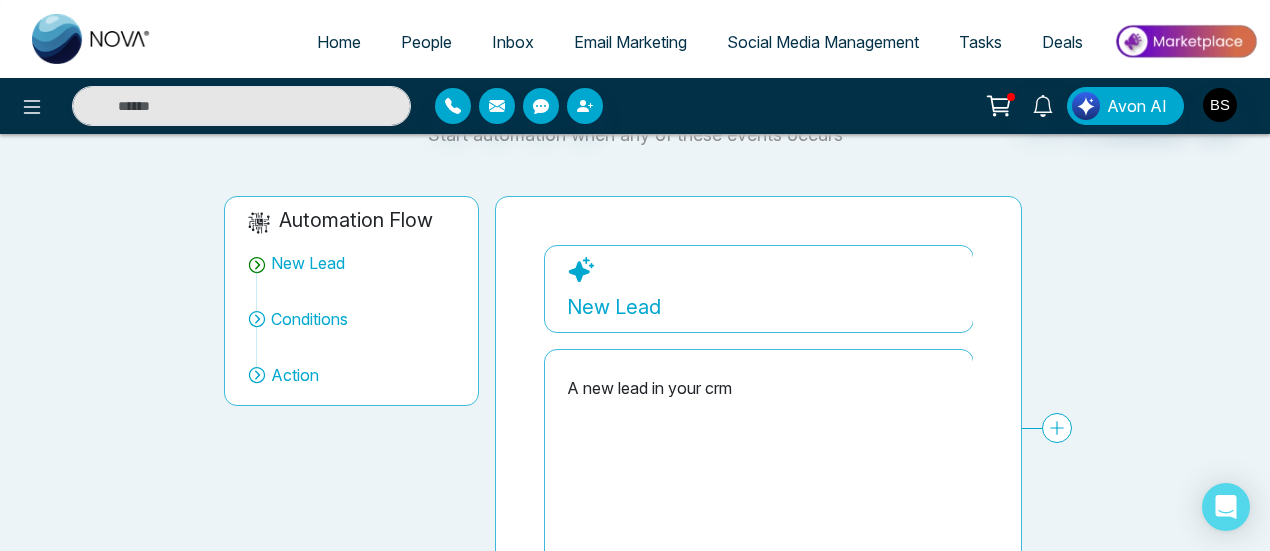 scroll, scrollTop: 0, scrollLeft: 0, axis: both 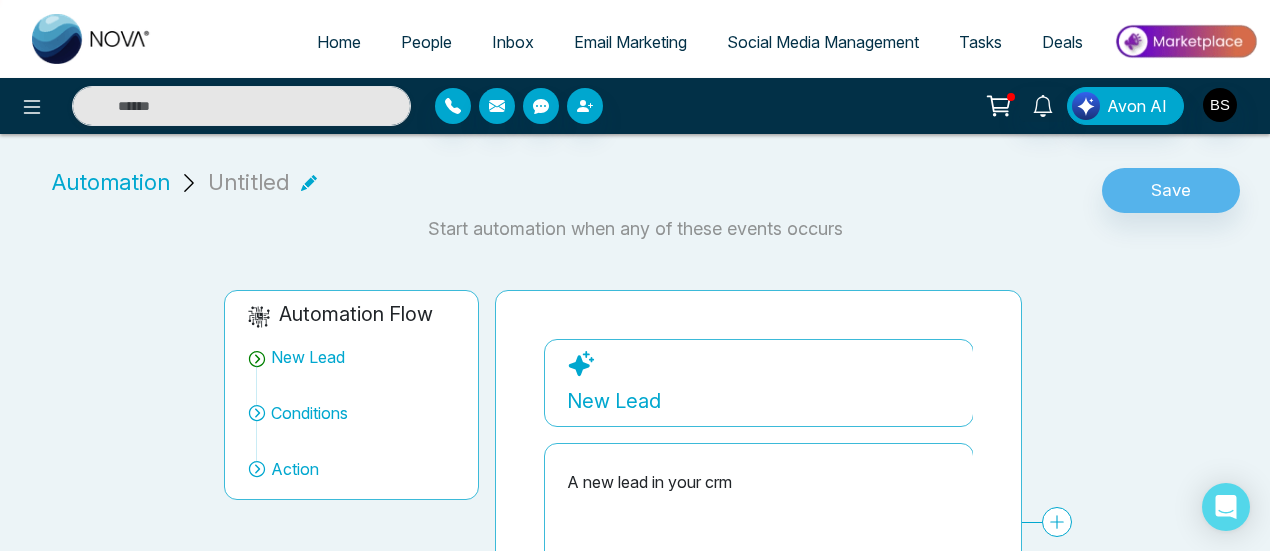 click on "Automation" at bounding box center [111, 182] 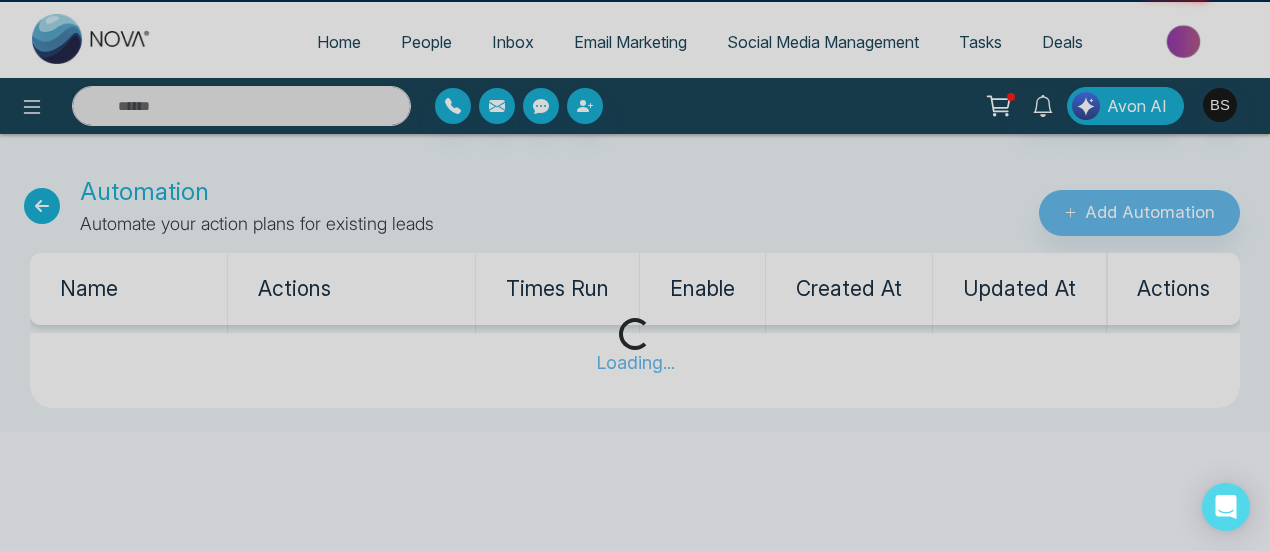 scroll, scrollTop: 0, scrollLeft: 0, axis: both 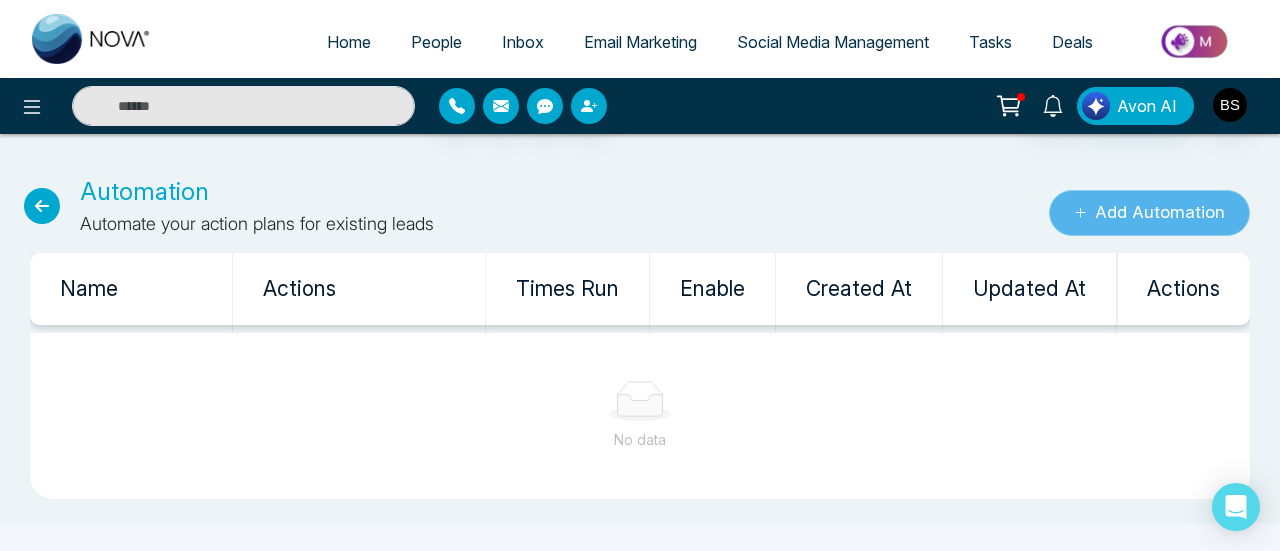 click on "Add Automation" at bounding box center [1149, 213] 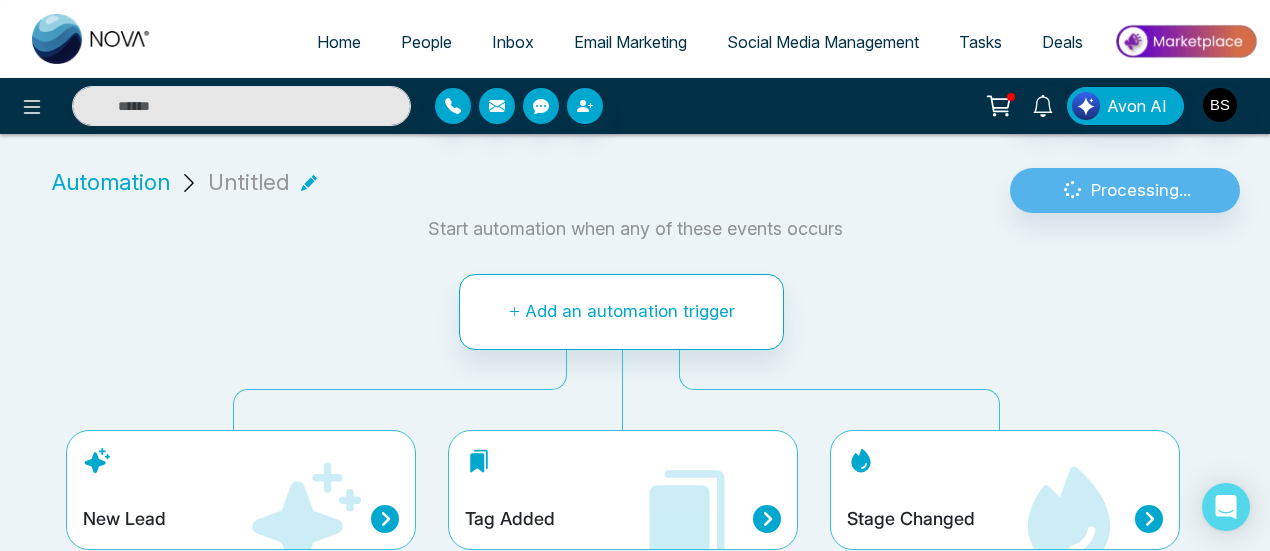 scroll, scrollTop: 15, scrollLeft: 0, axis: vertical 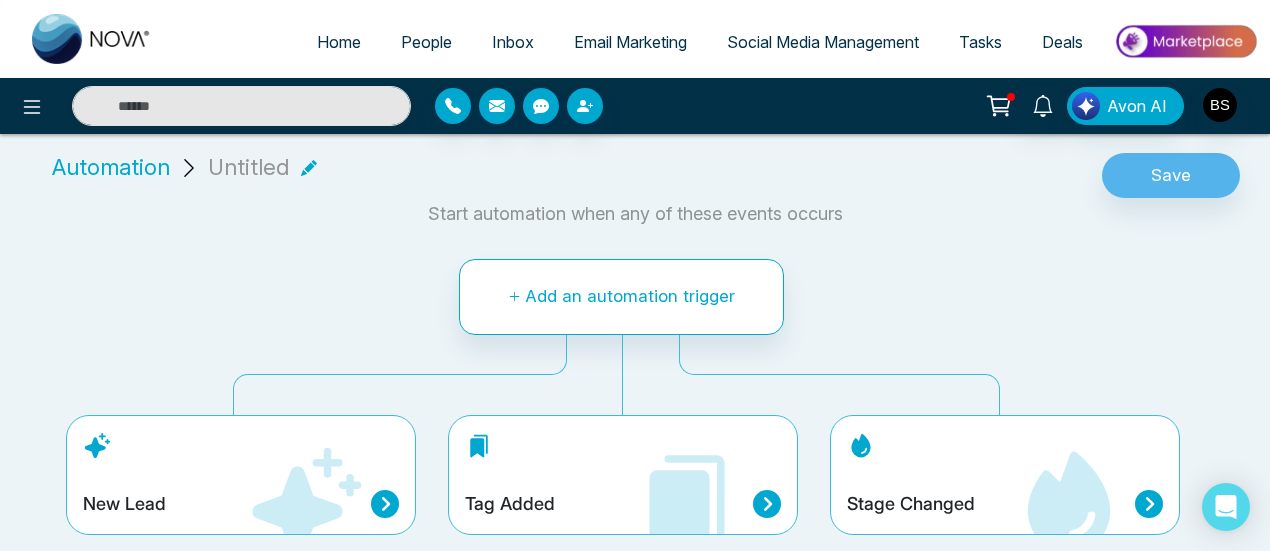 click on "New Lead" at bounding box center (241, 504) 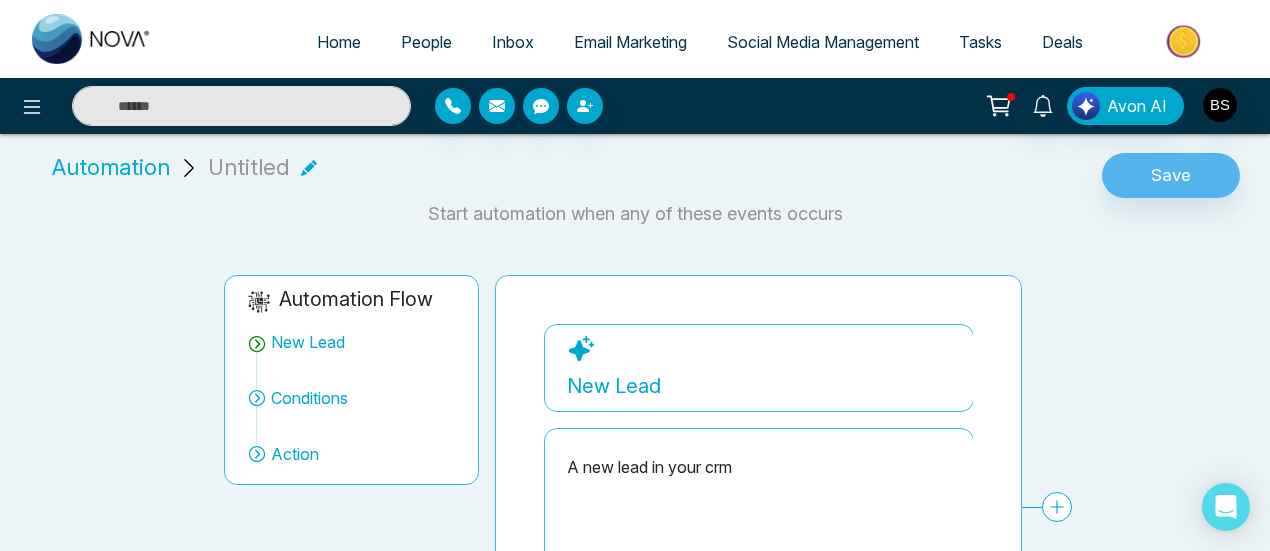 click on "Action" at bounding box center [295, 454] 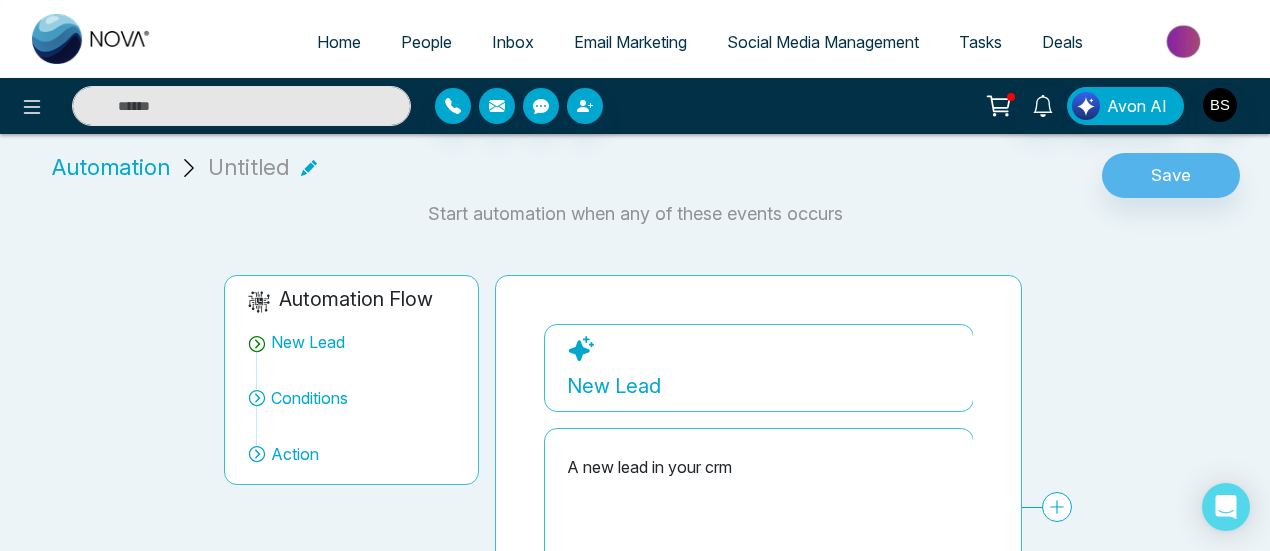 click 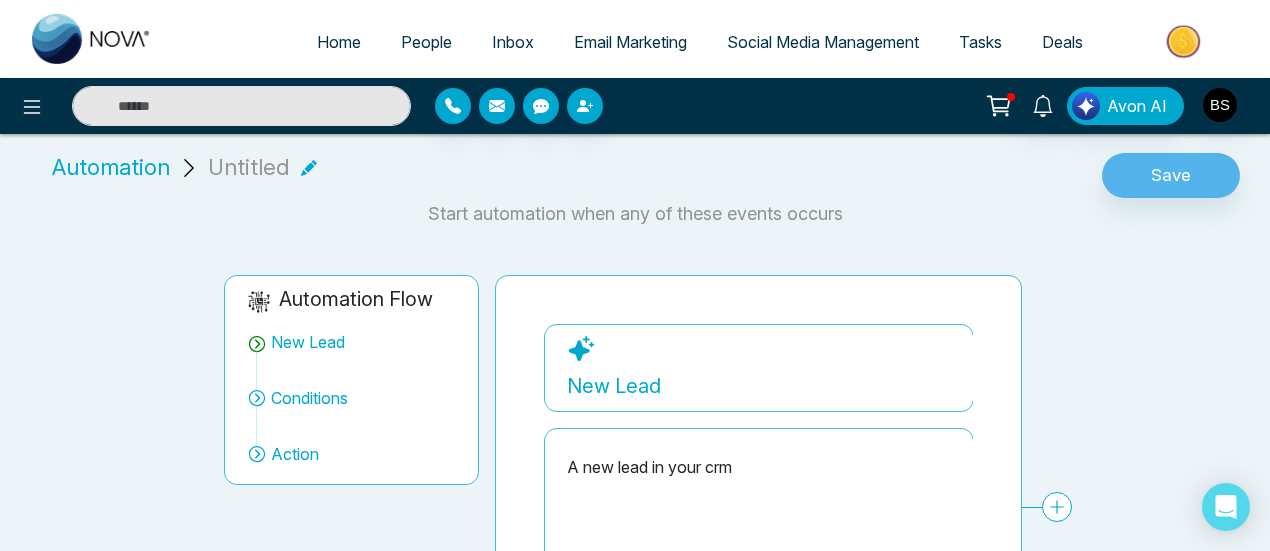 click 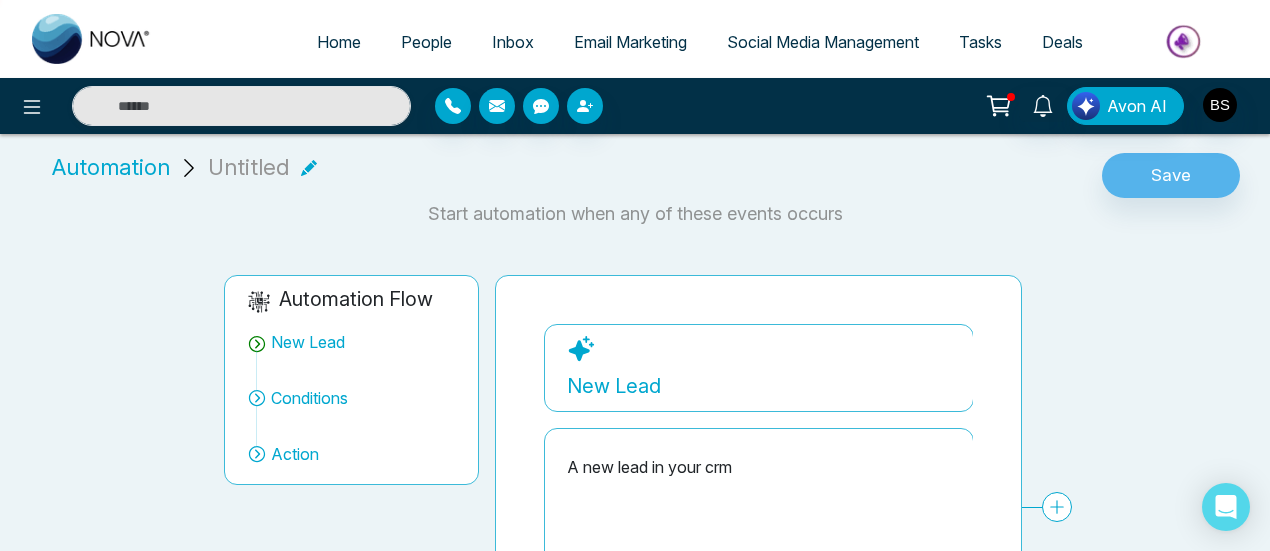 click on "Automation" at bounding box center (111, 167) 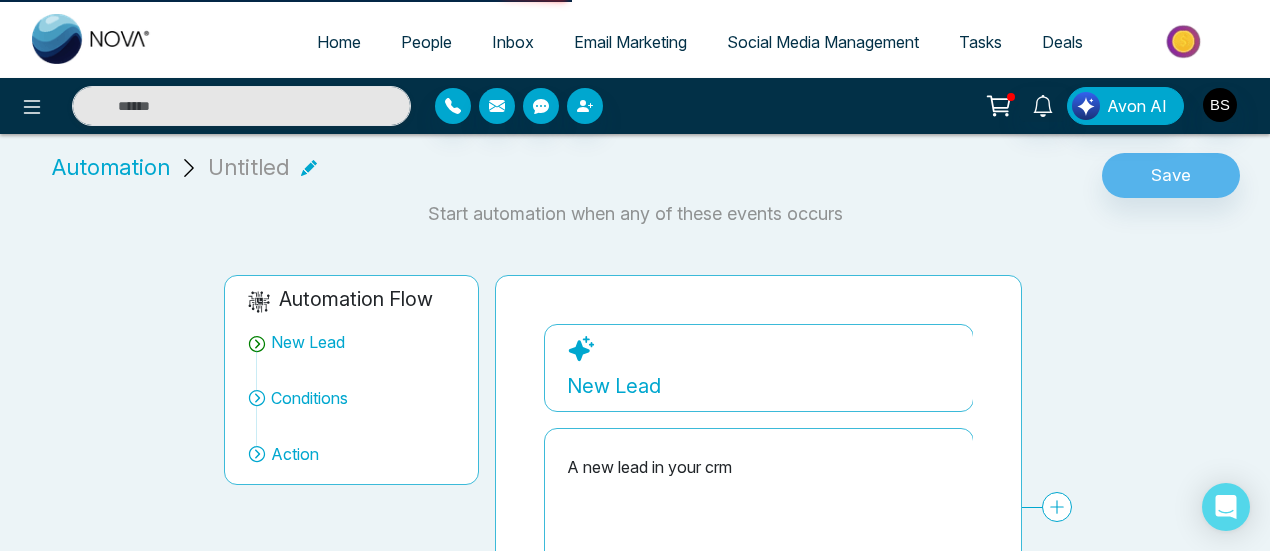 scroll, scrollTop: 0, scrollLeft: 0, axis: both 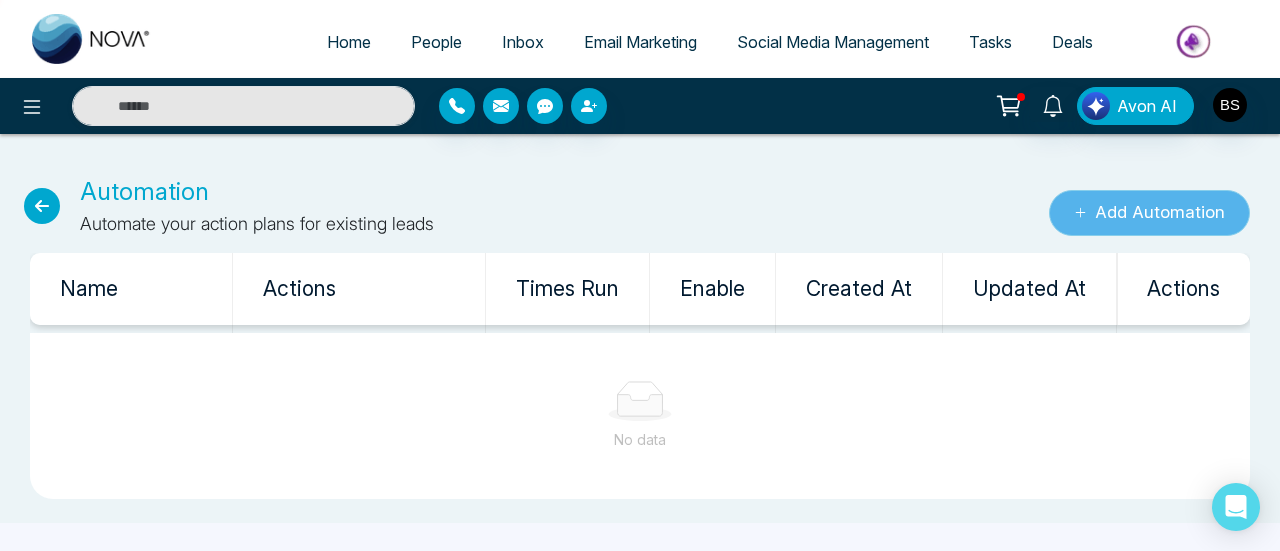 click on "Add Automation" at bounding box center [1149, 213] 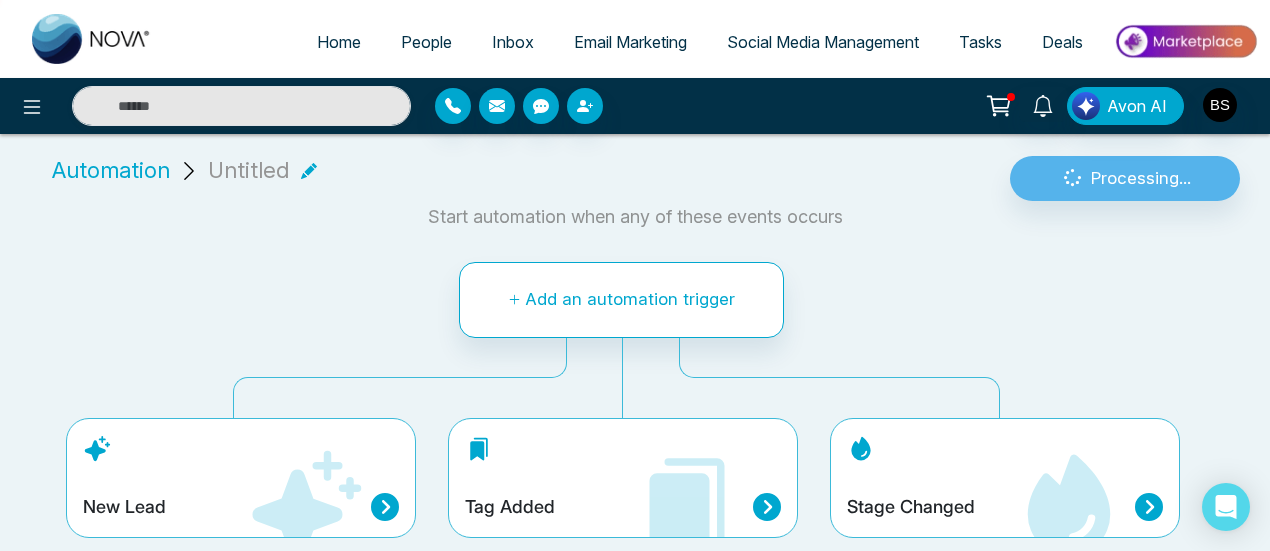 scroll, scrollTop: 15, scrollLeft: 0, axis: vertical 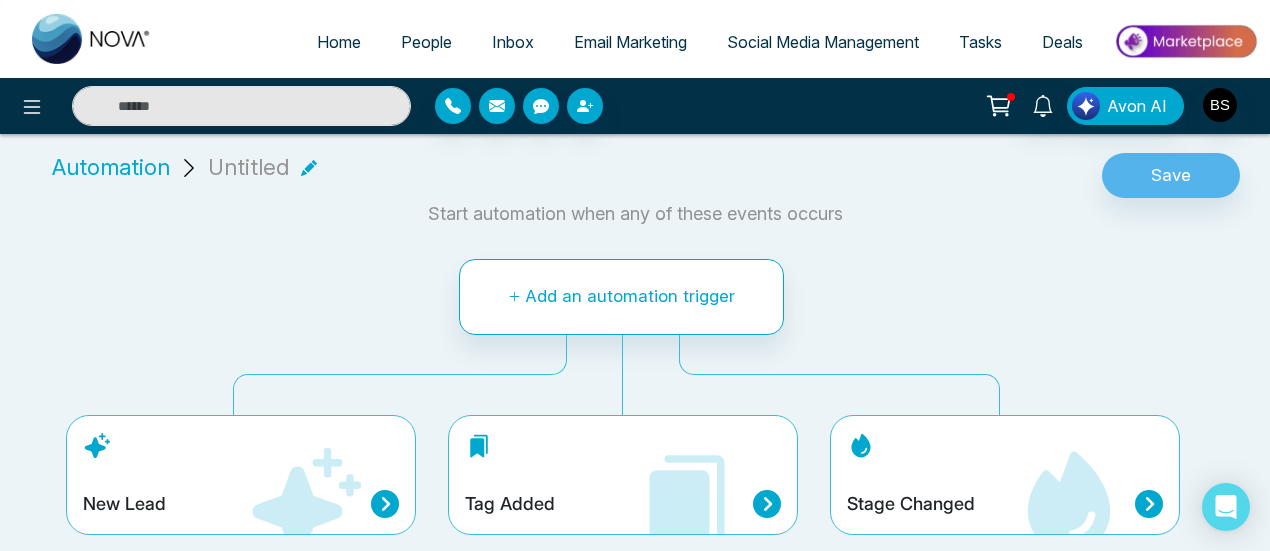click 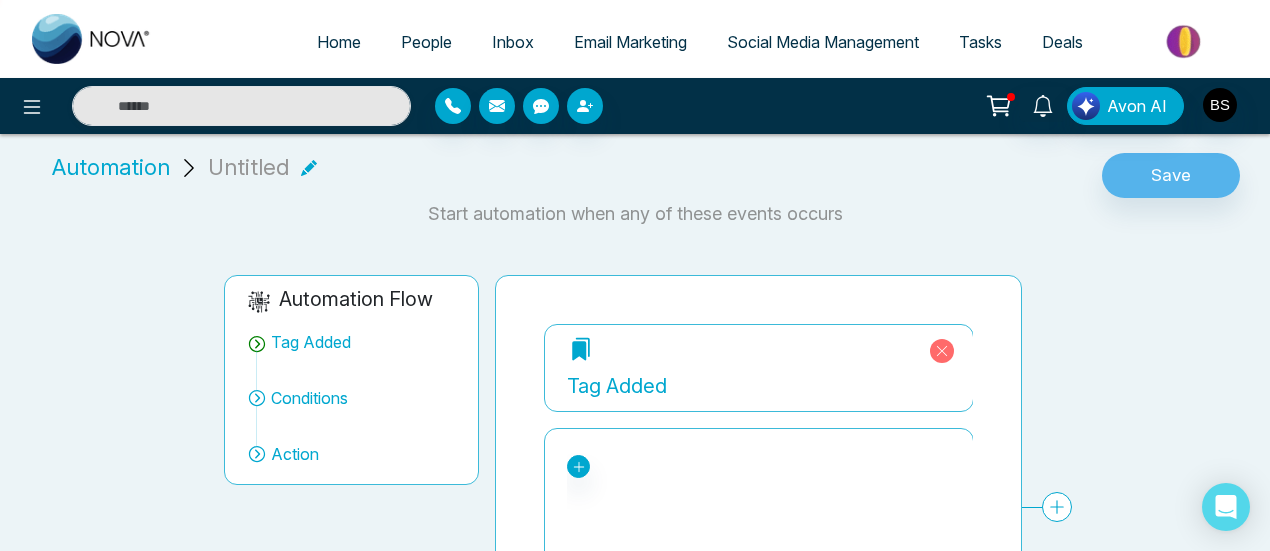 click on "Tag Added" at bounding box center (759, 368) 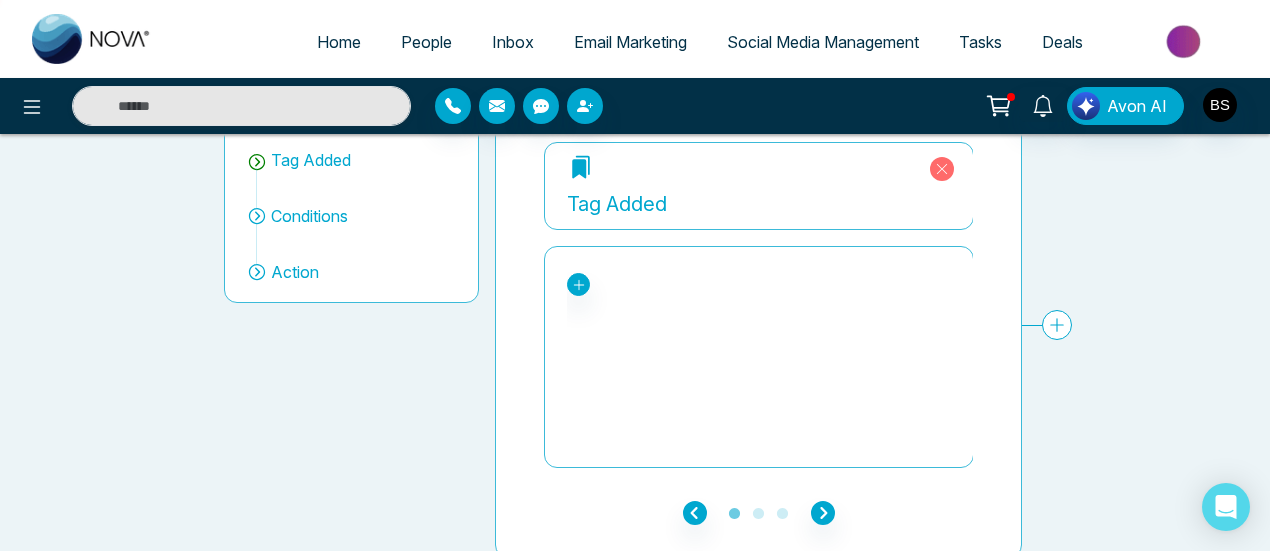 scroll, scrollTop: 200, scrollLeft: 0, axis: vertical 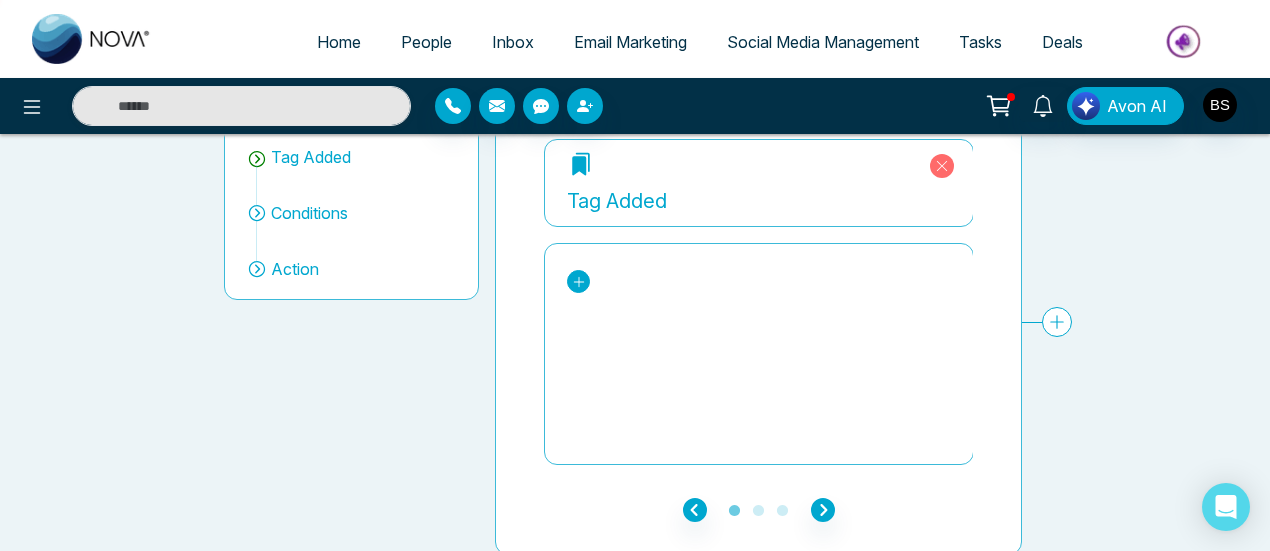 click at bounding box center (578, 281) 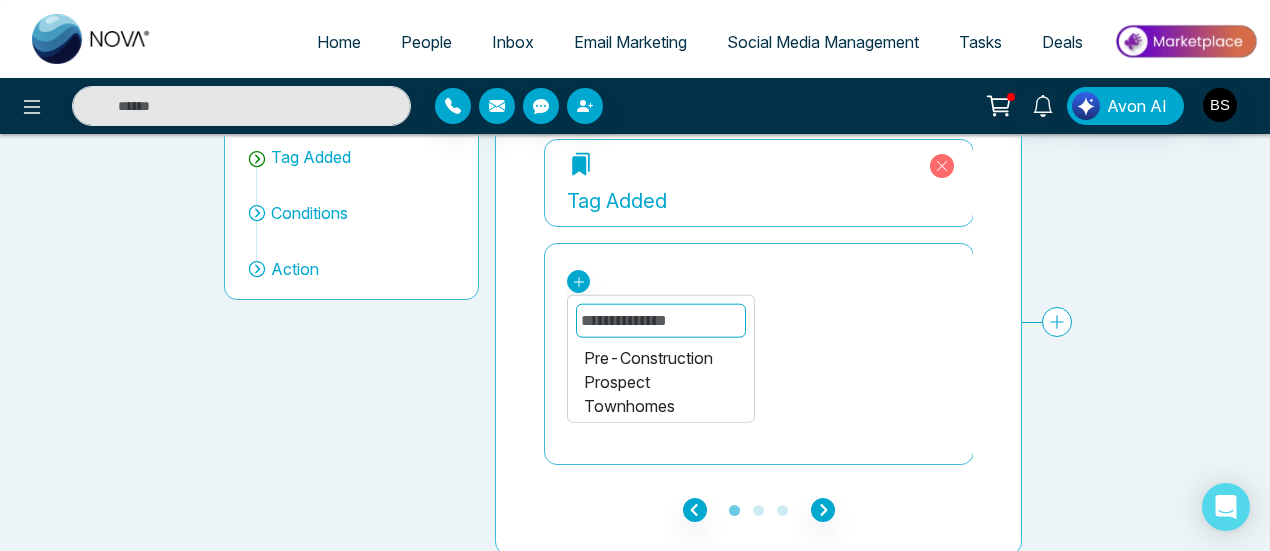 click on "Pre-Construction" at bounding box center [661, 358] 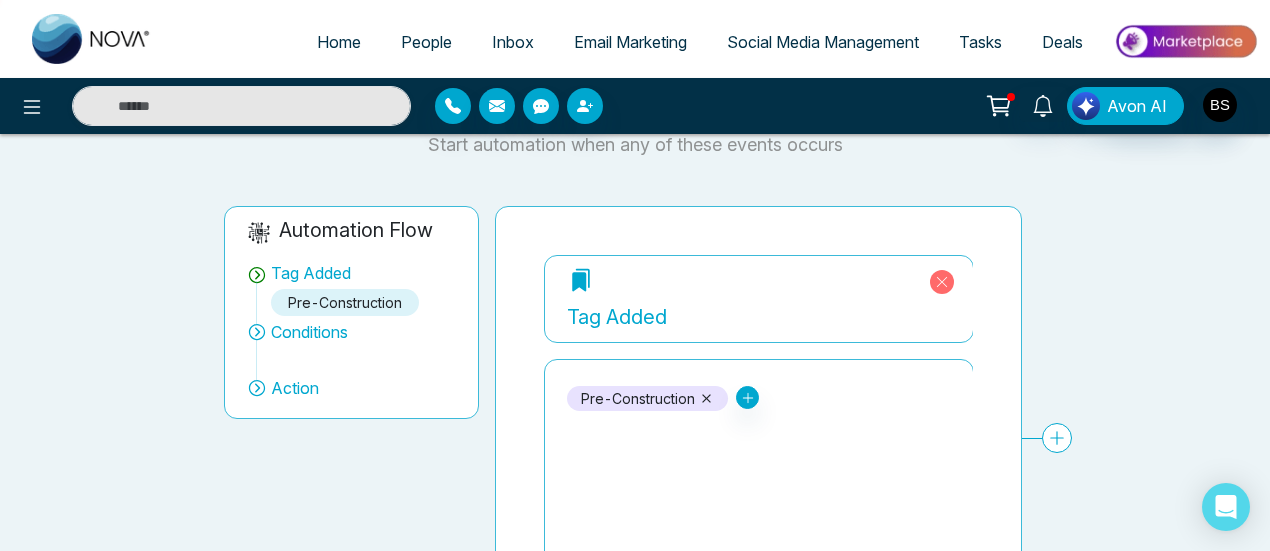 scroll, scrollTop: 0, scrollLeft: 0, axis: both 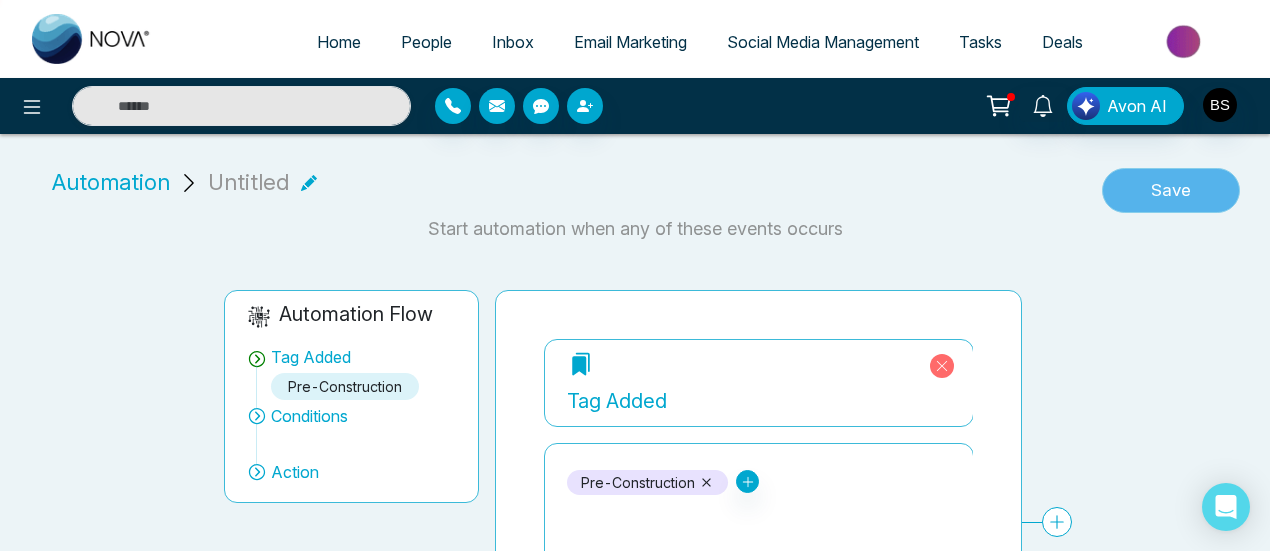 click on "Save" at bounding box center [1171, 191] 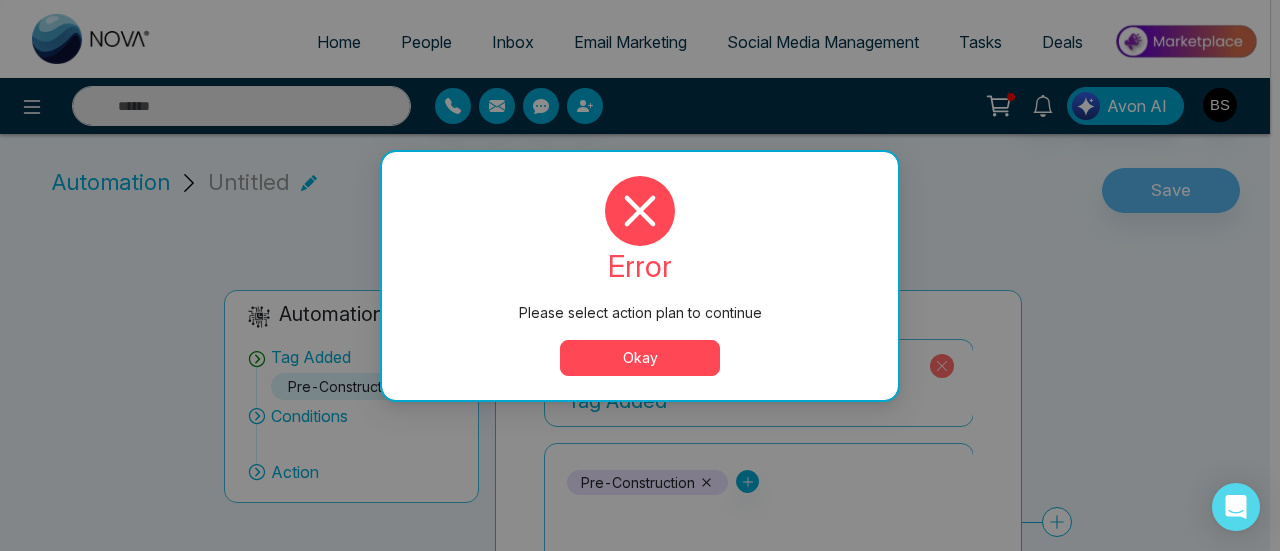 click on "Okay" at bounding box center [640, 358] 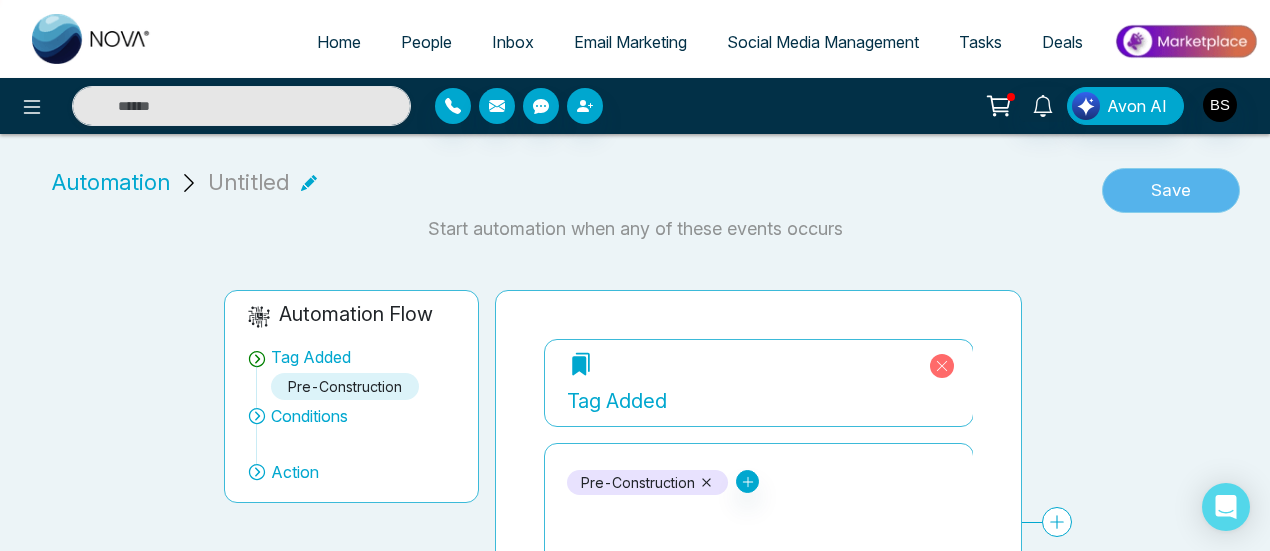click on "Save" at bounding box center (1171, 191) 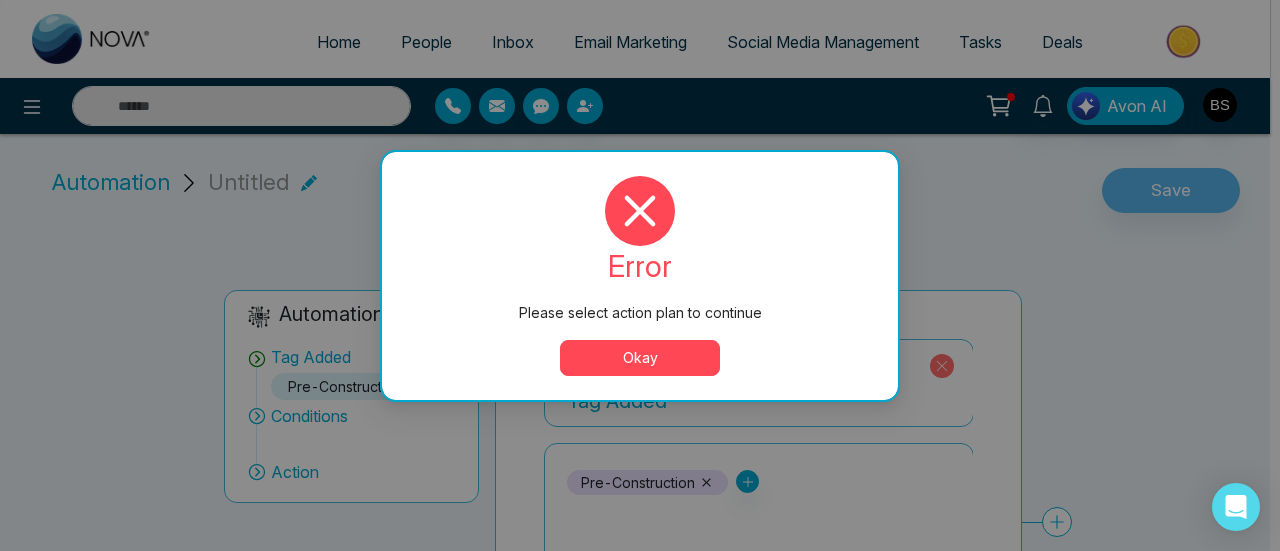click on "Okay" at bounding box center (640, 358) 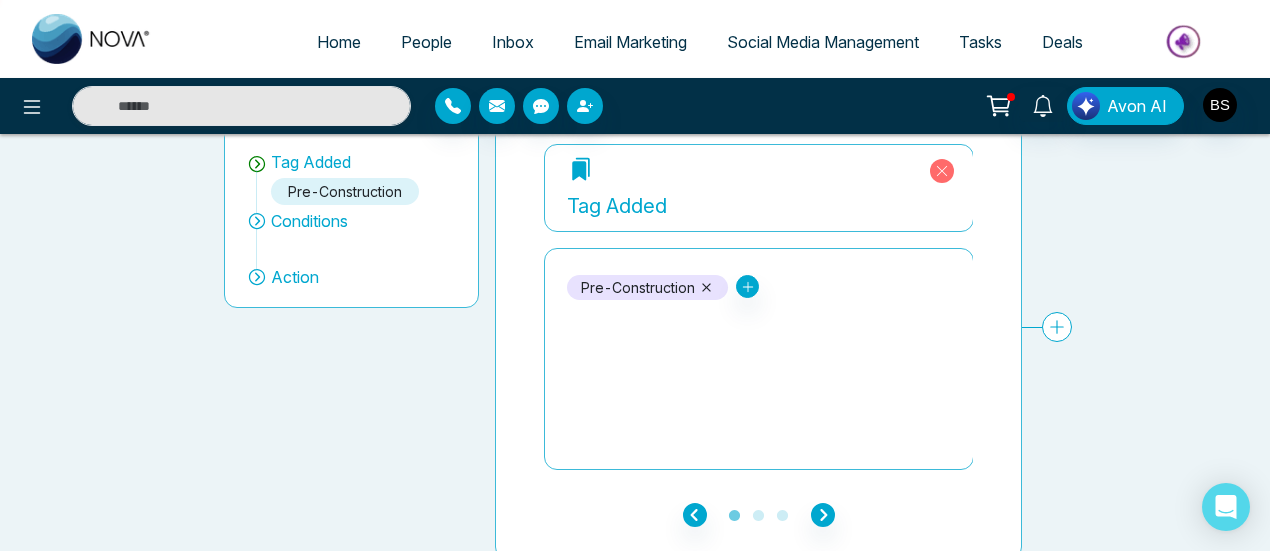 scroll, scrollTop: 200, scrollLeft: 0, axis: vertical 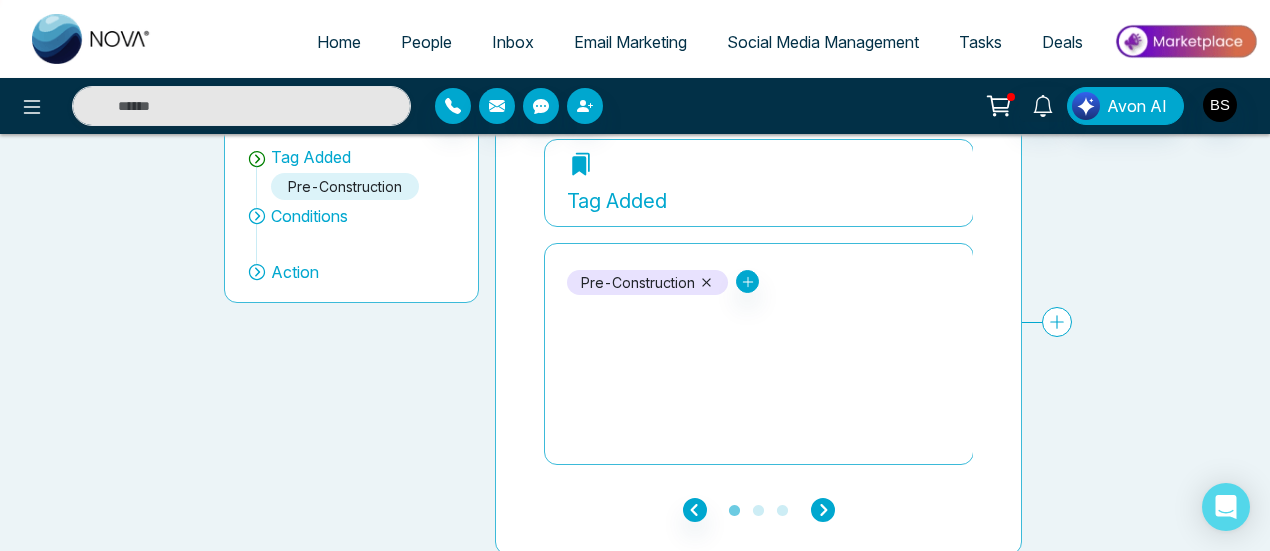 click 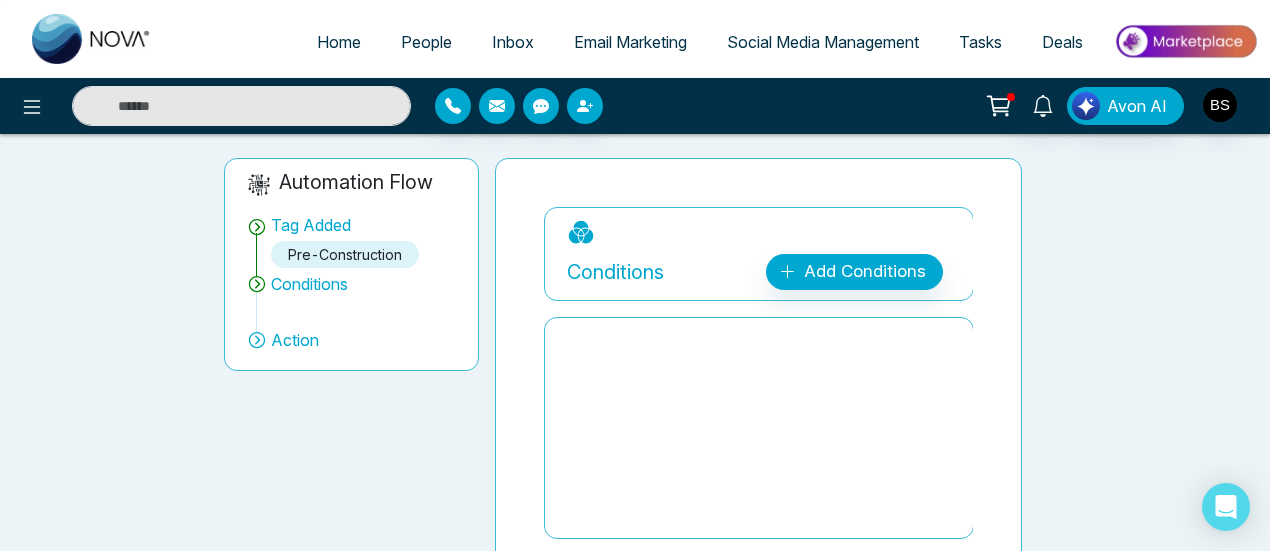 scroll, scrollTop: 100, scrollLeft: 0, axis: vertical 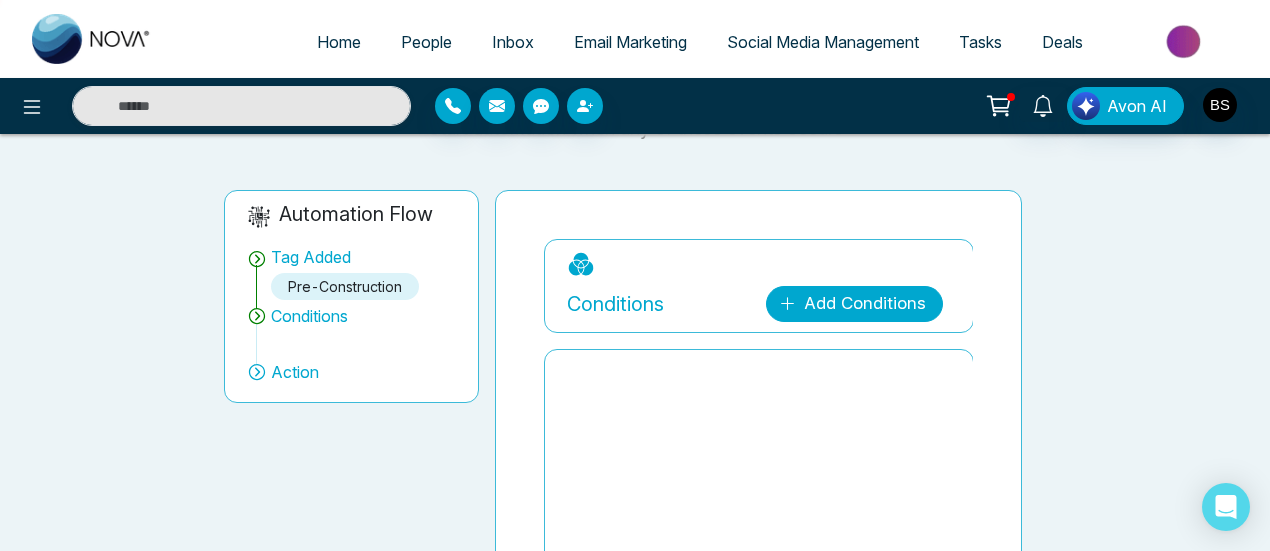 click on "Add Conditions" at bounding box center [854, 304] 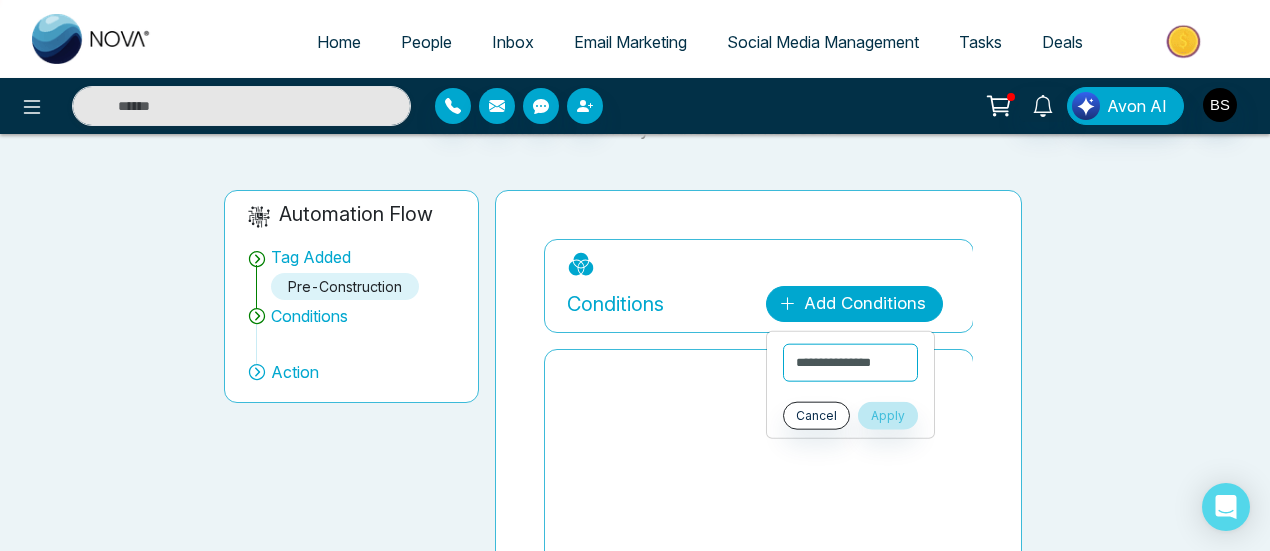 click on "Add Conditions" at bounding box center (854, 304) 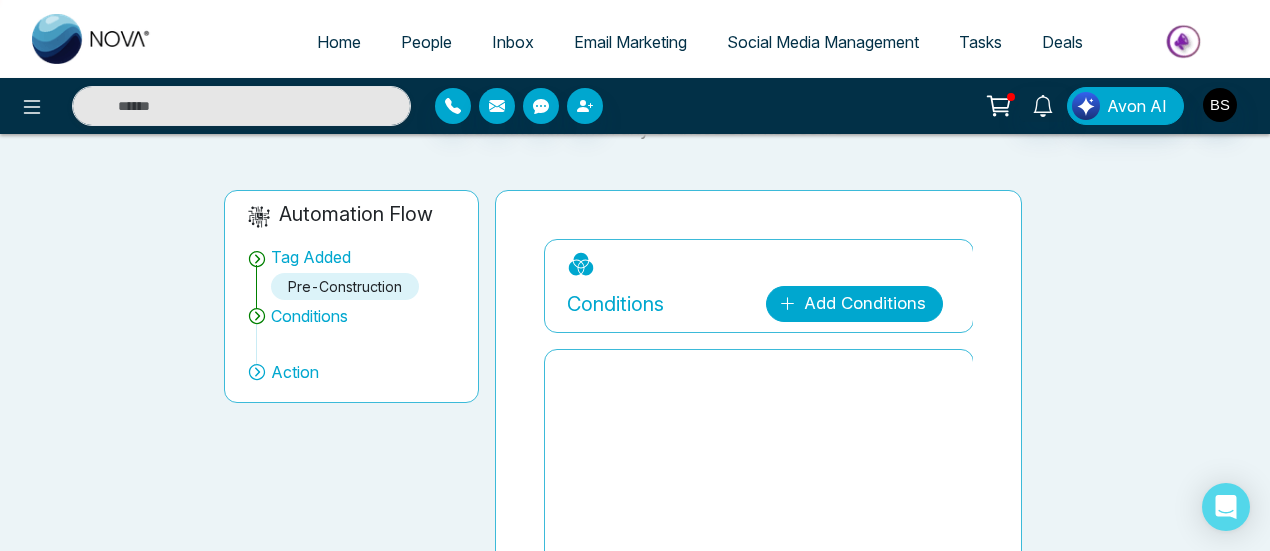 click on "Add Conditions" at bounding box center (854, 304) 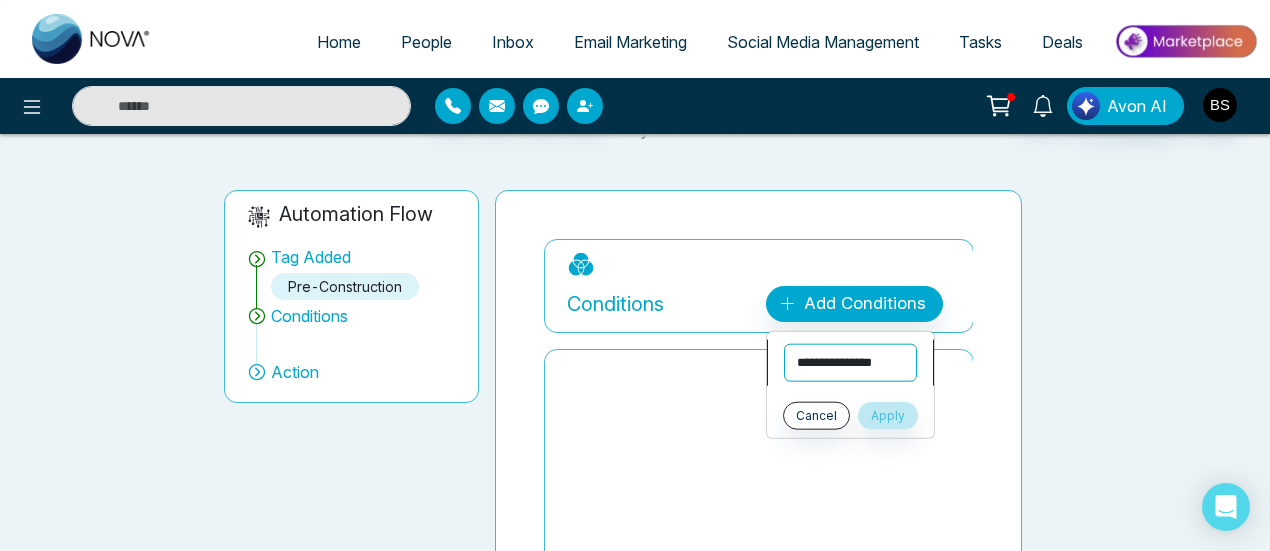 click on "**********" at bounding box center [850, 363] 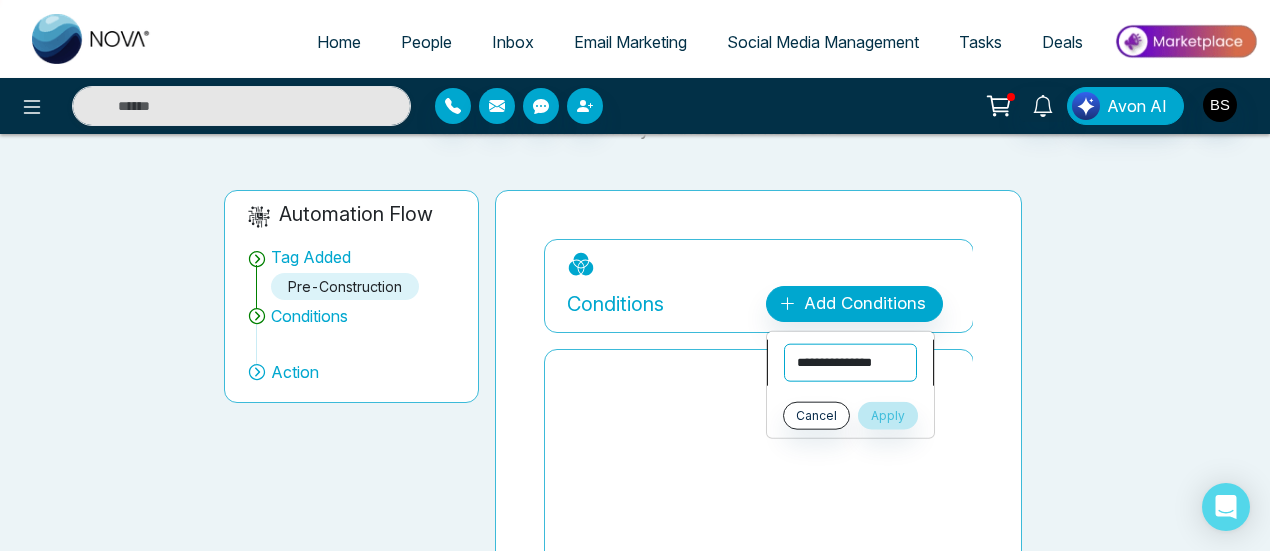 select on "*****" 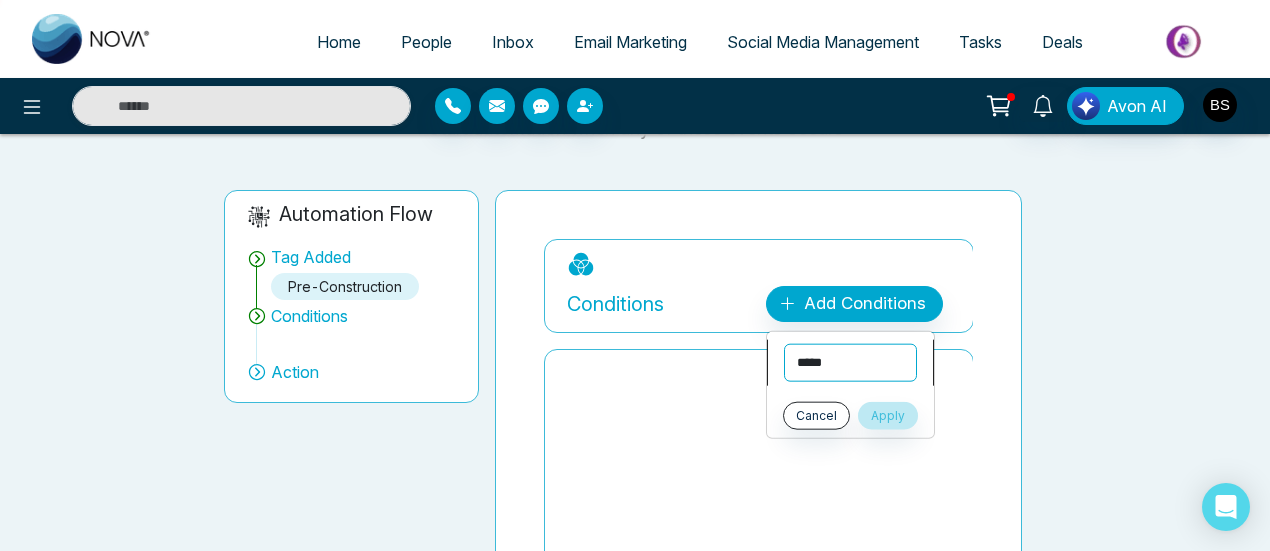 click on "**********" at bounding box center [850, 363] 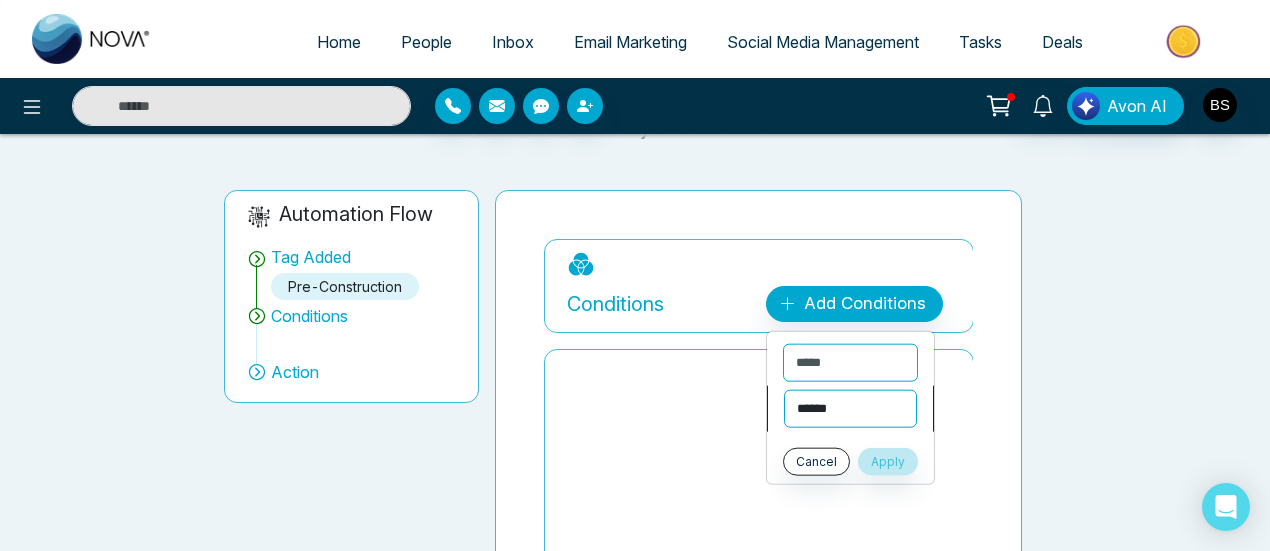 click on "**********" at bounding box center (850, 409) 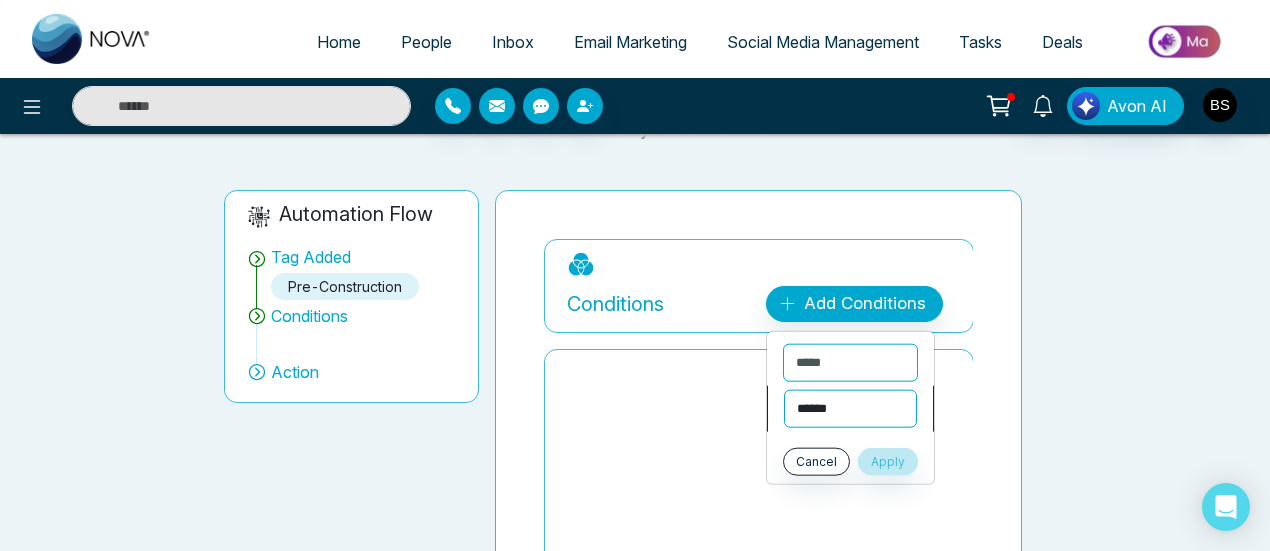 select on "**********" 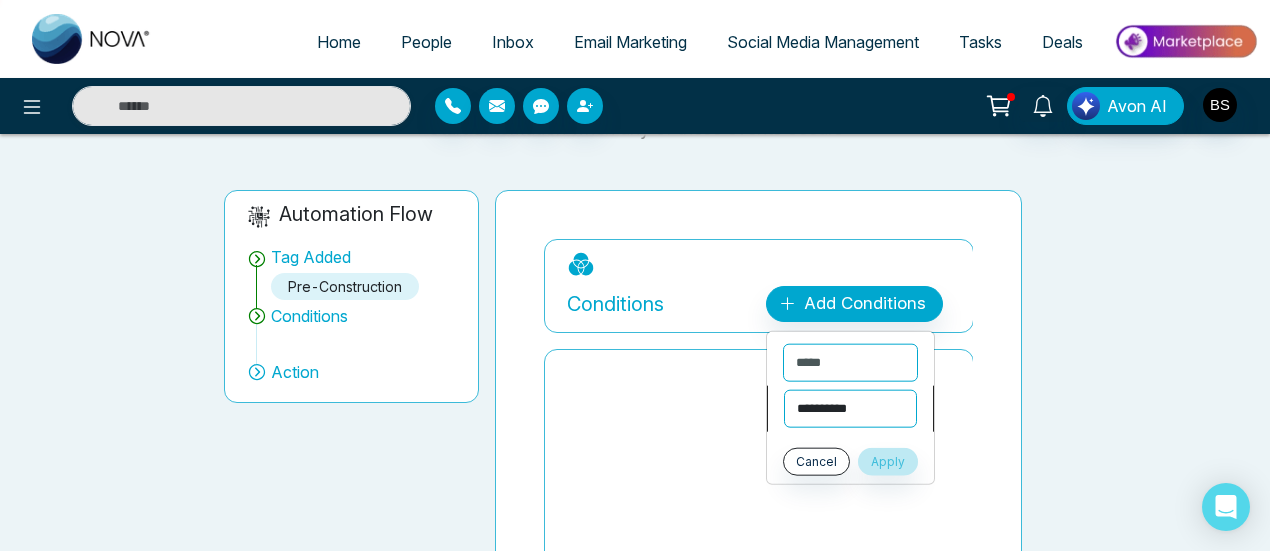 click on "**********" at bounding box center (850, 409) 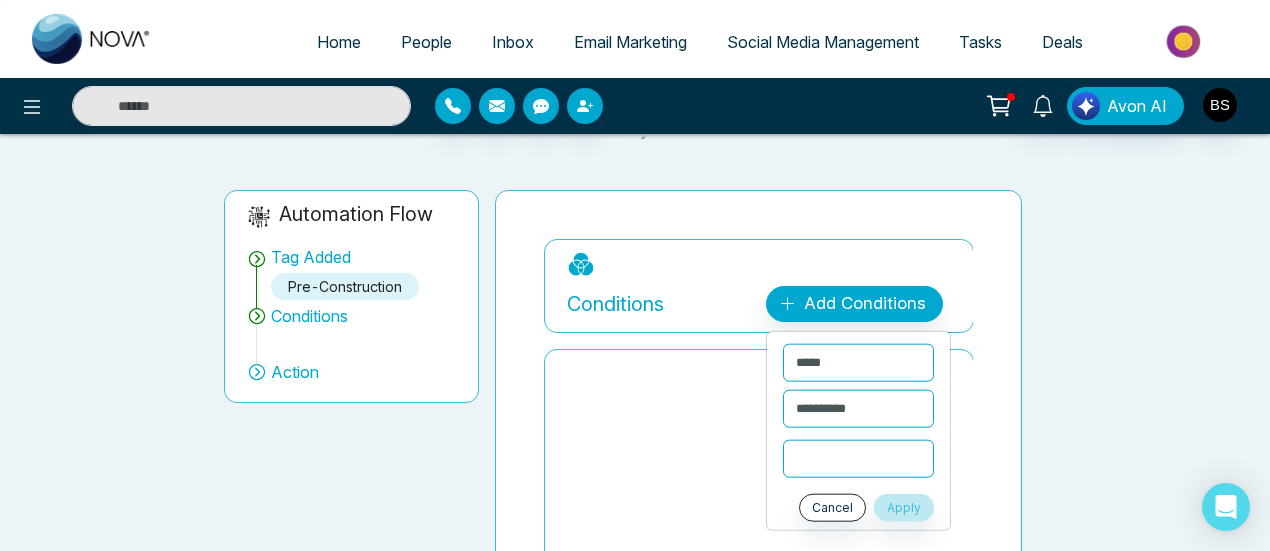 click at bounding box center (858, 459) 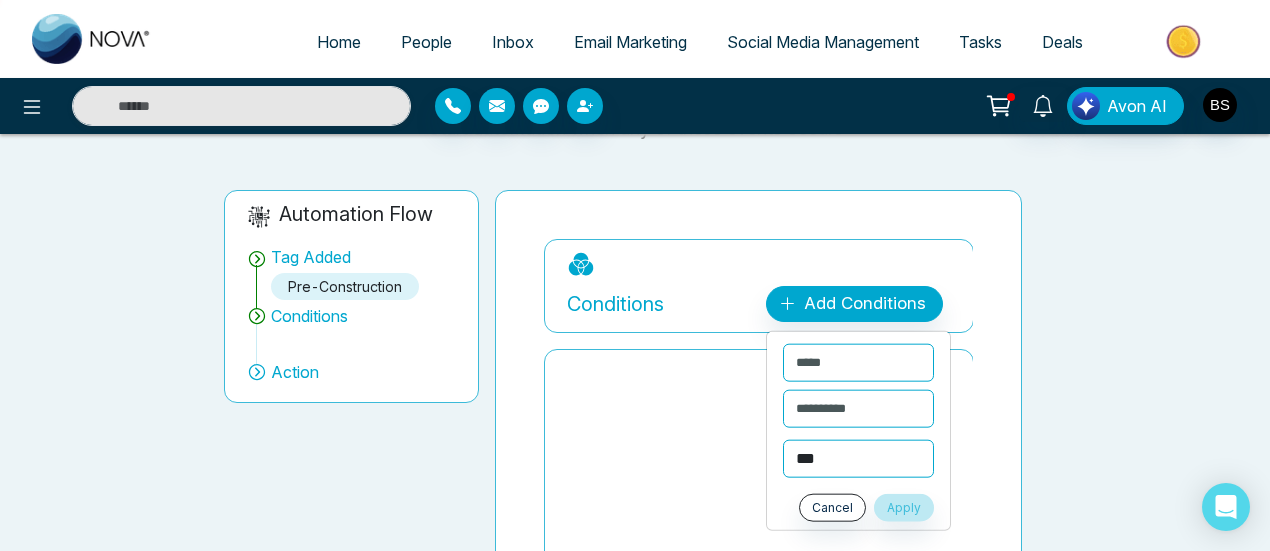 type on "***" 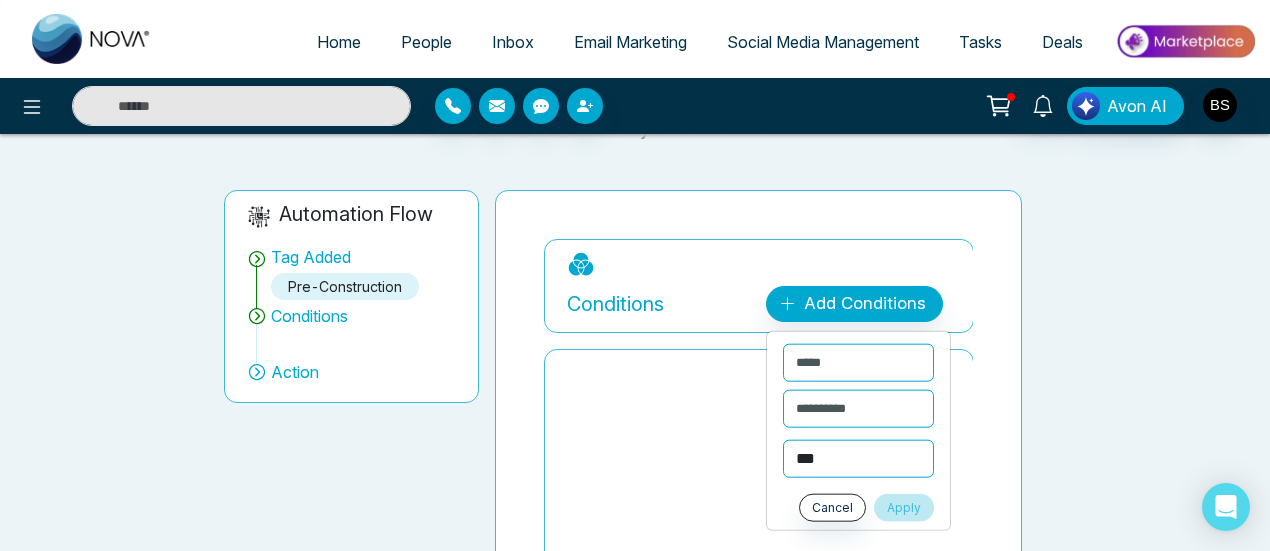 click on "Apply" at bounding box center (904, 508) 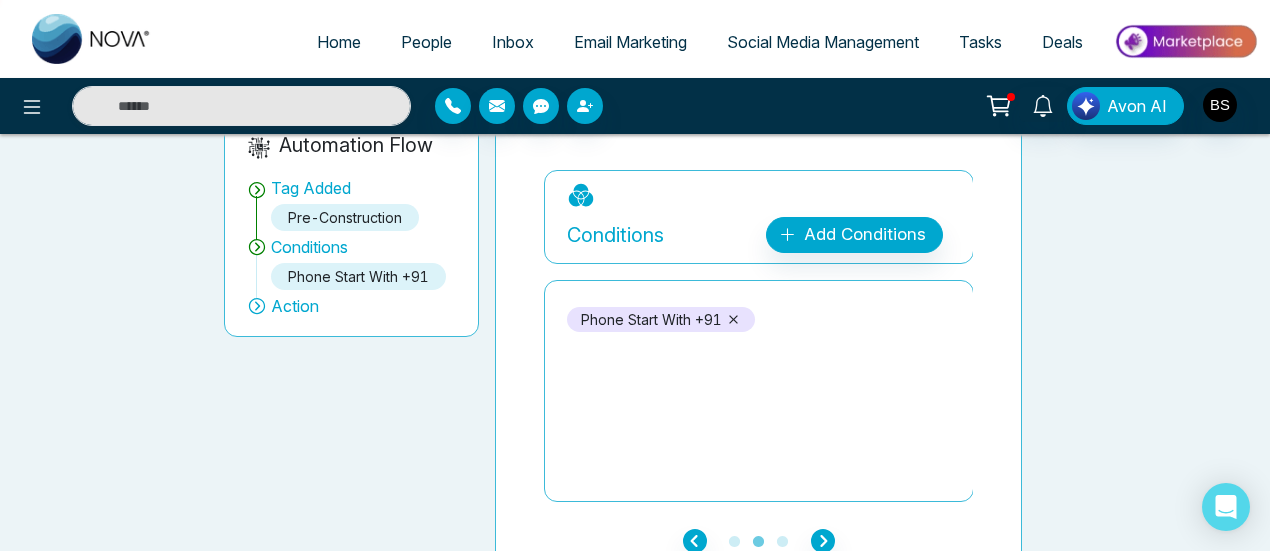 scroll, scrollTop: 200, scrollLeft: 0, axis: vertical 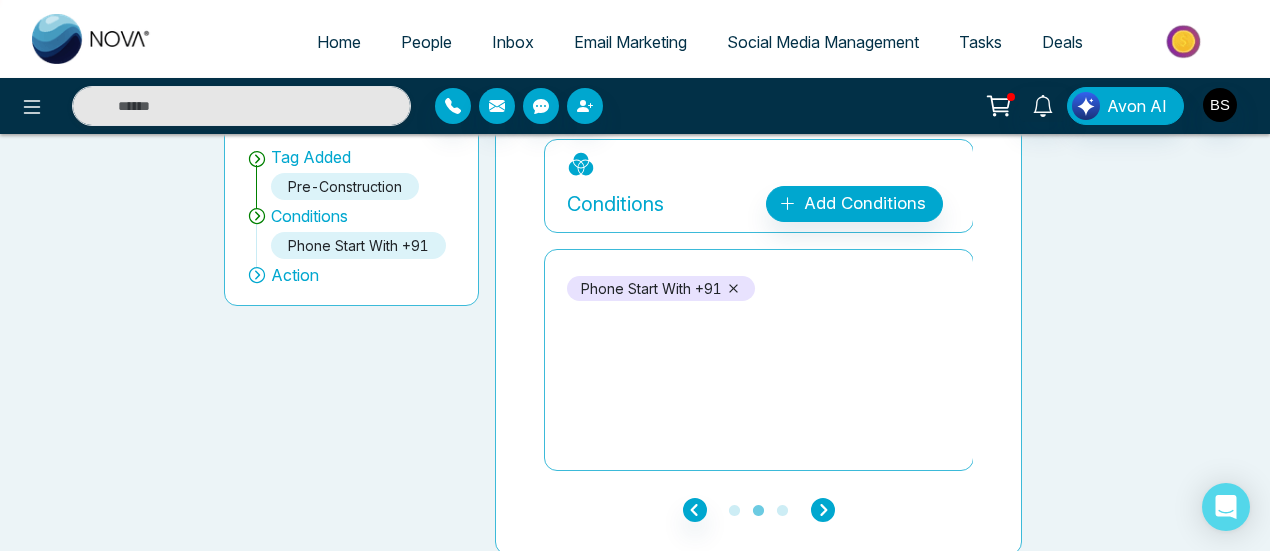 click 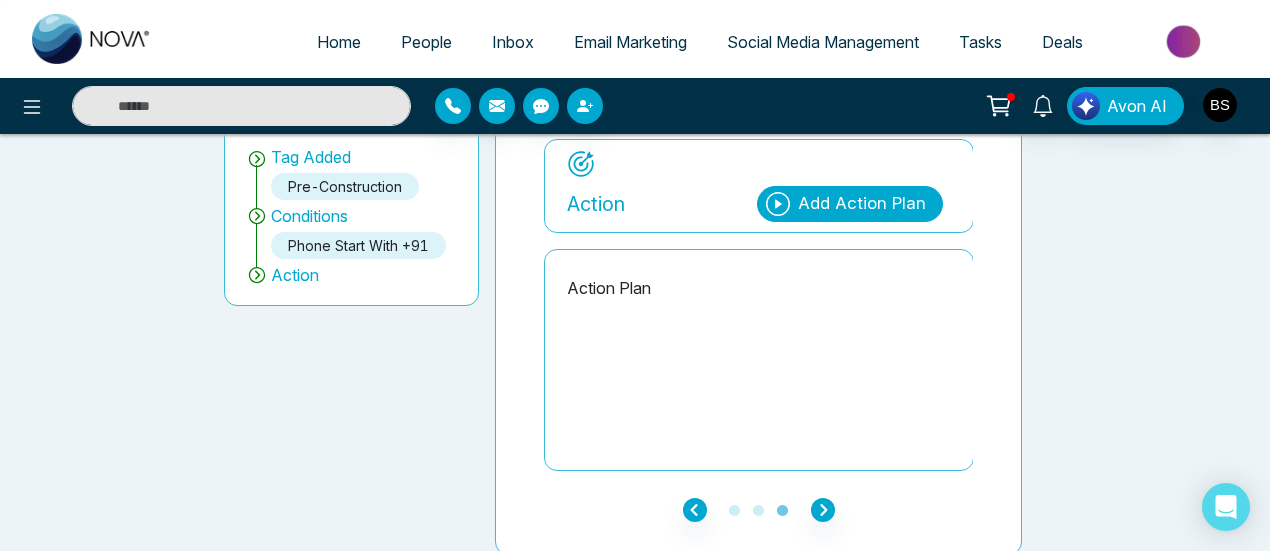 click on "Add Action Plan" at bounding box center (862, 204) 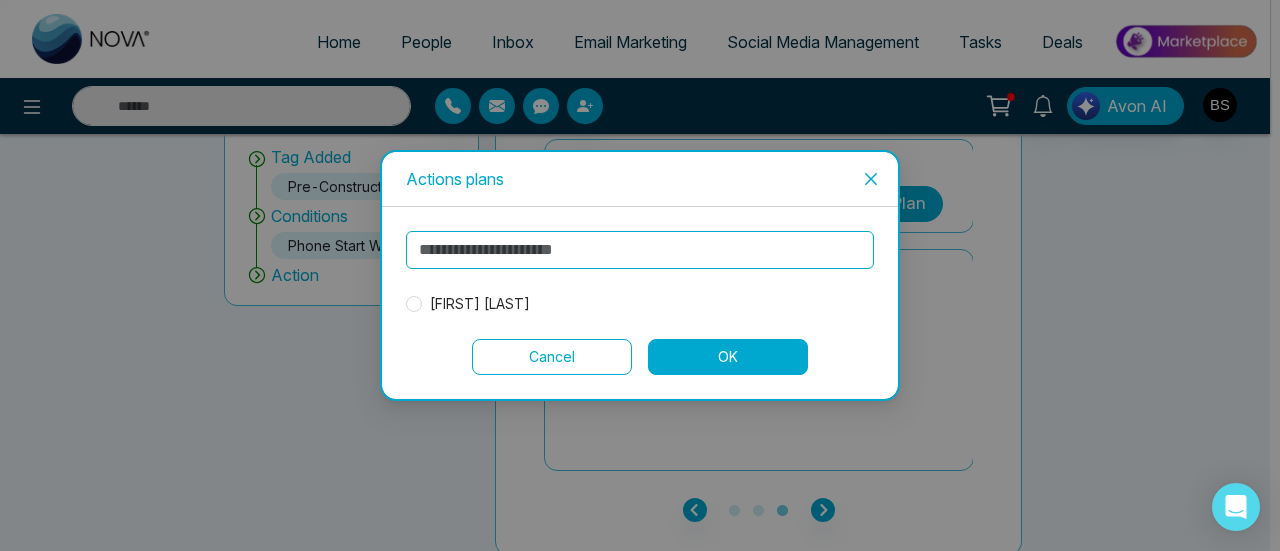click at bounding box center [640, 250] 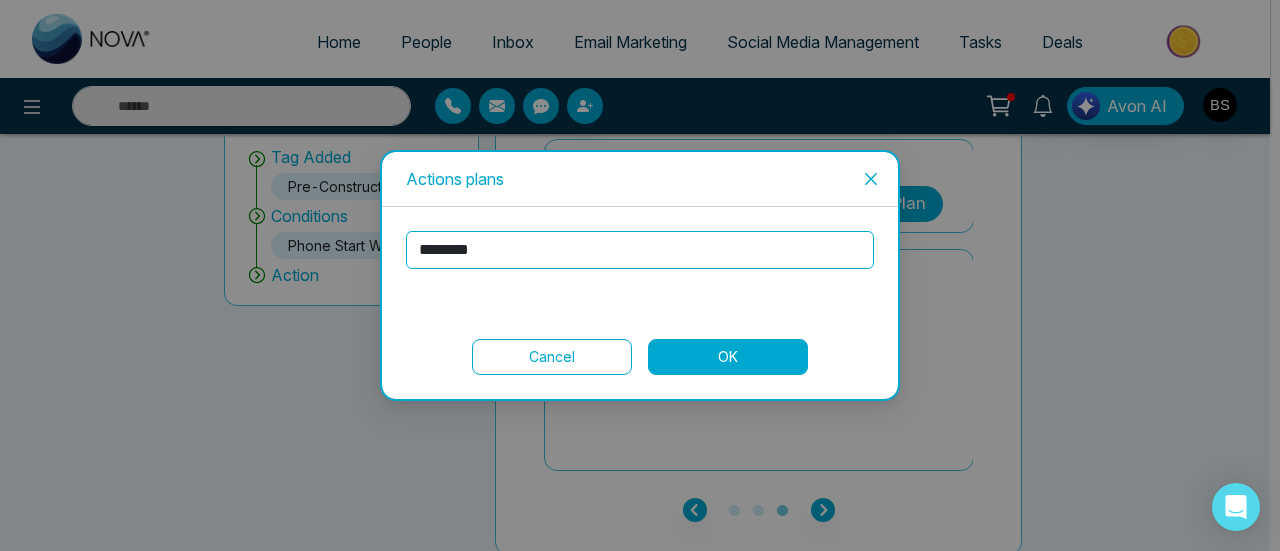 type on "********" 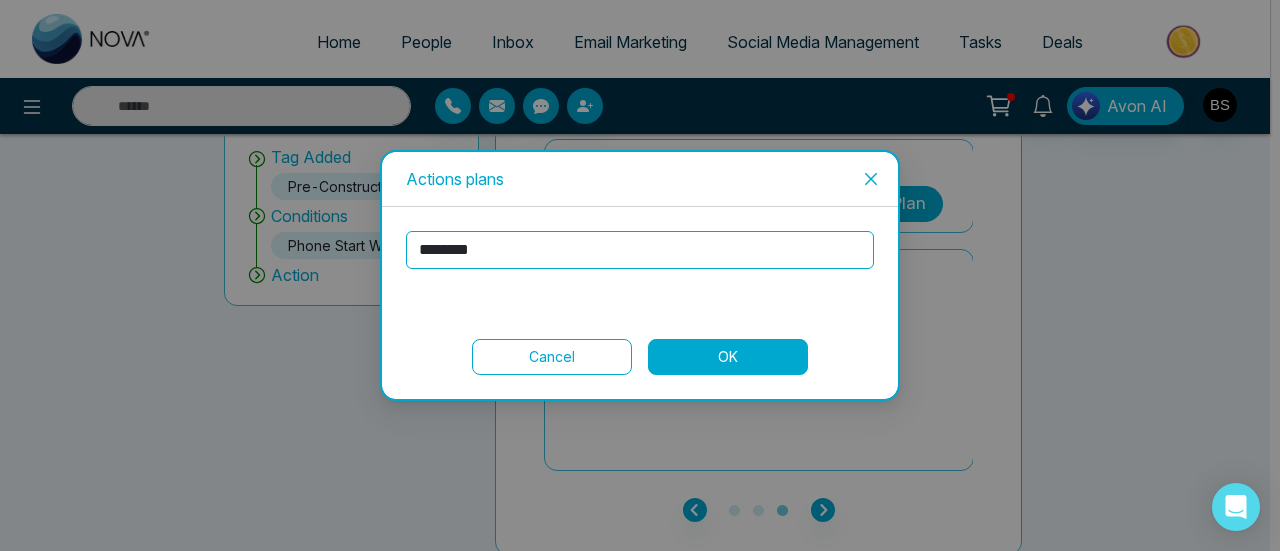 drag, startPoint x: 713, startPoint y: 381, endPoint x: 697, endPoint y: 349, distance: 35.77709 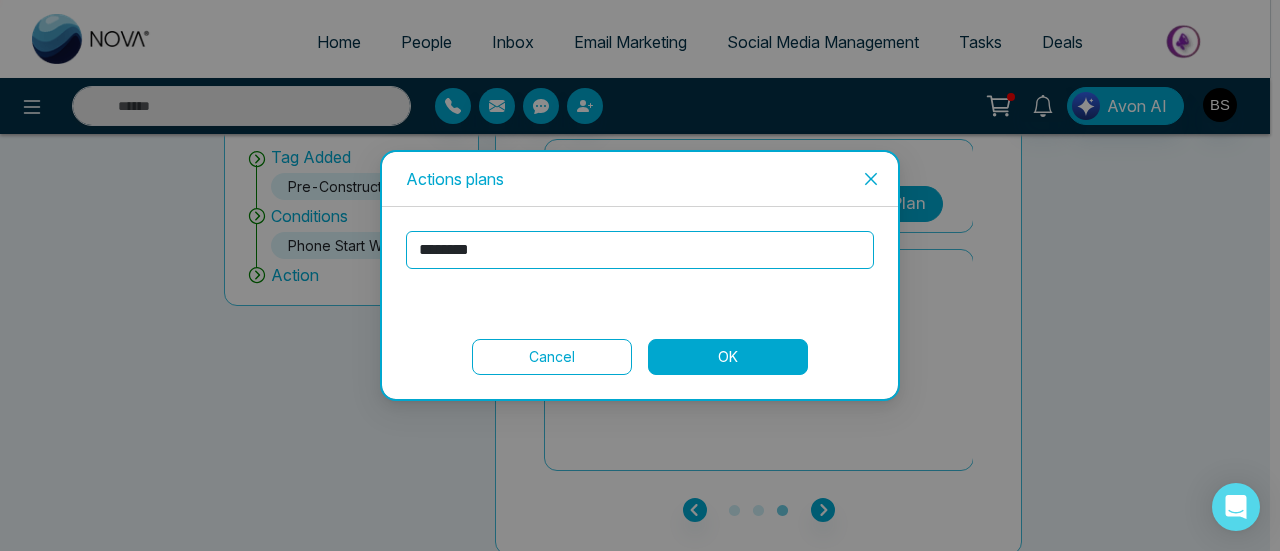 click on "******** Cancel OK" at bounding box center (640, 303) 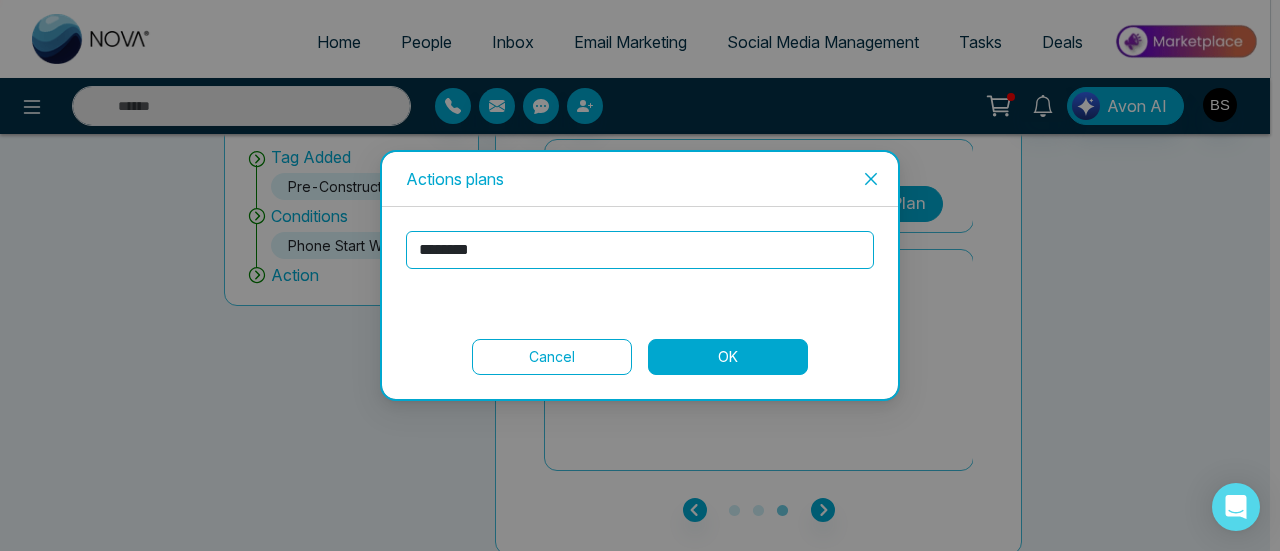 click on "OK" at bounding box center [728, 357] 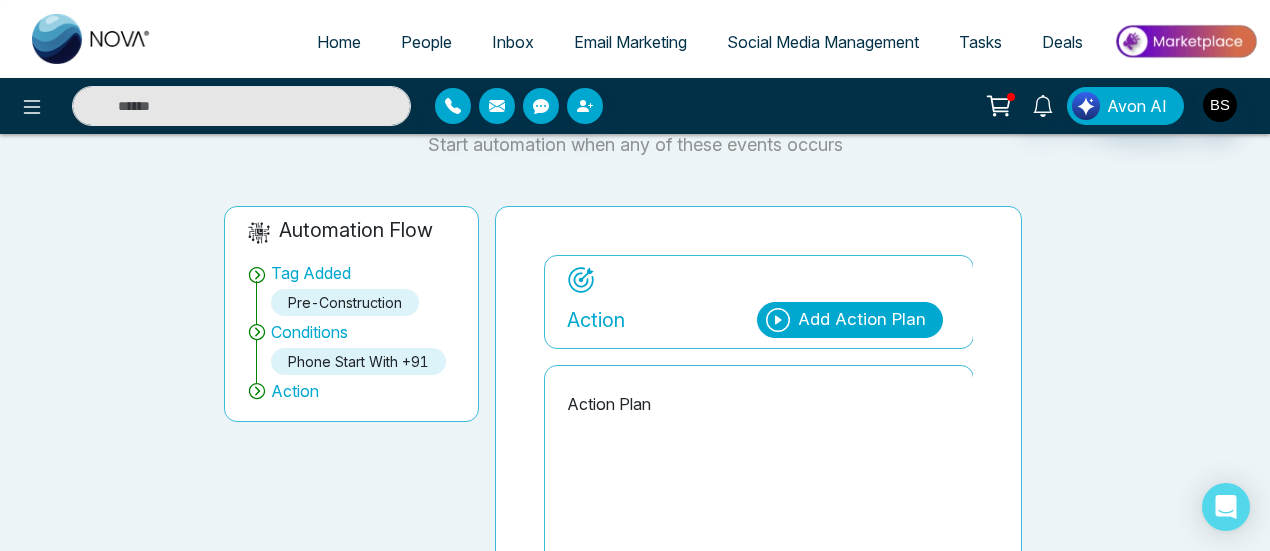 scroll, scrollTop: 200, scrollLeft: 0, axis: vertical 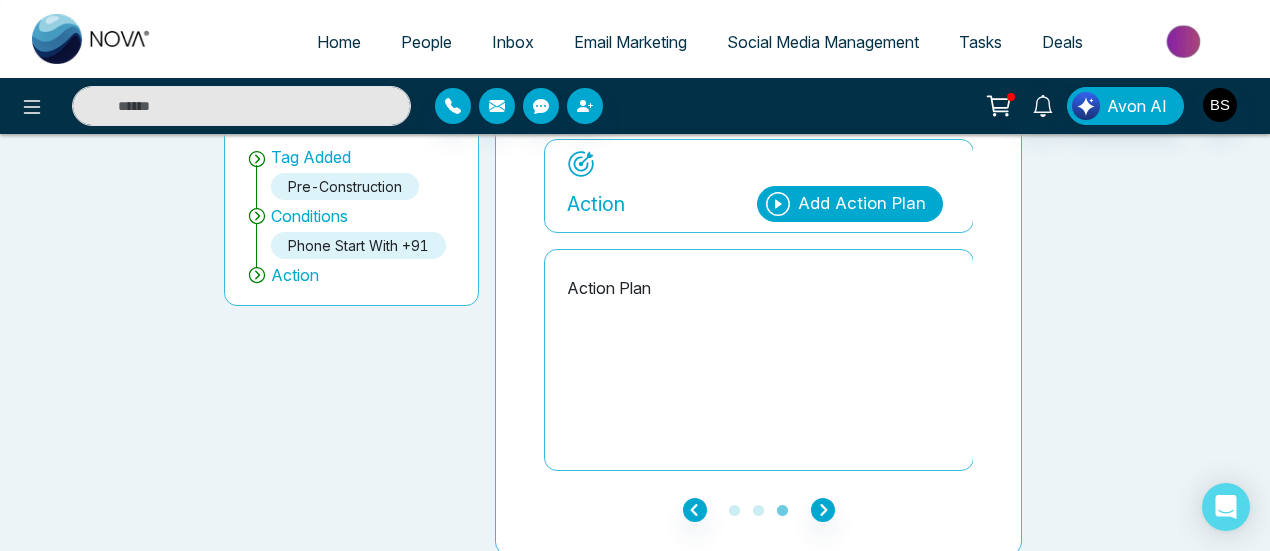 click on "Add Action Plan" at bounding box center [862, 204] 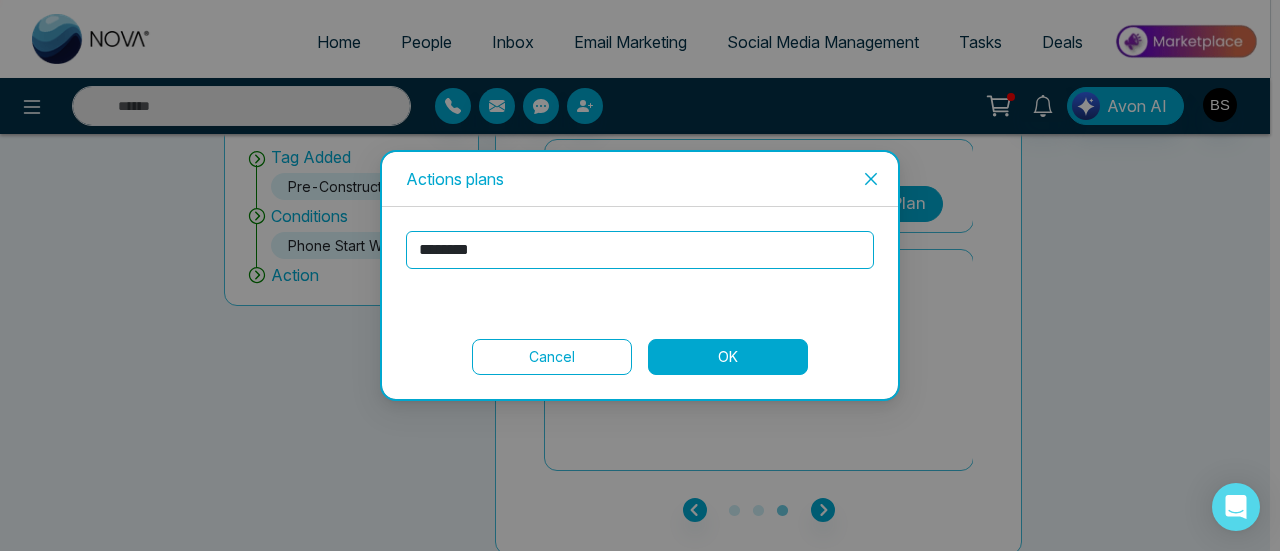 click 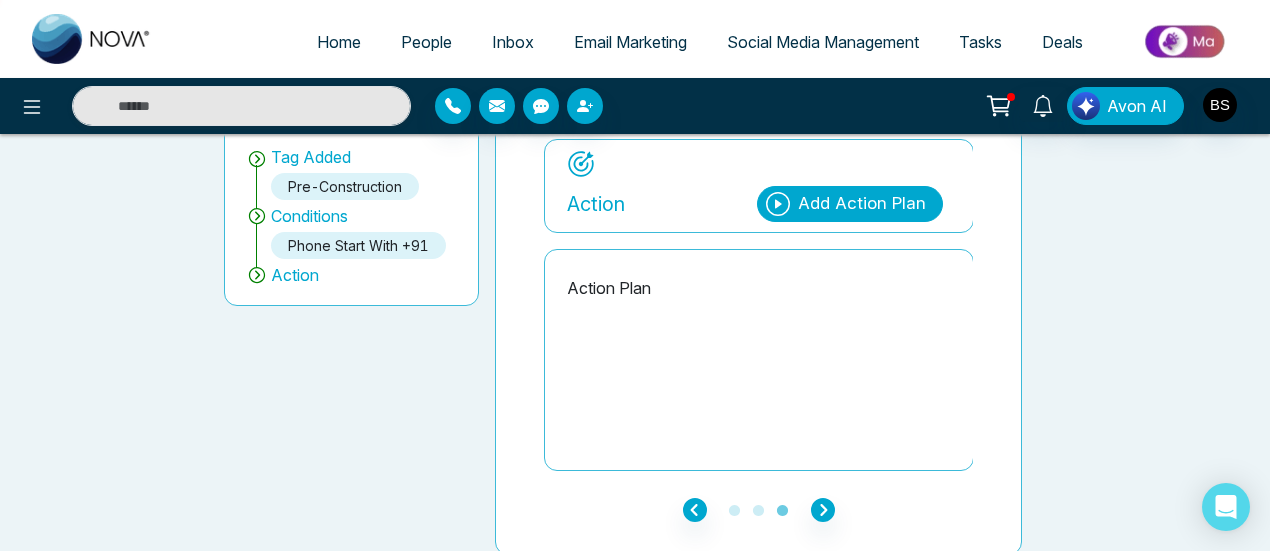 click on "Add Action Plan" at bounding box center [862, 204] 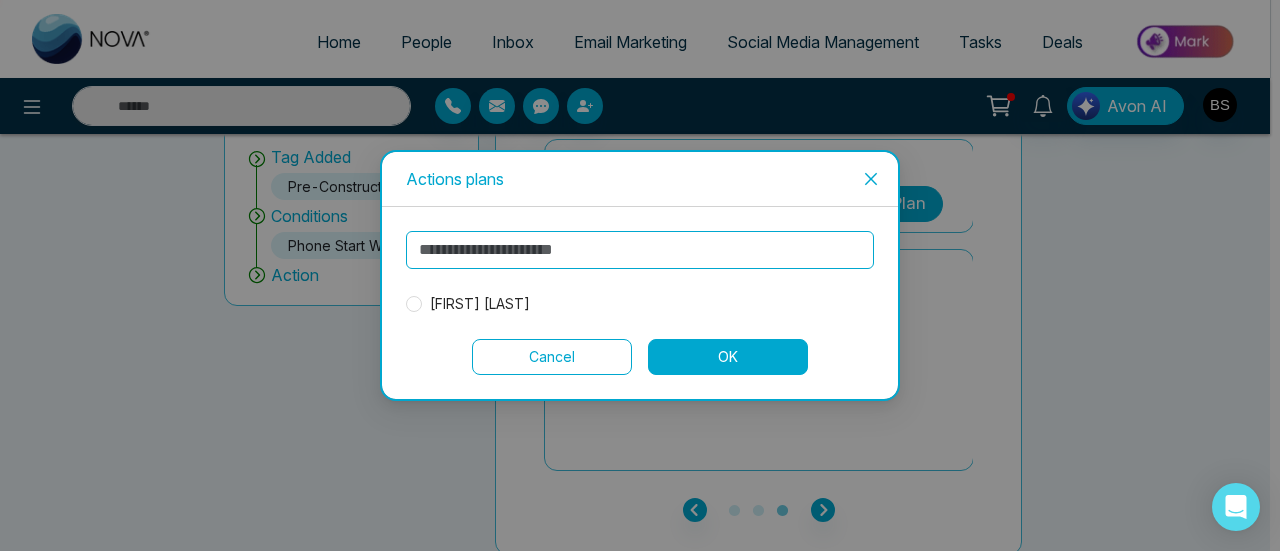 click at bounding box center (640, 250) 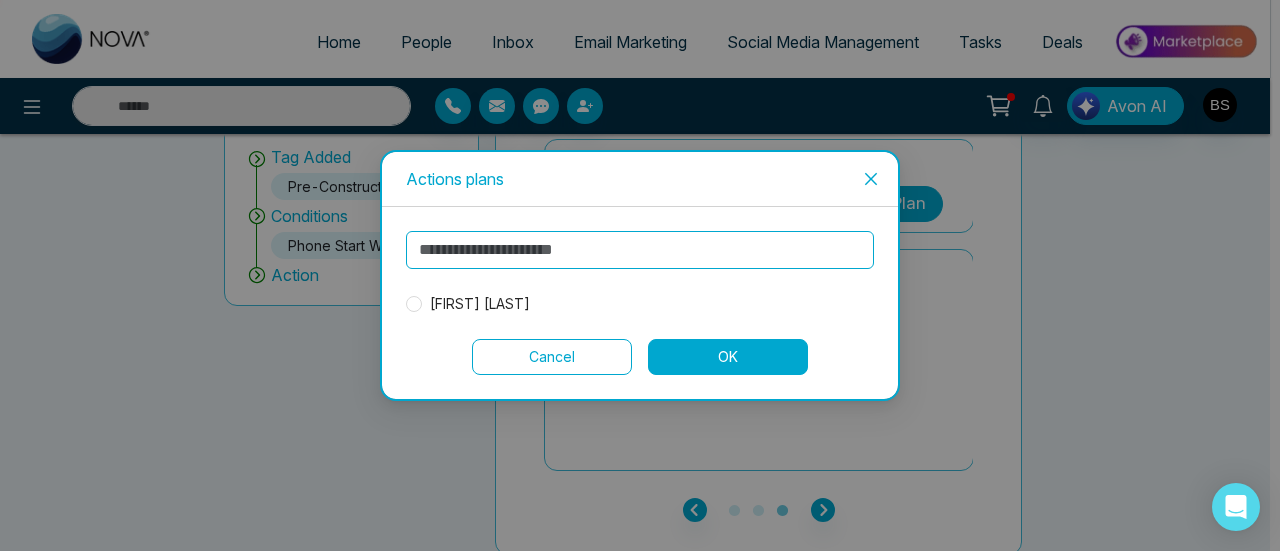 click on "[FIRST] [LAST]" at bounding box center [480, 304] 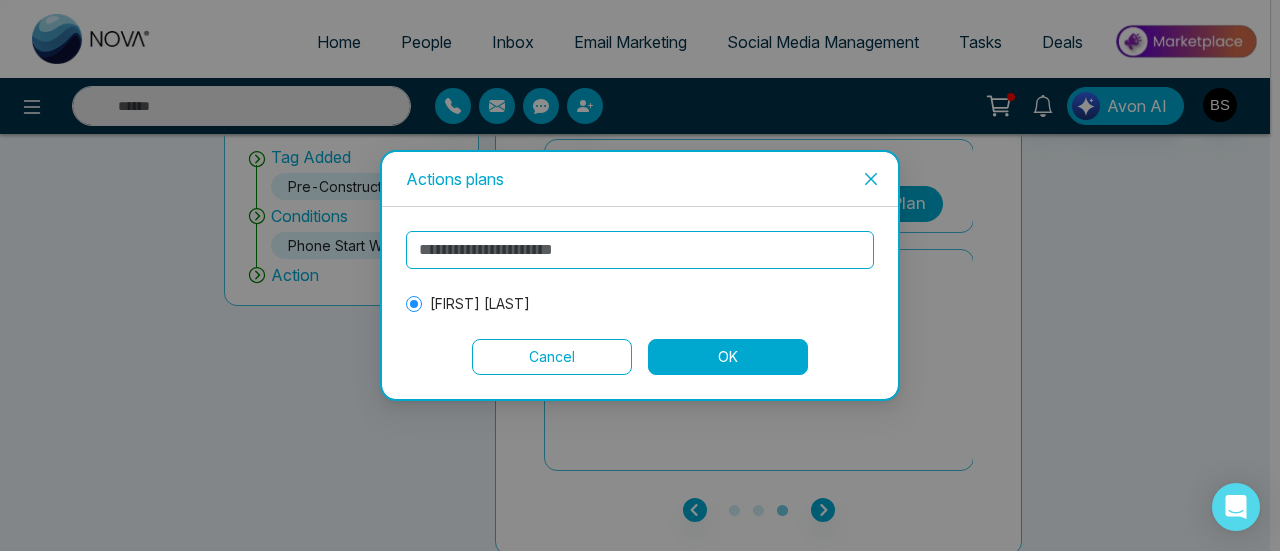 click on "OK" at bounding box center (728, 357) 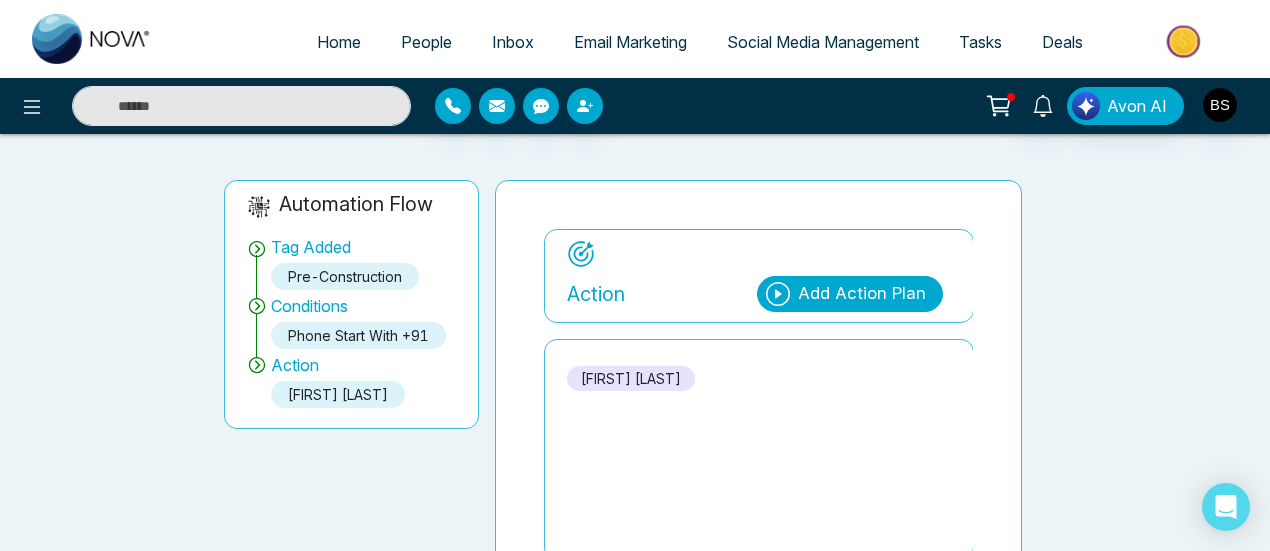 scroll, scrollTop: 0, scrollLeft: 0, axis: both 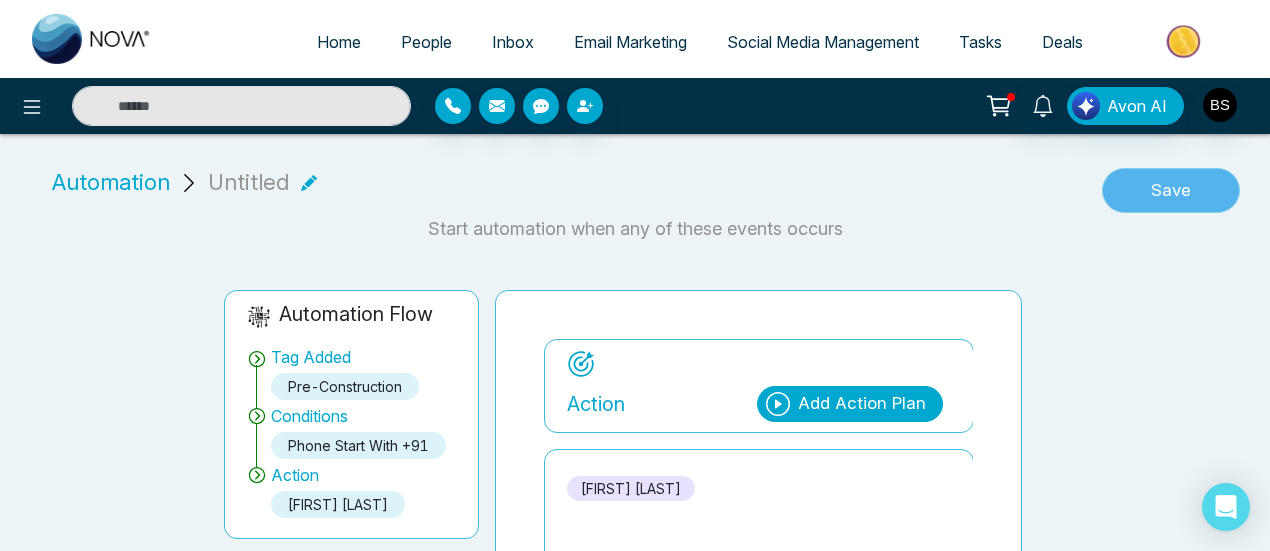 click on "Save" at bounding box center (1171, 191) 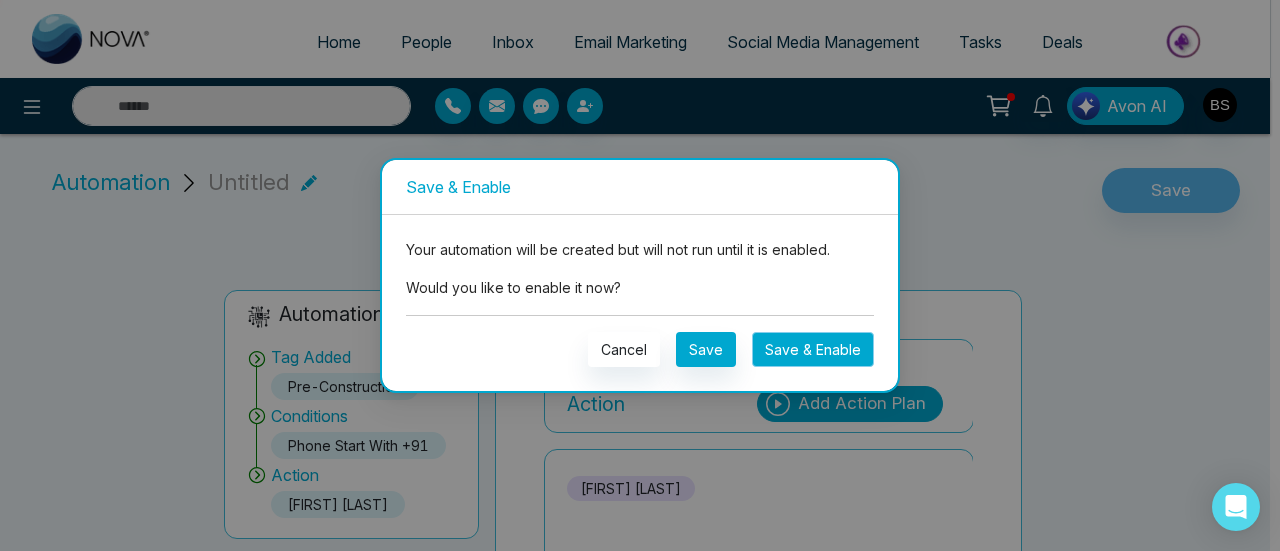 click on "Save & Enable" at bounding box center (813, 349) 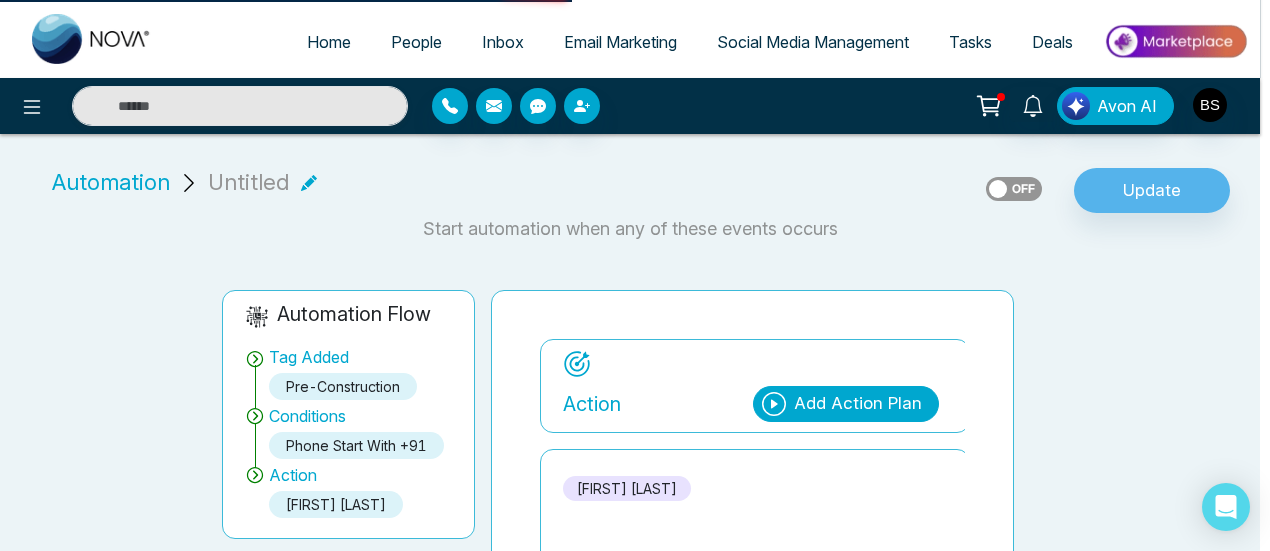 scroll, scrollTop: 0, scrollLeft: 0, axis: both 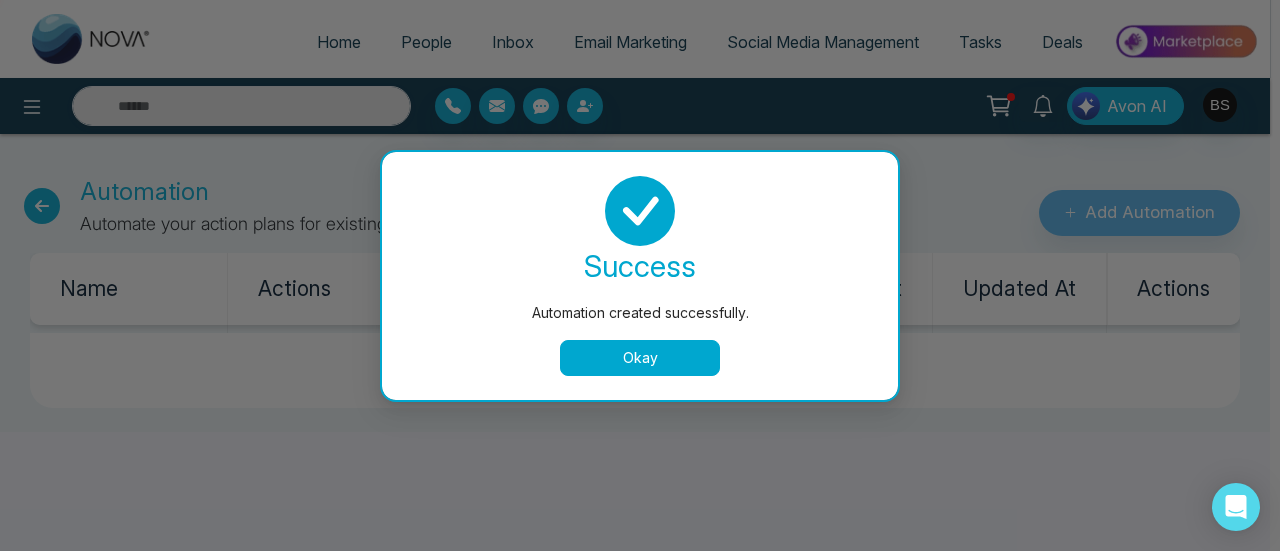 click on "Okay" at bounding box center [640, 358] 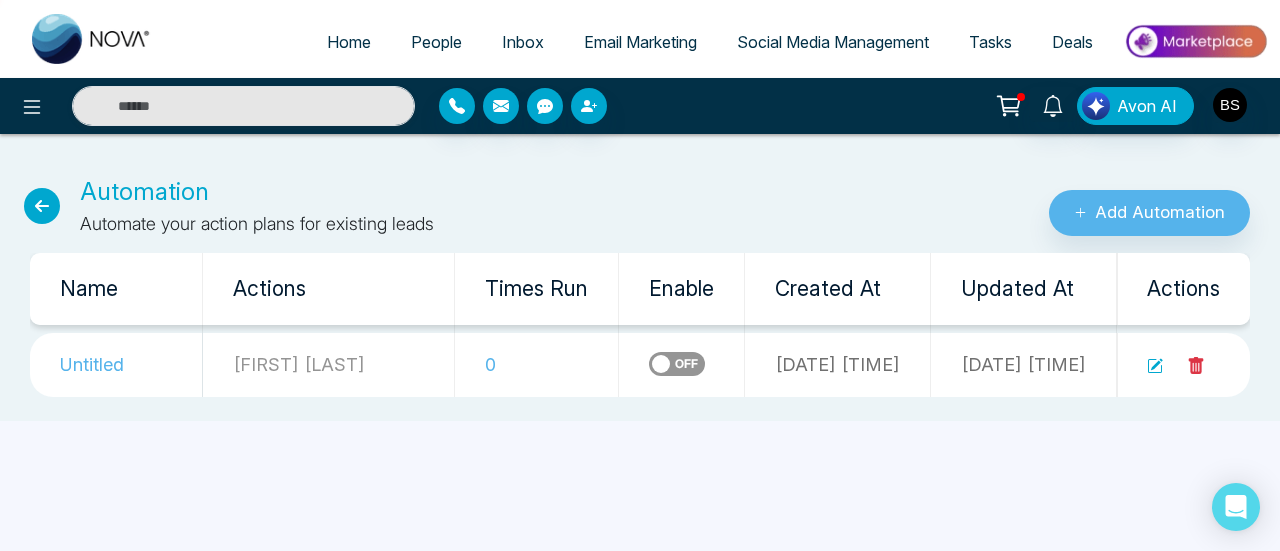 click at bounding box center (1155, 364) 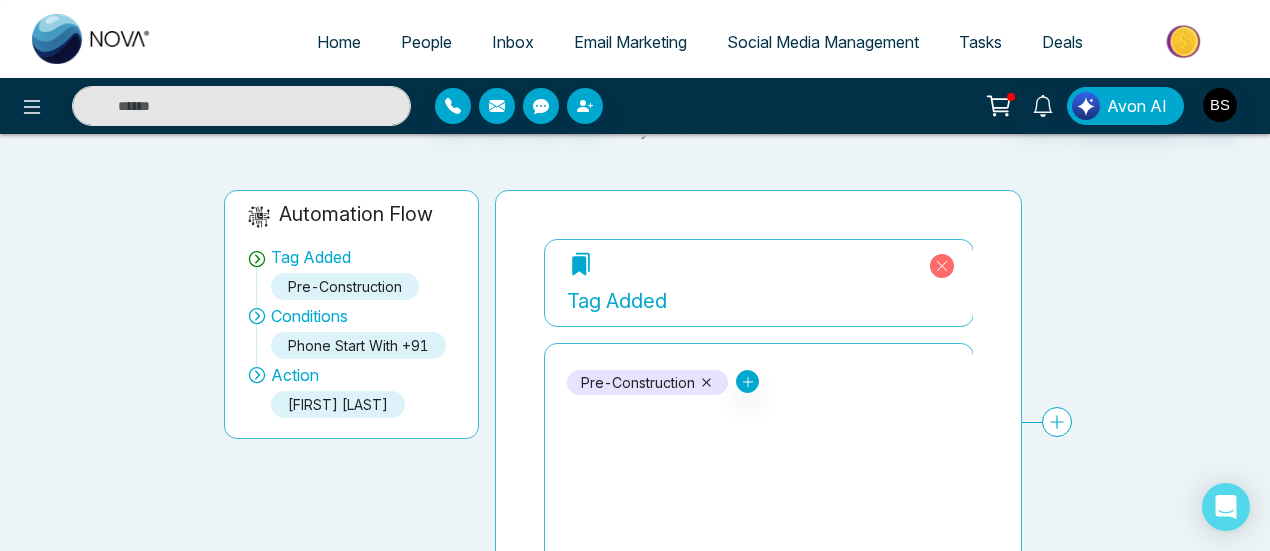 scroll, scrollTop: 0, scrollLeft: 0, axis: both 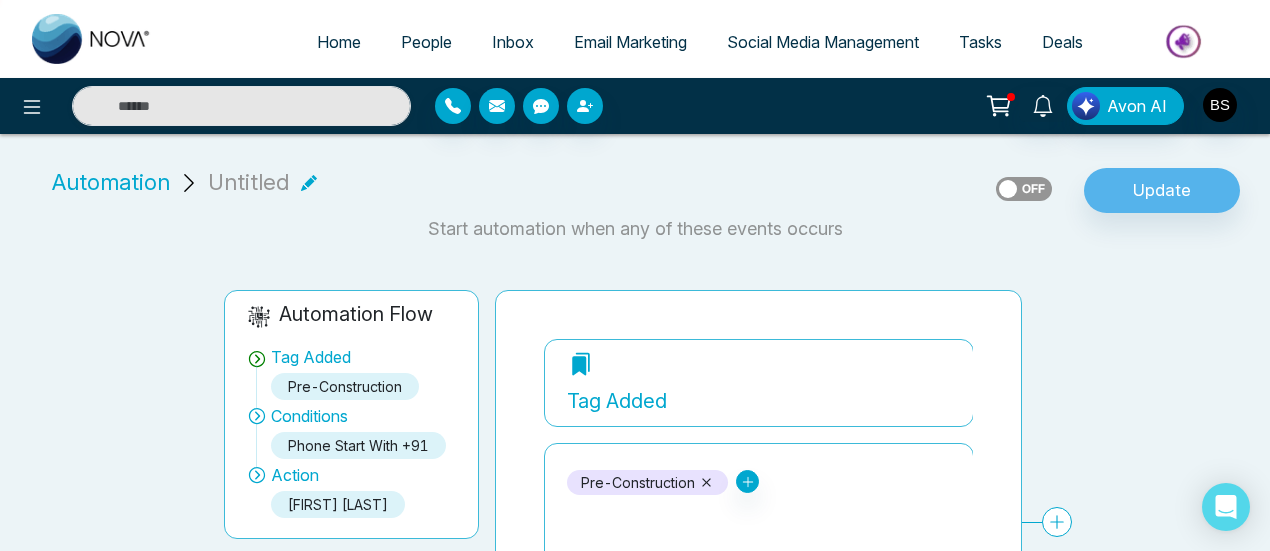 click on "Automation" at bounding box center (111, 182) 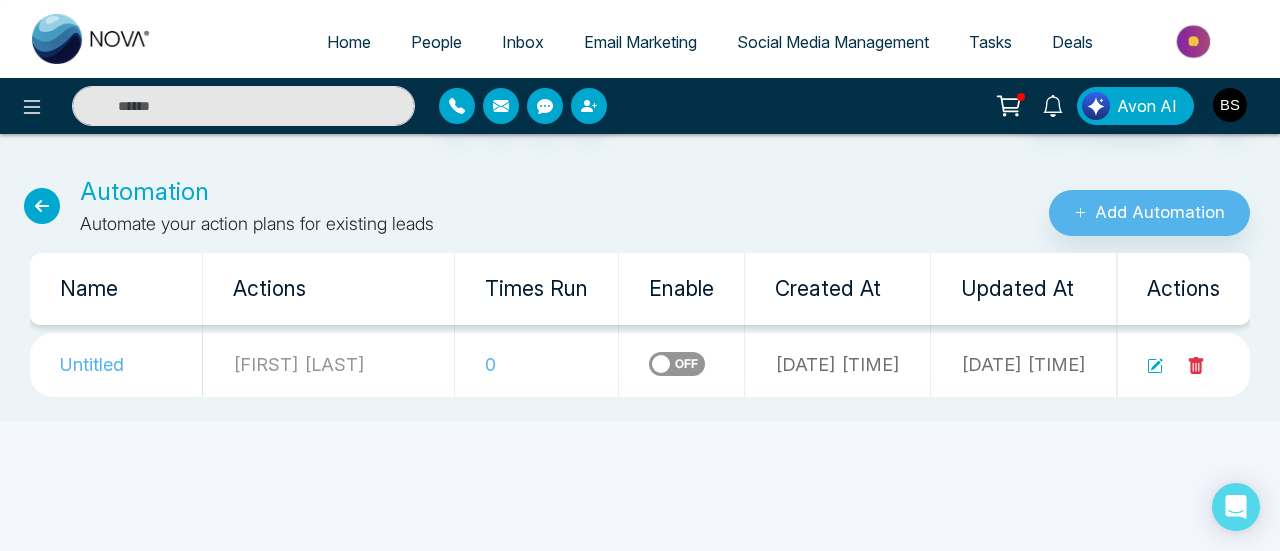 click on "People" at bounding box center [436, 42] 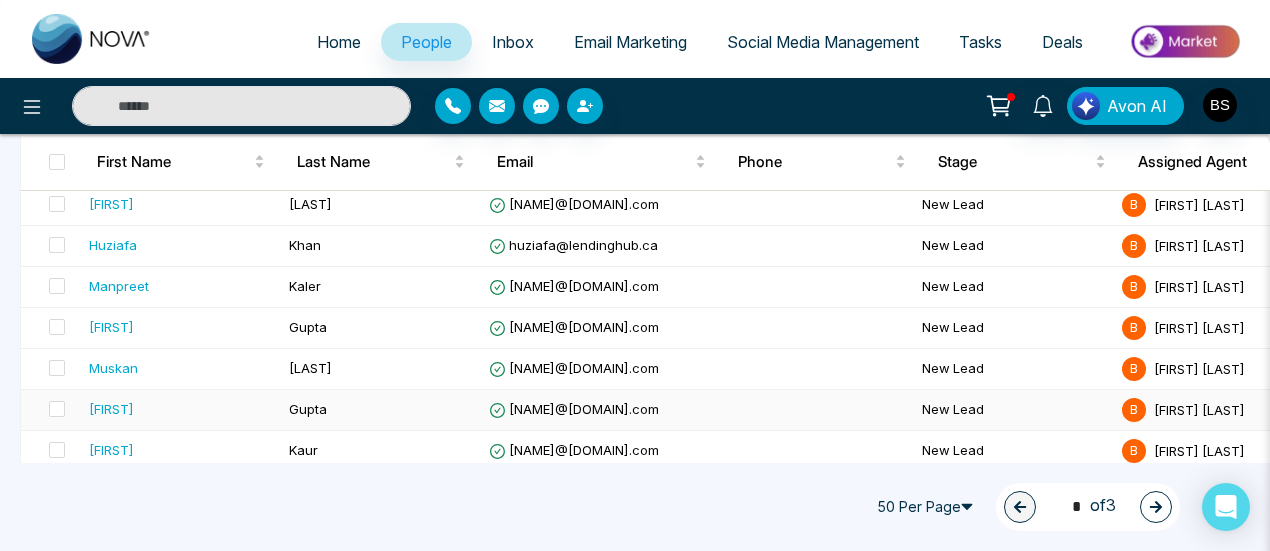 scroll, scrollTop: 1983, scrollLeft: 0, axis: vertical 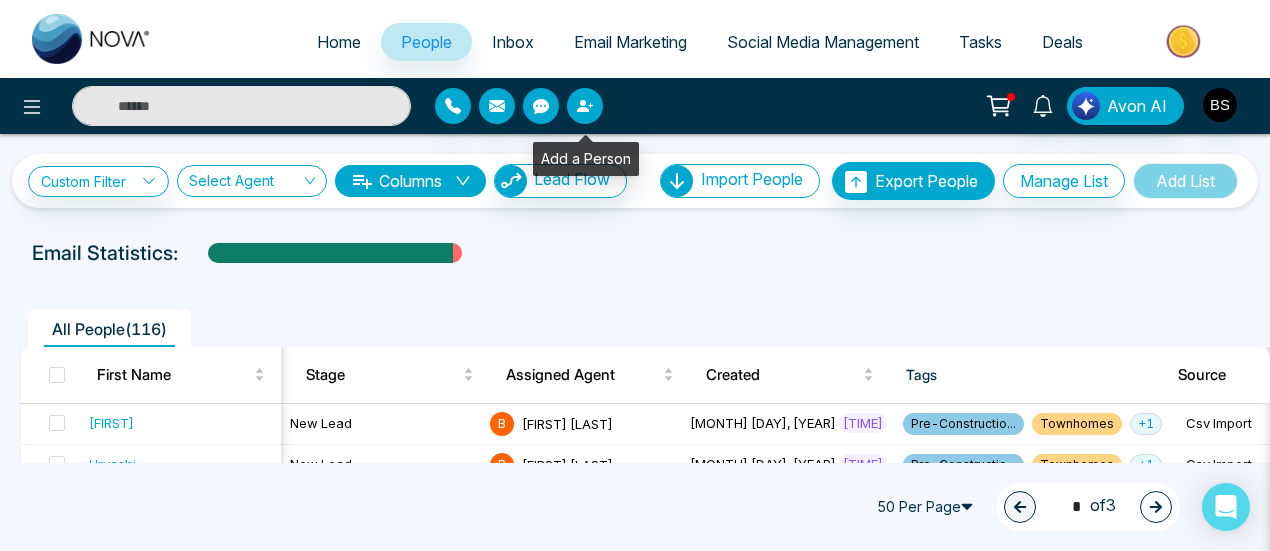 click at bounding box center (585, 106) 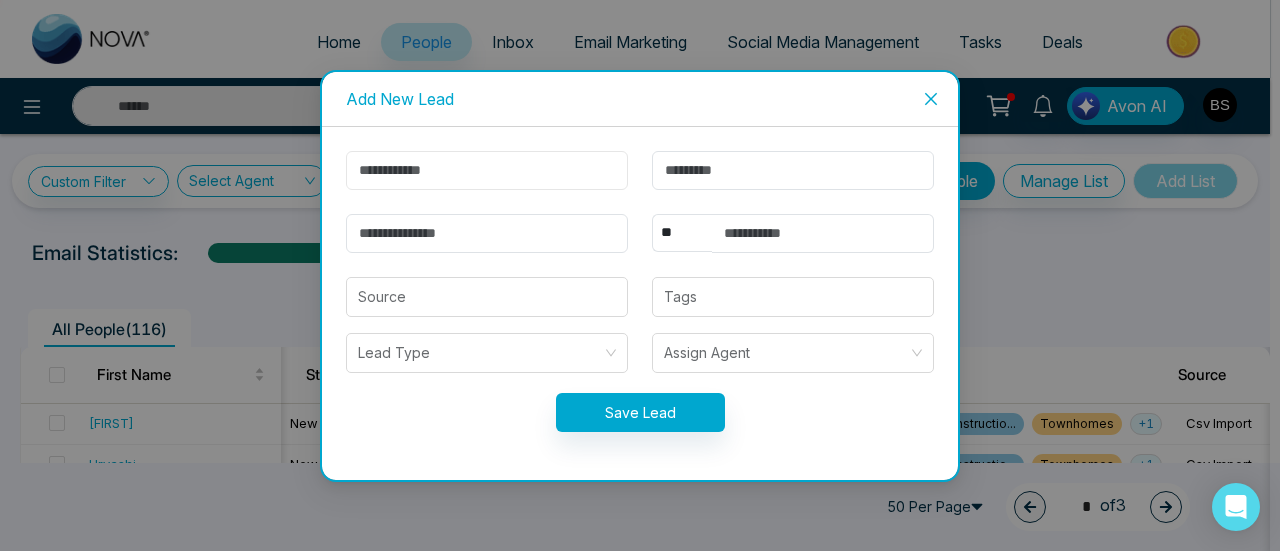 click at bounding box center [487, 170] 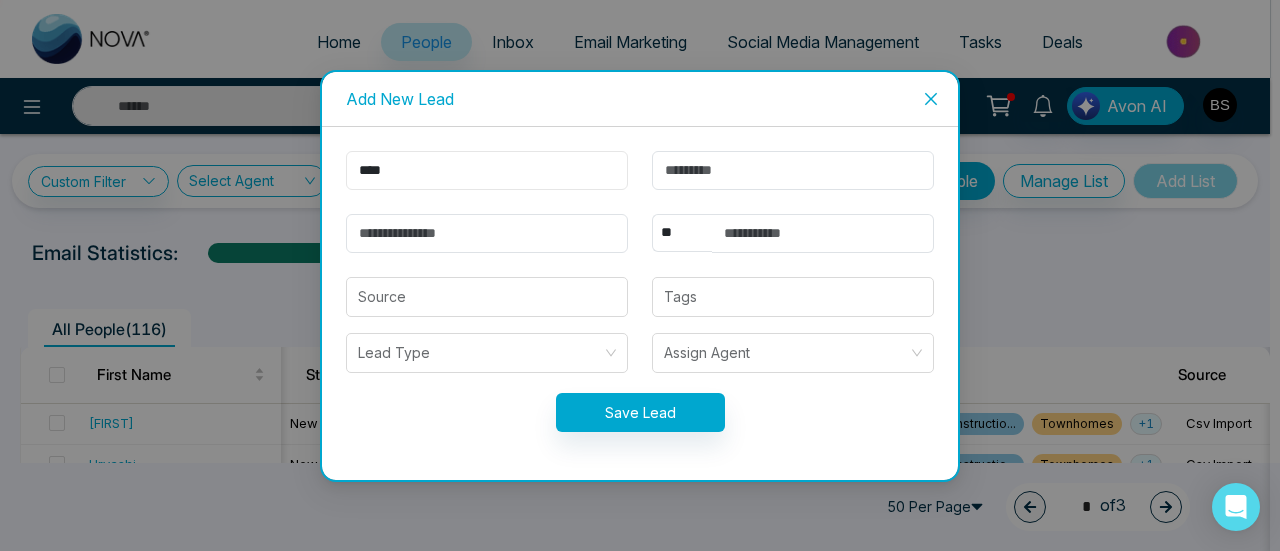 type on "****" 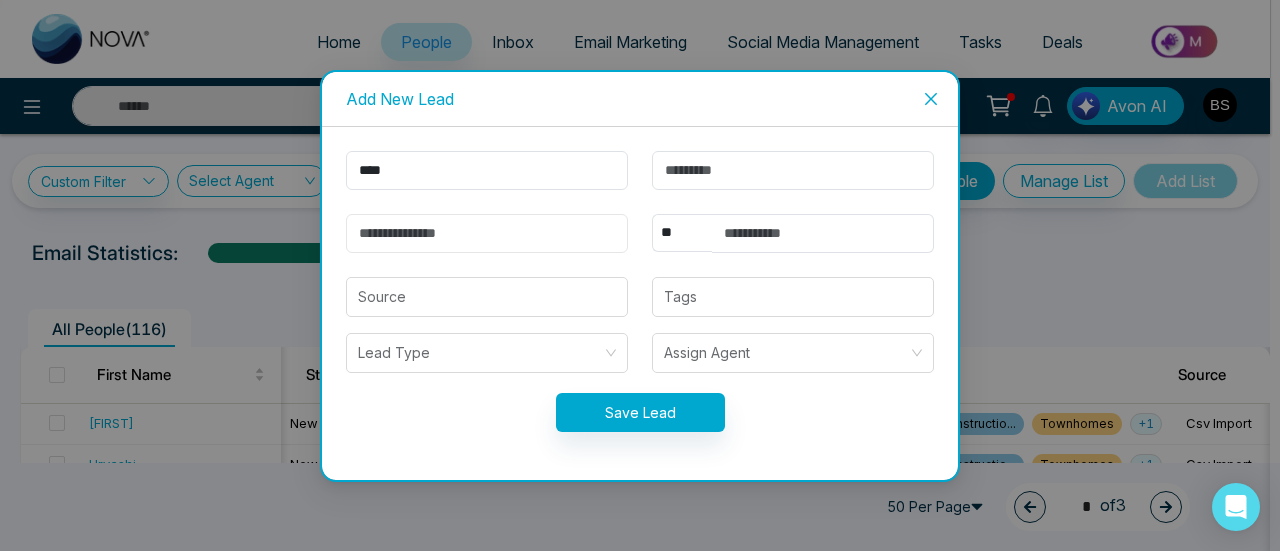click at bounding box center (487, 233) 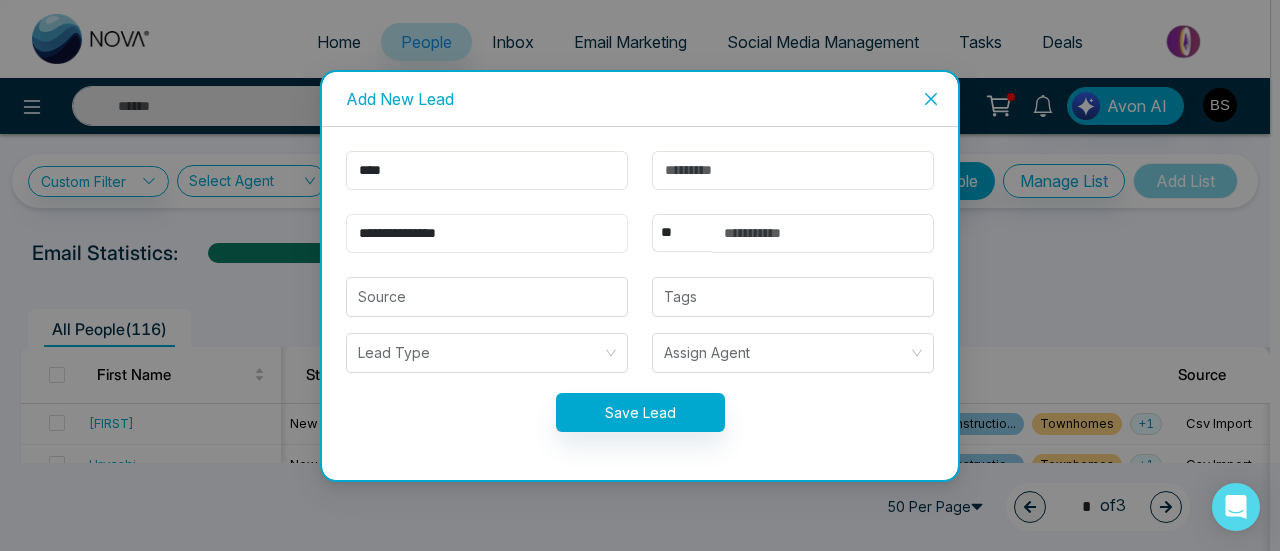 type on "**********" 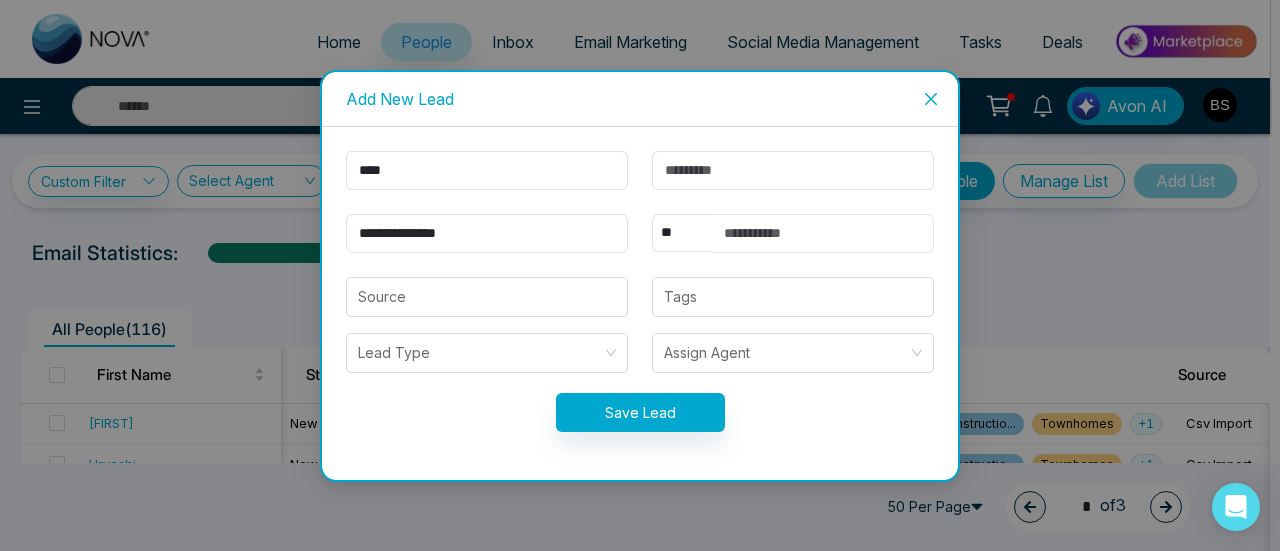 click at bounding box center [823, 233] 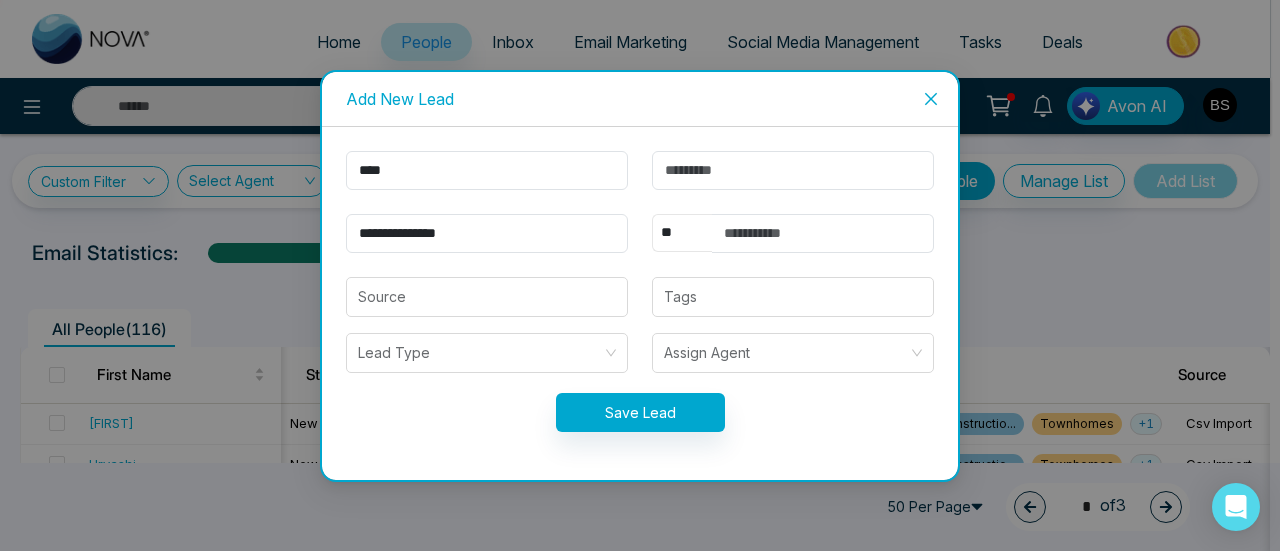 click on "** **** *** *** *** **** ***" at bounding box center [682, 233] 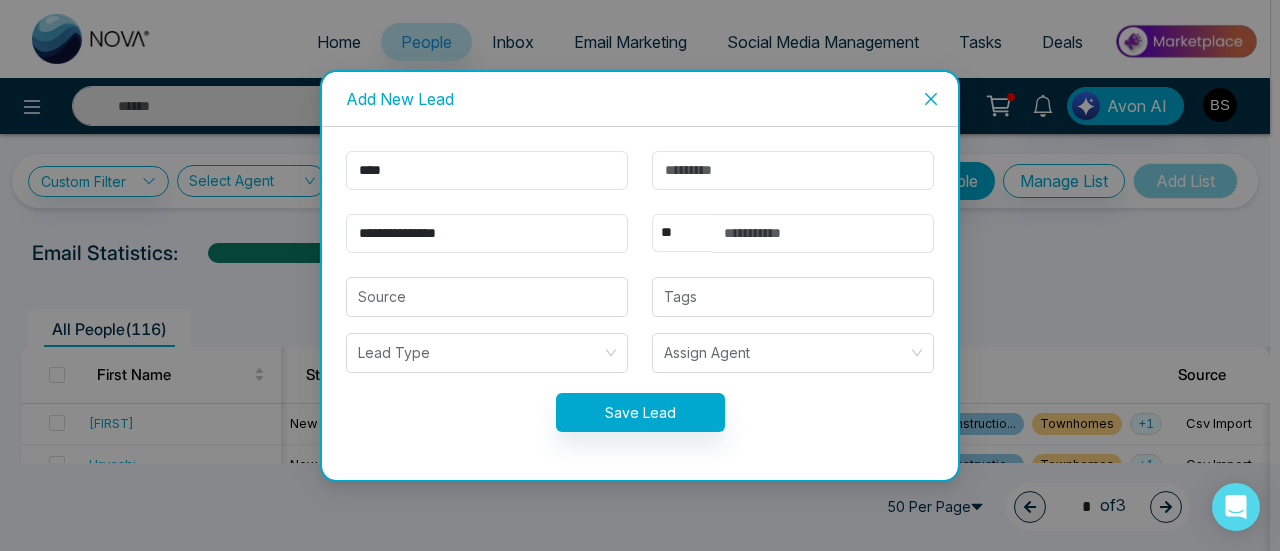 select on "***" 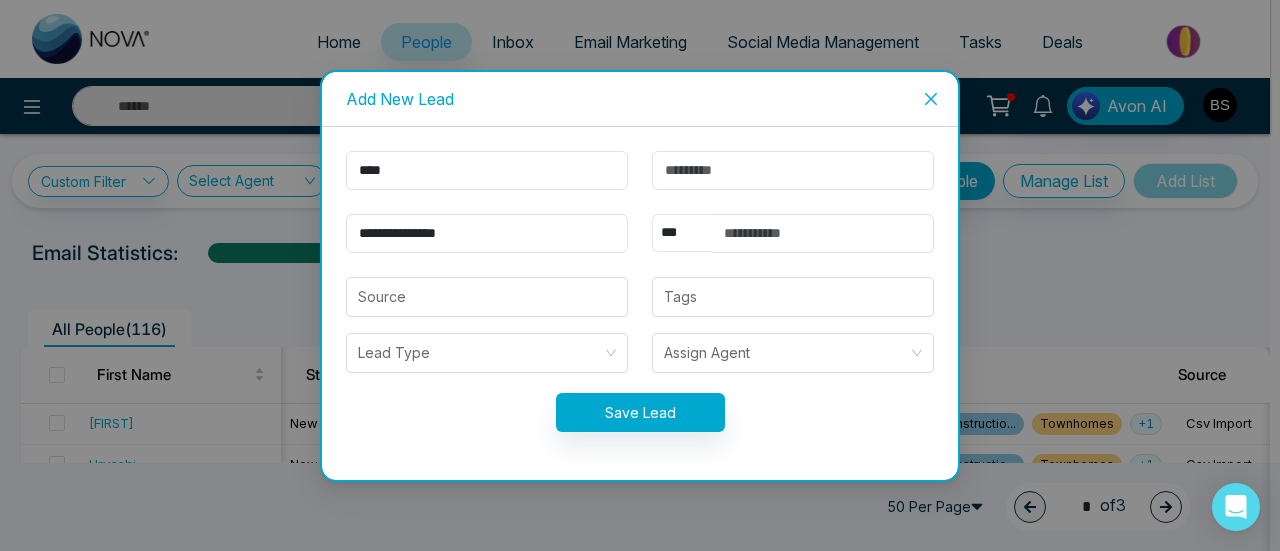 click on "** **** *** *** *** **** ***" at bounding box center [682, 233] 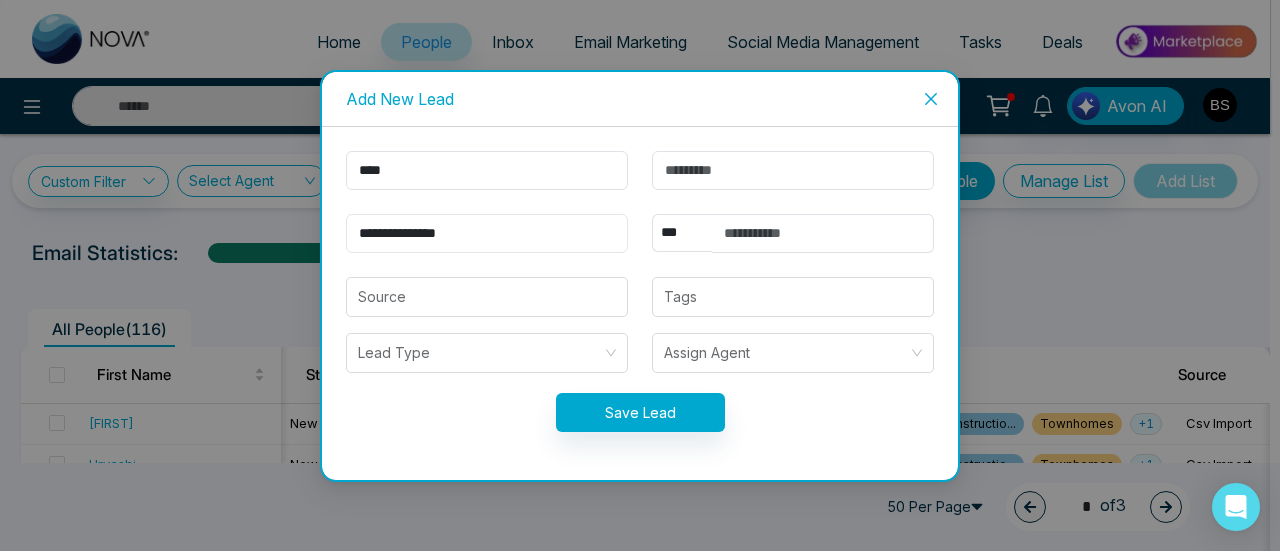 click on "**********" at bounding box center (487, 233) 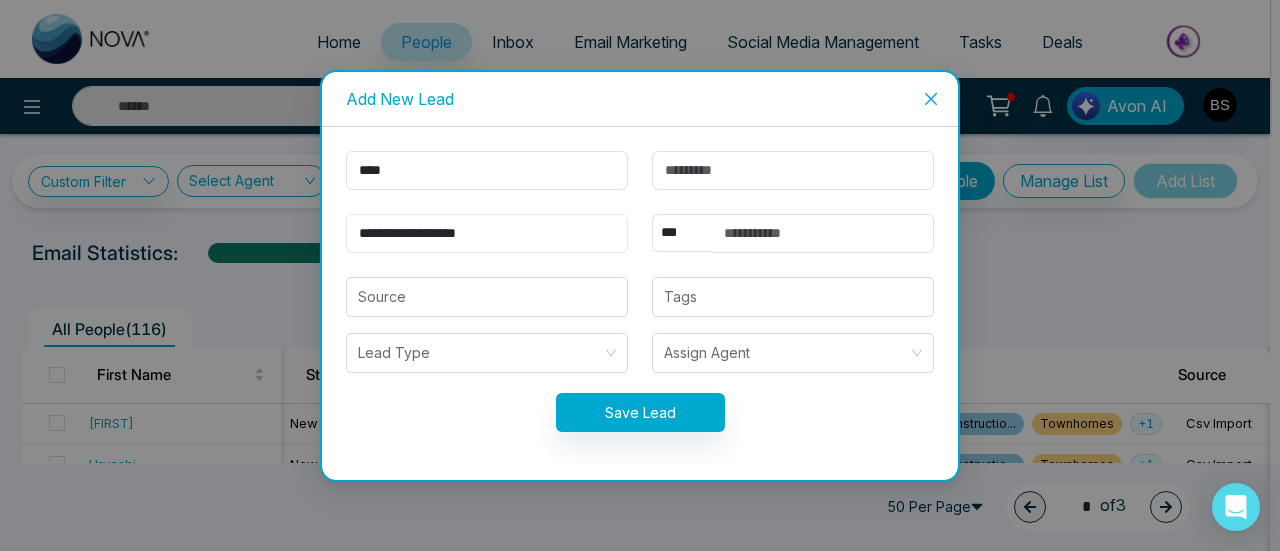 type on "**********" 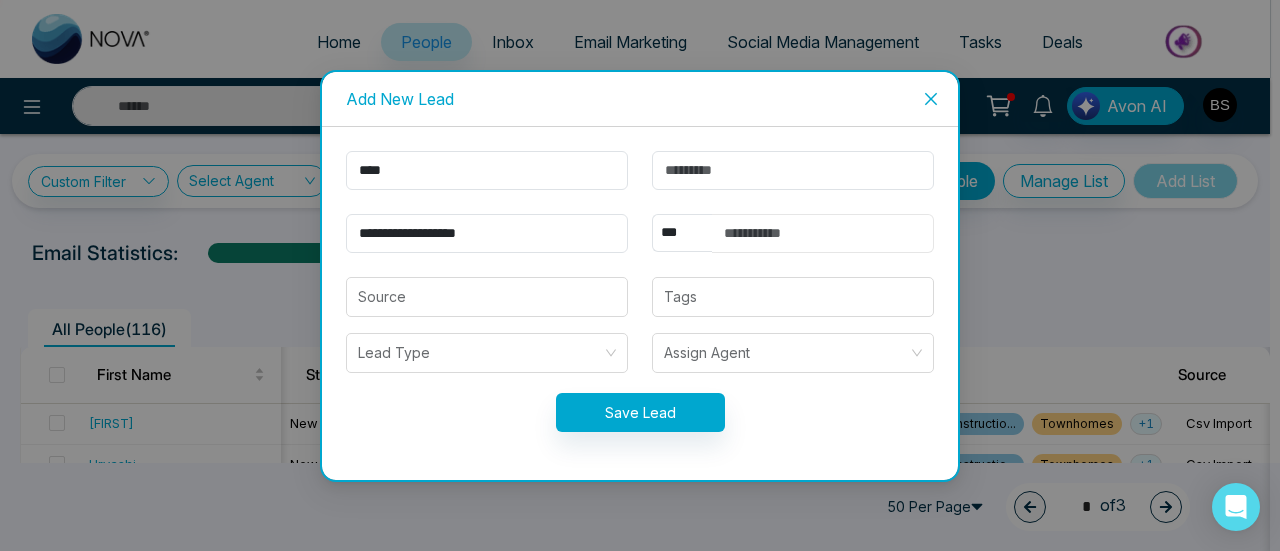 click at bounding box center [823, 233] 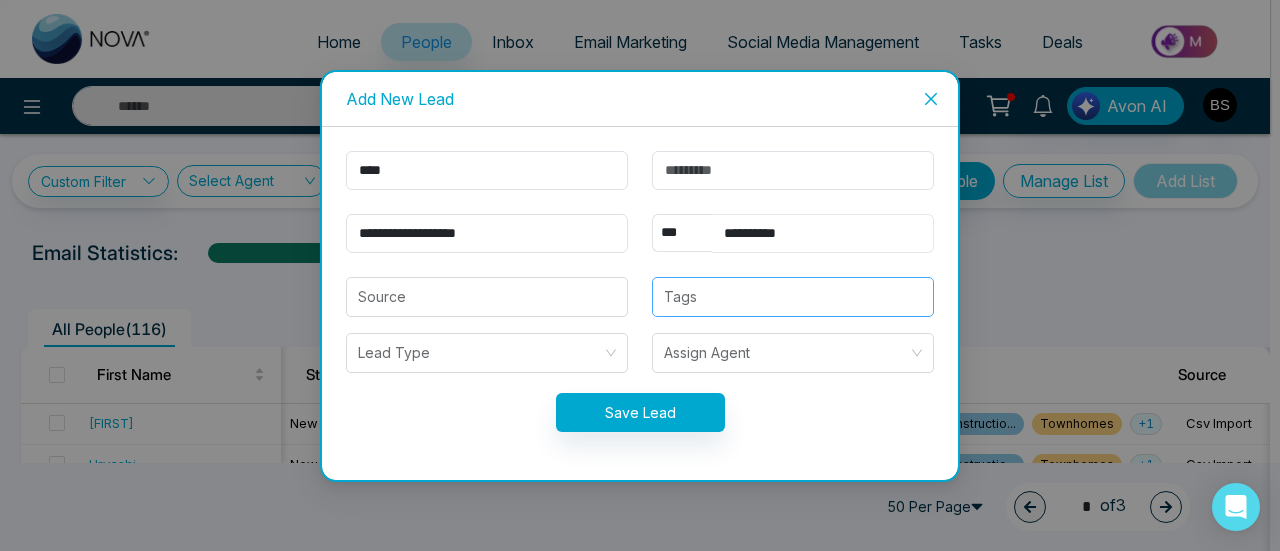 click at bounding box center [793, 297] 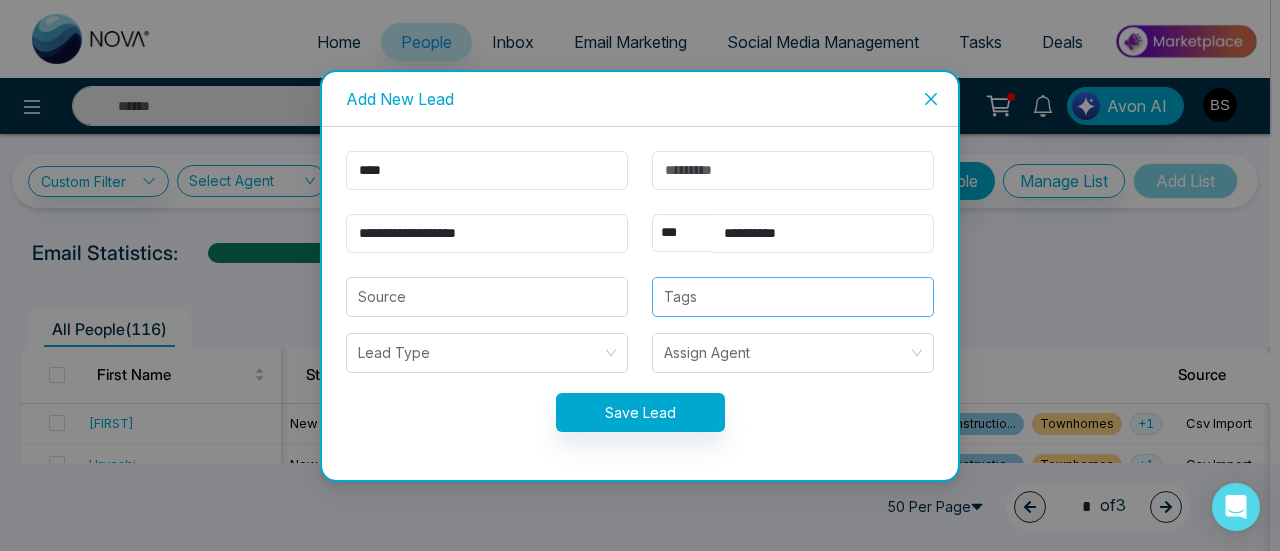 type on "**********" 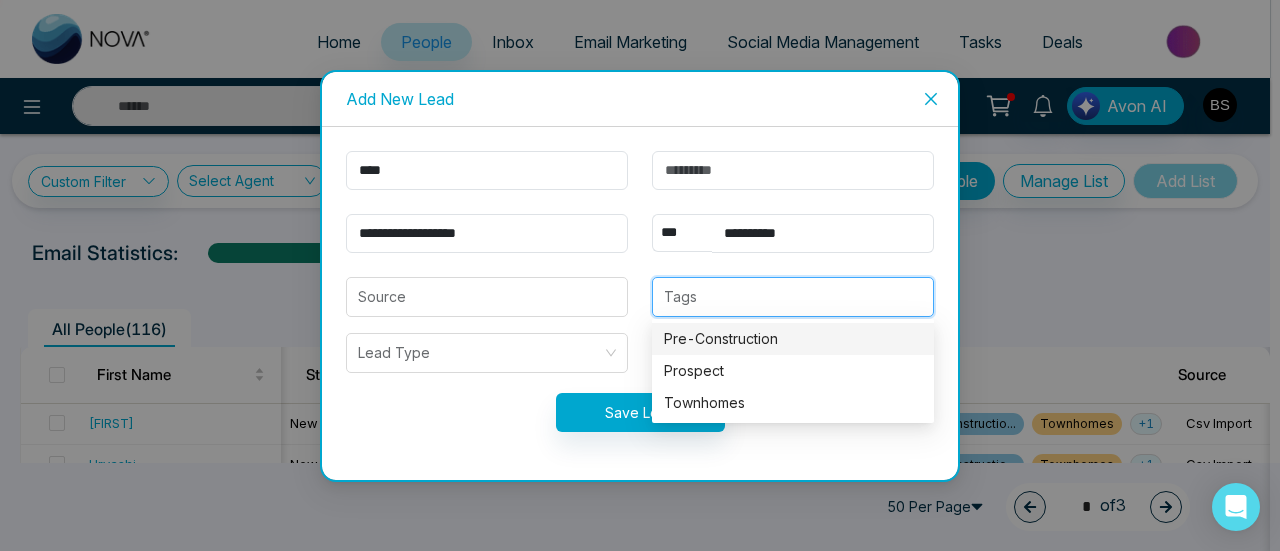 click on "Pre-Construction" at bounding box center [793, 339] 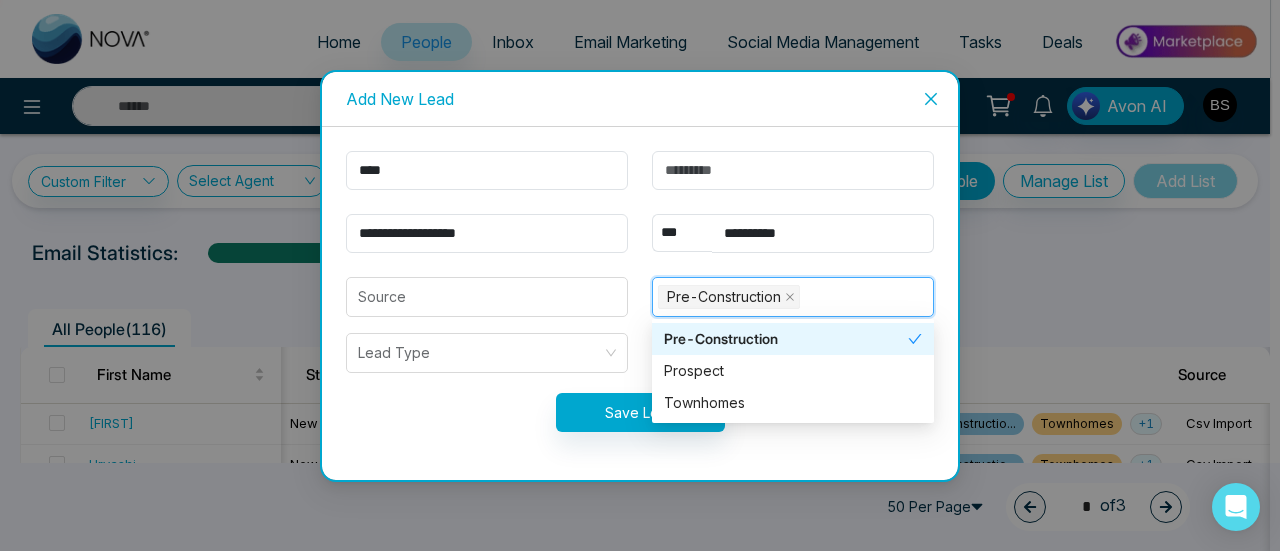 click on "Pre-Construction" at bounding box center [724, 297] 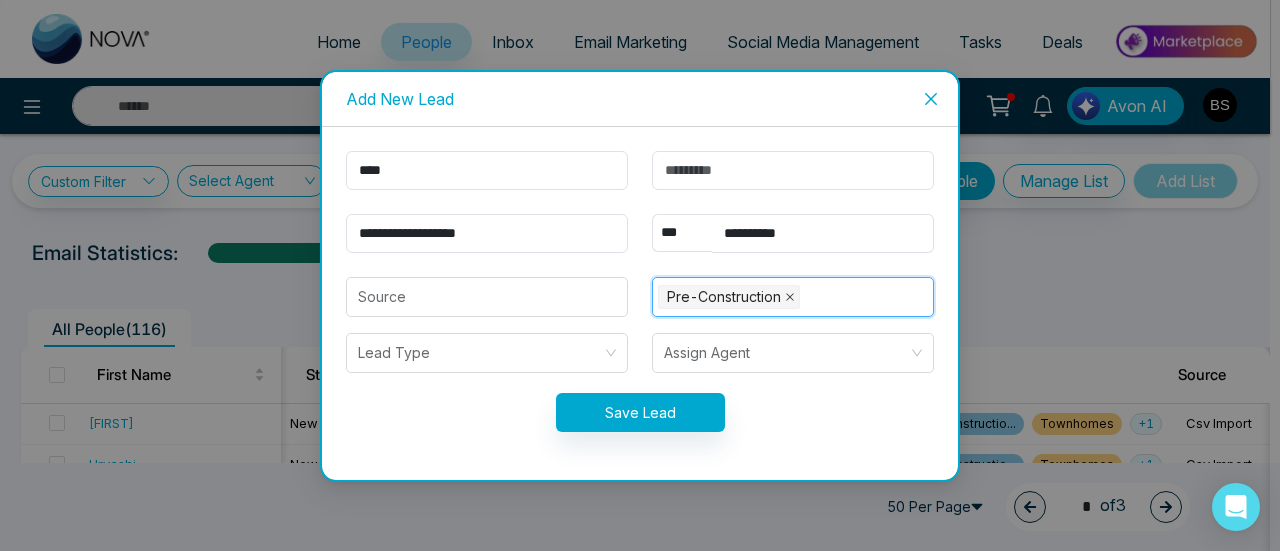 click 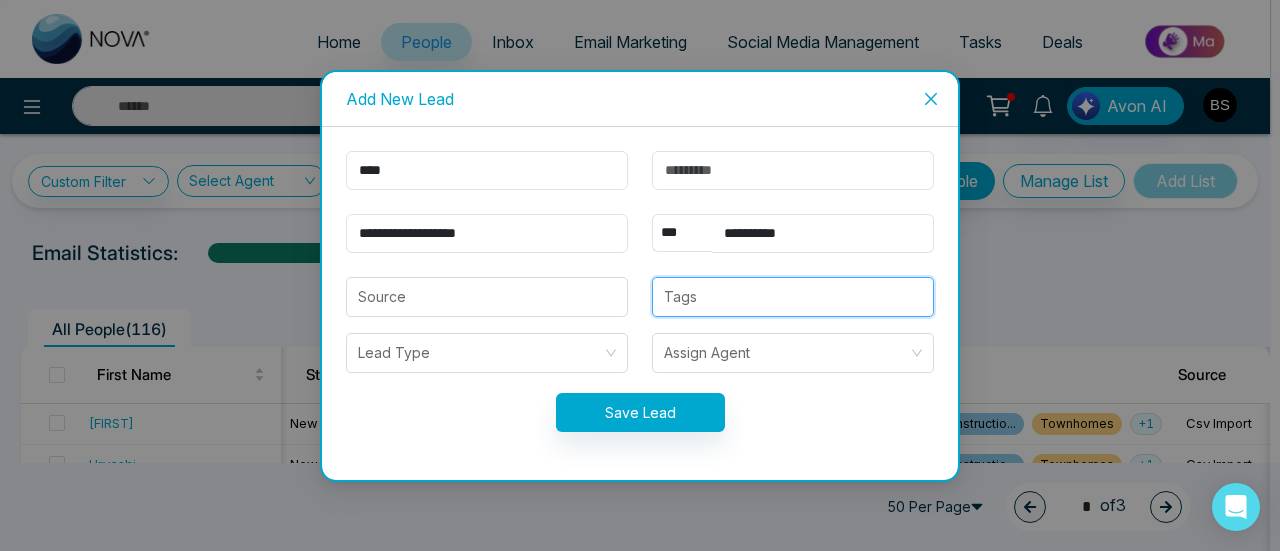 click at bounding box center (793, 297) 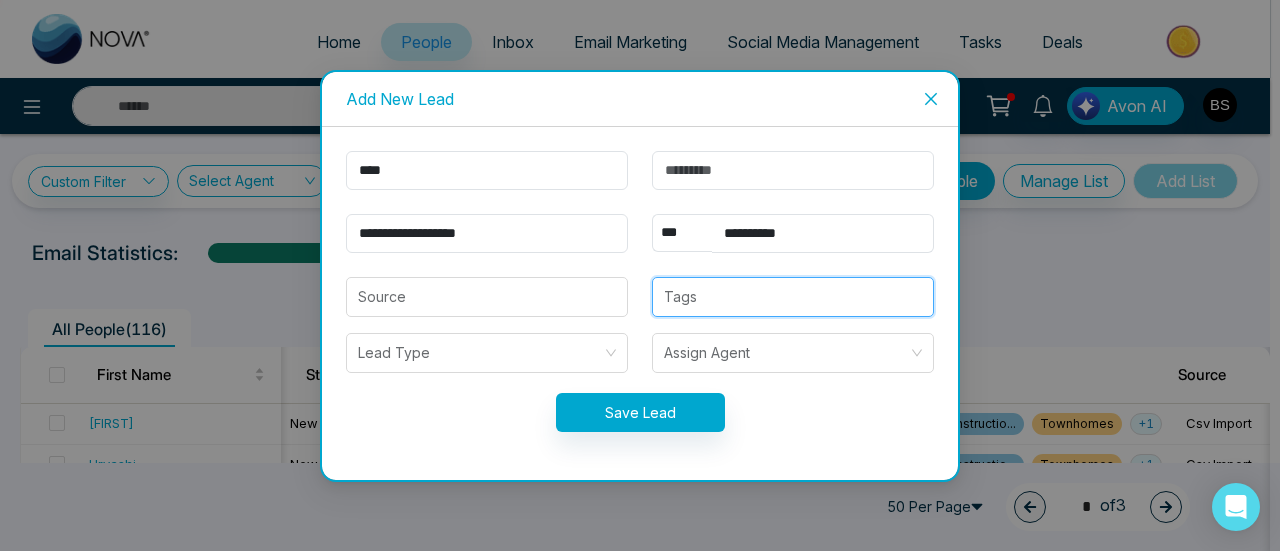 click at bounding box center [793, 297] 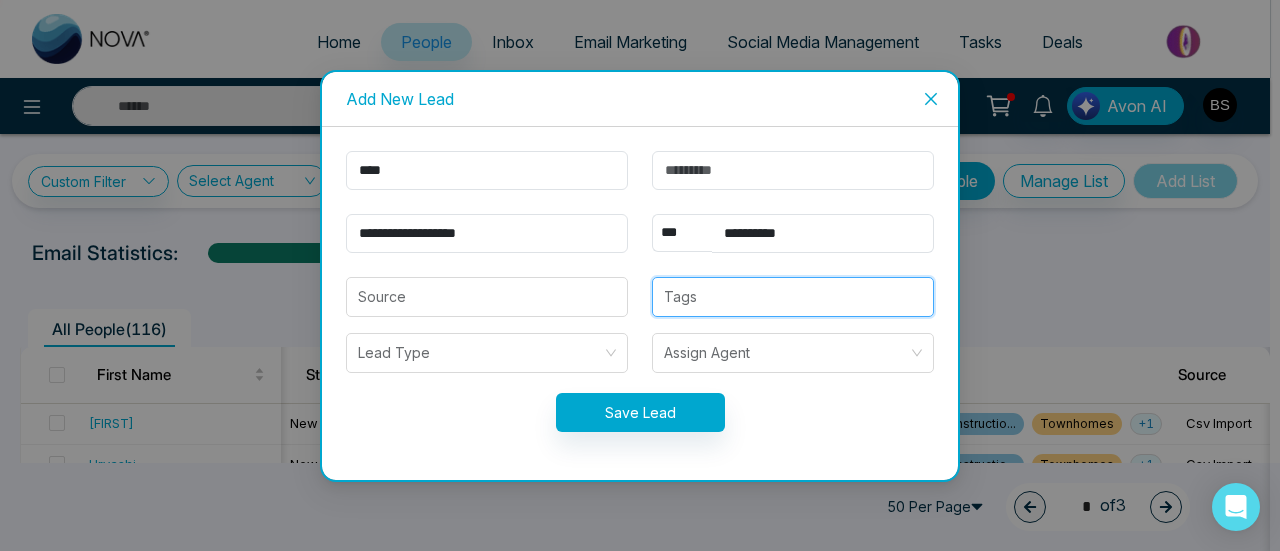 click at bounding box center [793, 297] 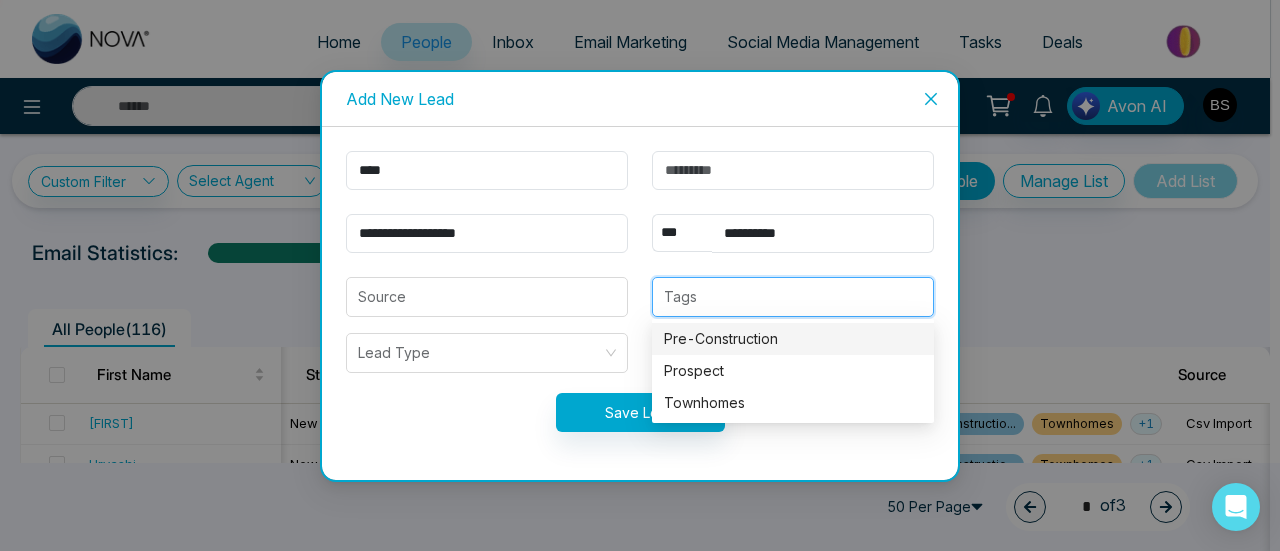 click on "Pre-Construction" at bounding box center (793, 339) 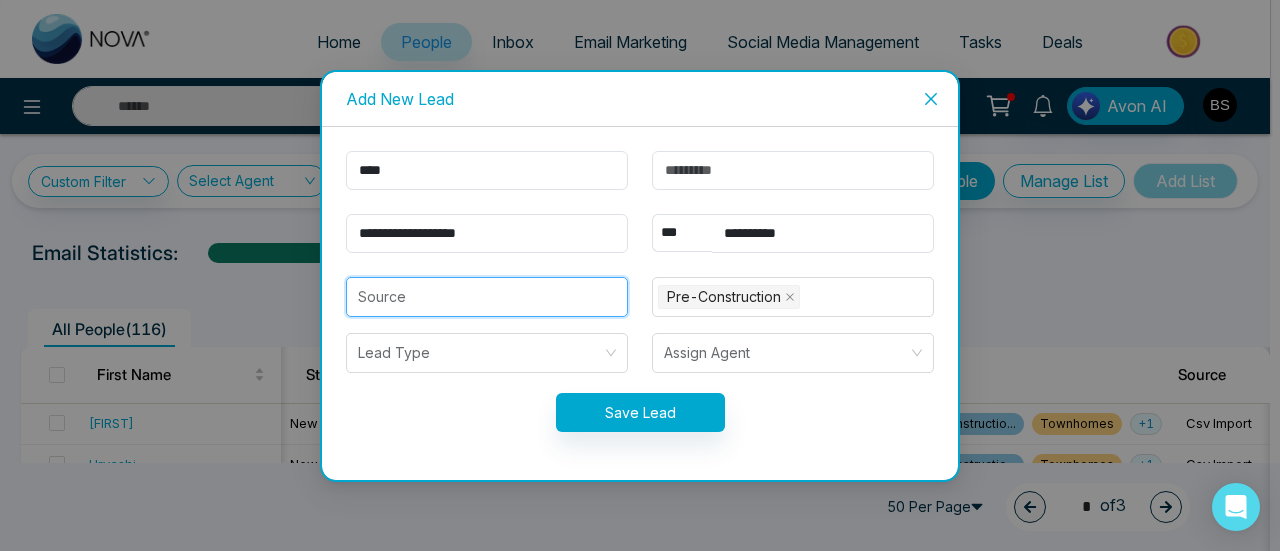 click at bounding box center (487, 297) 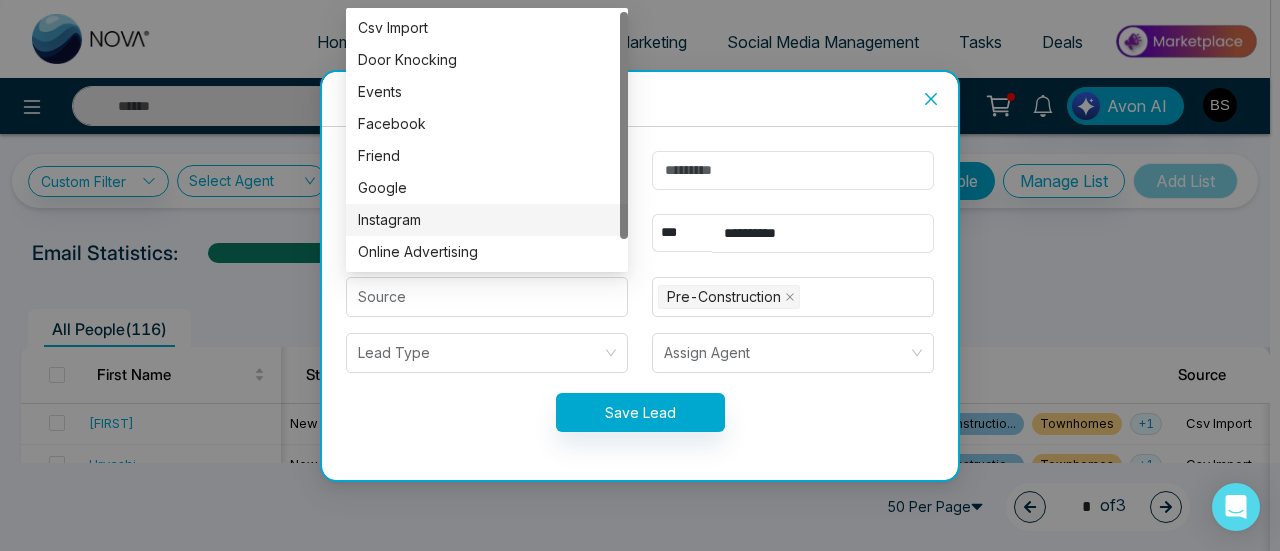 click on "**********" at bounding box center (487, 233) 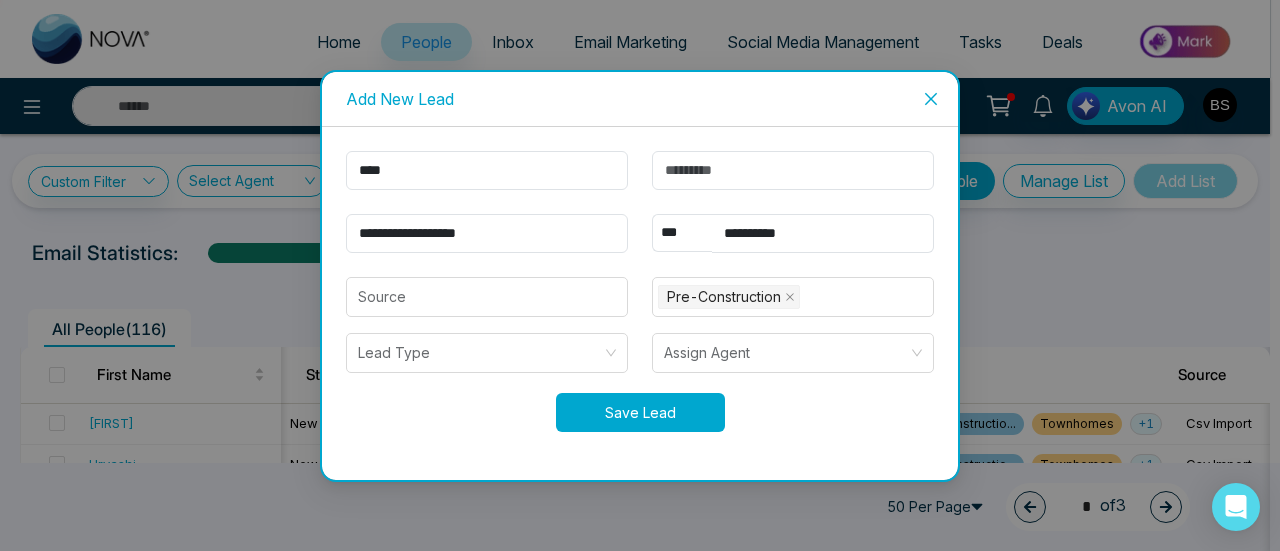 click on "Save Lead" at bounding box center (640, 412) 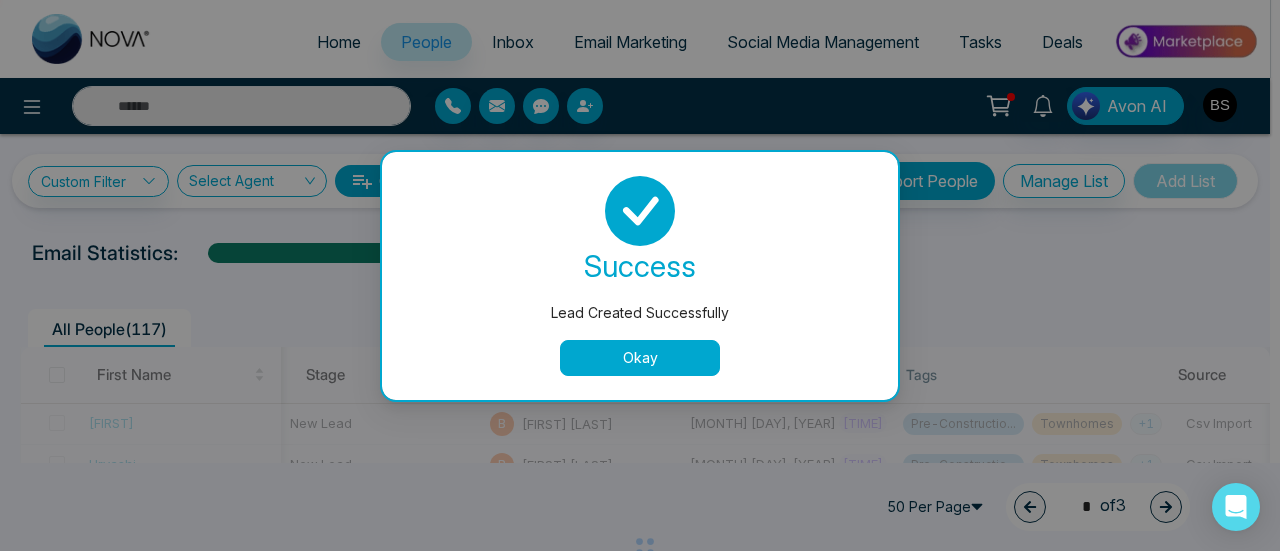 click on "Okay" at bounding box center [640, 358] 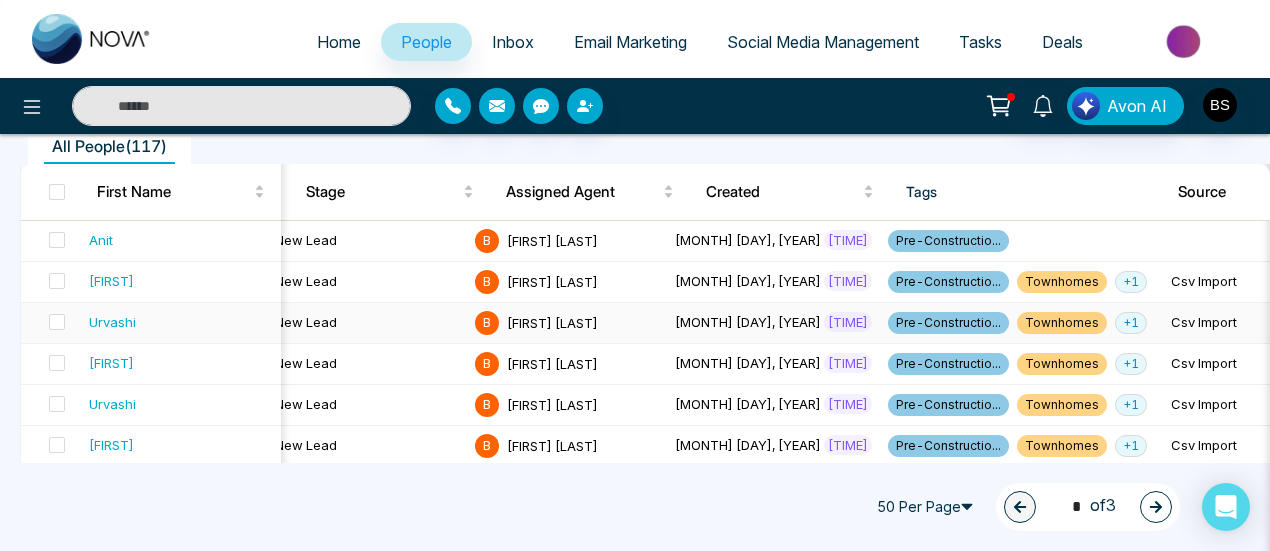 scroll, scrollTop: 200, scrollLeft: 0, axis: vertical 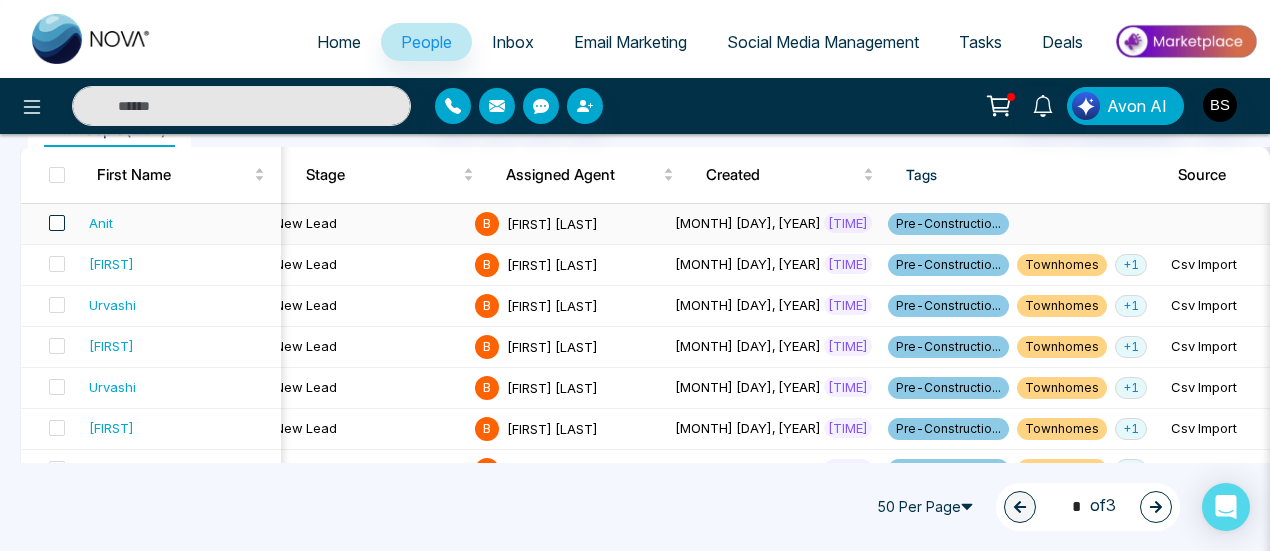 click at bounding box center (57, 223) 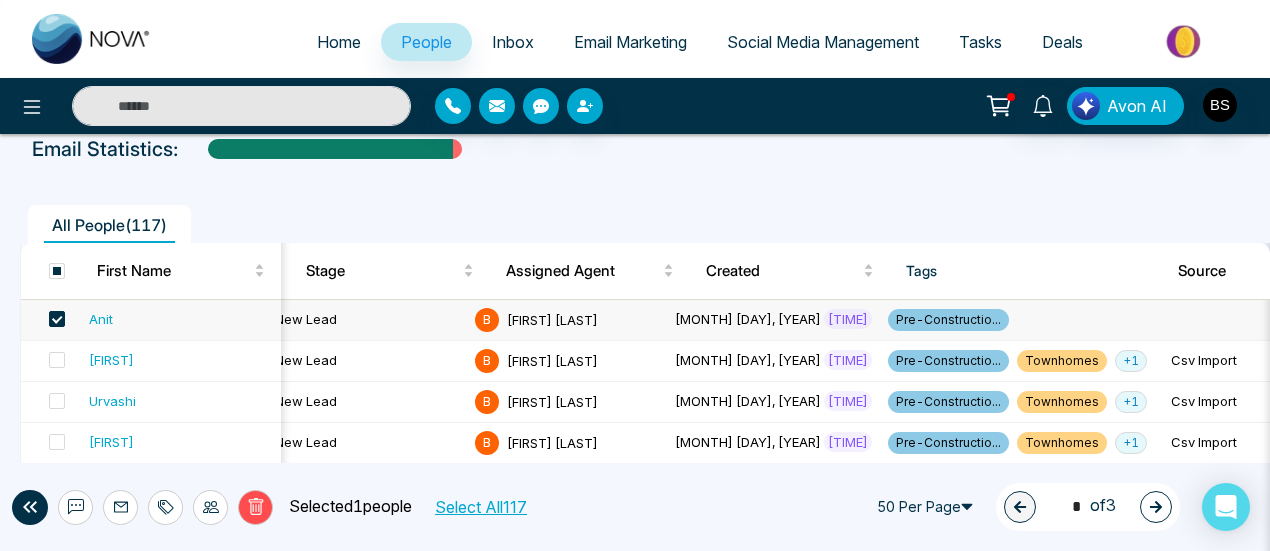 scroll, scrollTop: 100, scrollLeft: 0, axis: vertical 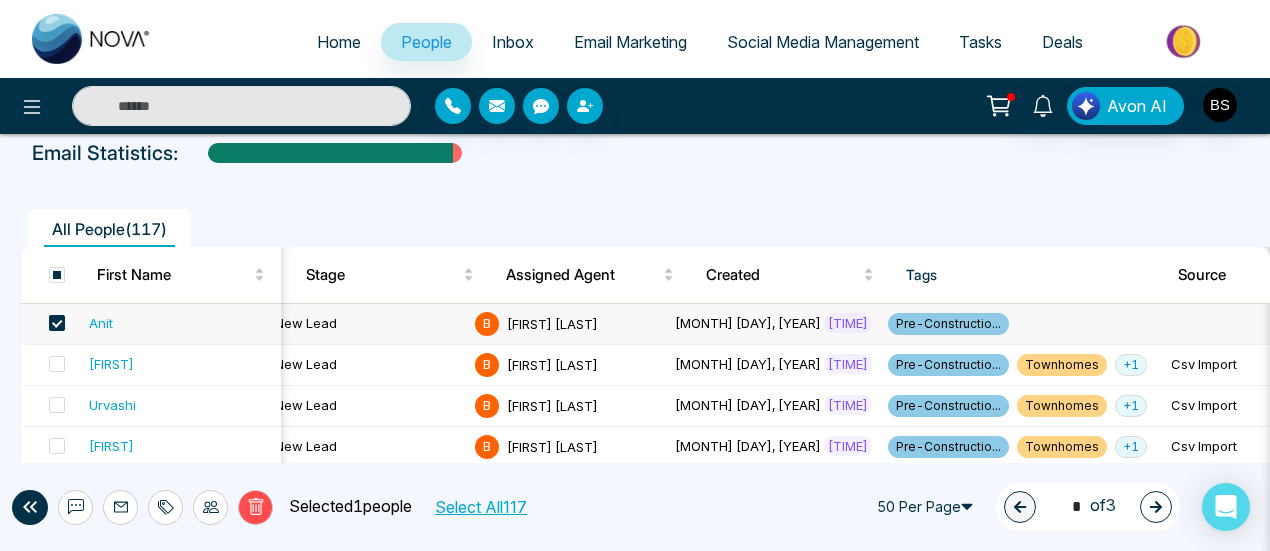 click at bounding box center [57, 323] 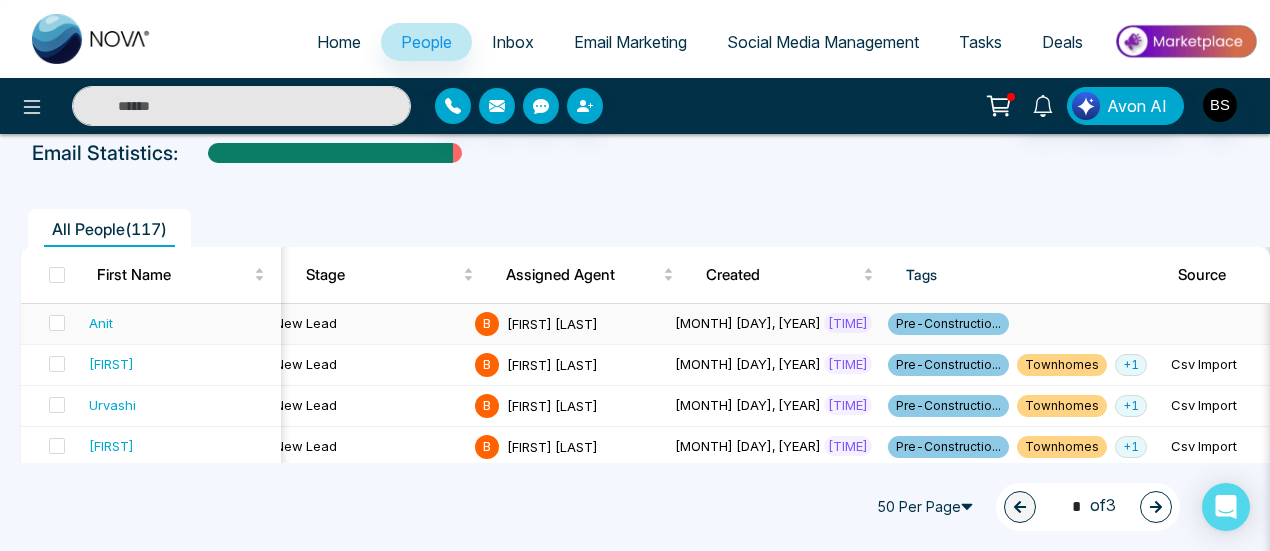 click on "Anit" at bounding box center (101, 323) 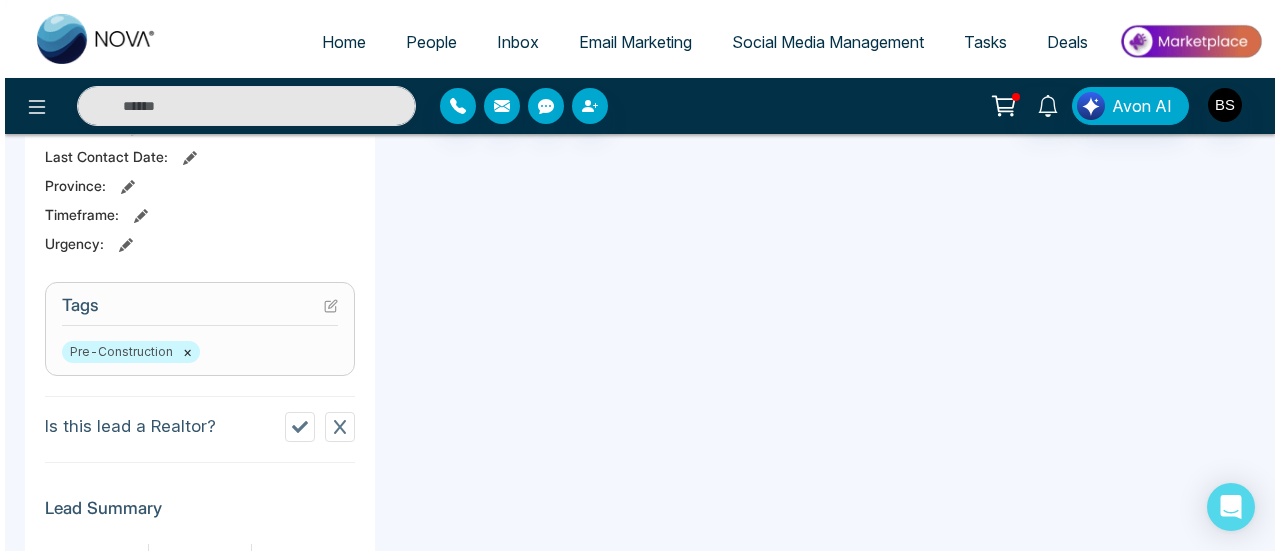 scroll, scrollTop: 602, scrollLeft: 0, axis: vertical 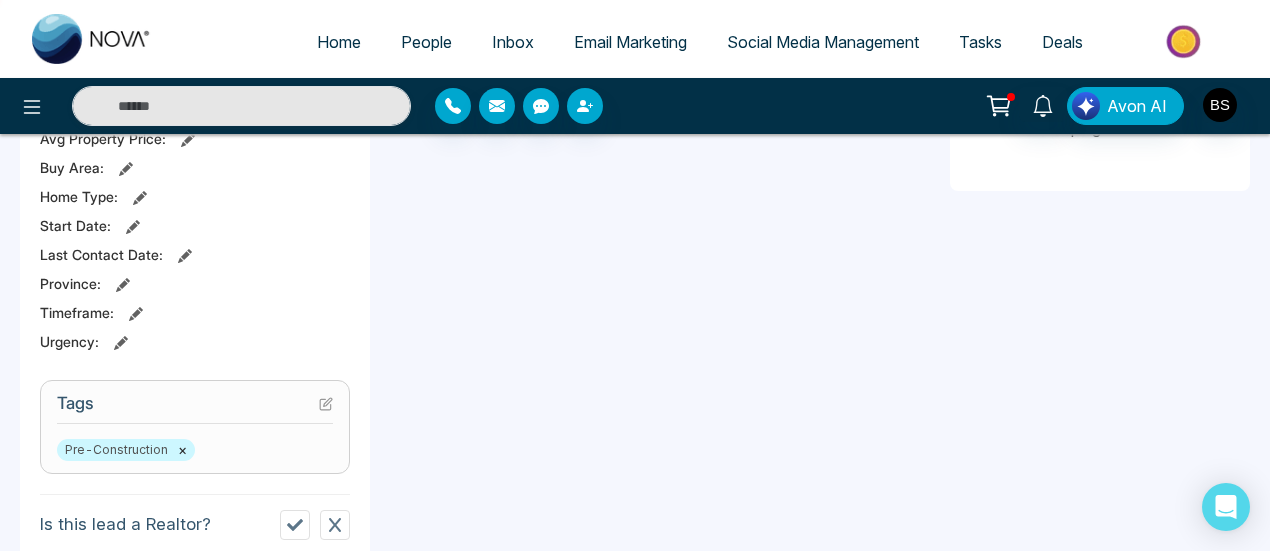 click on "Pre-Construction   ×" at bounding box center [195, 450] 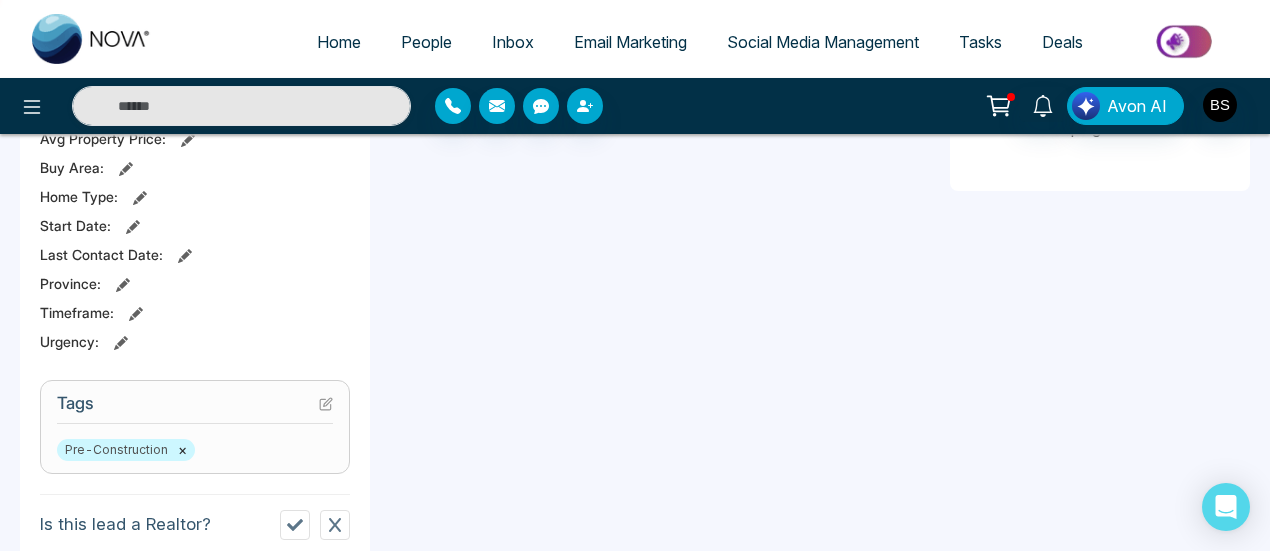 click on "×" at bounding box center (182, 450) 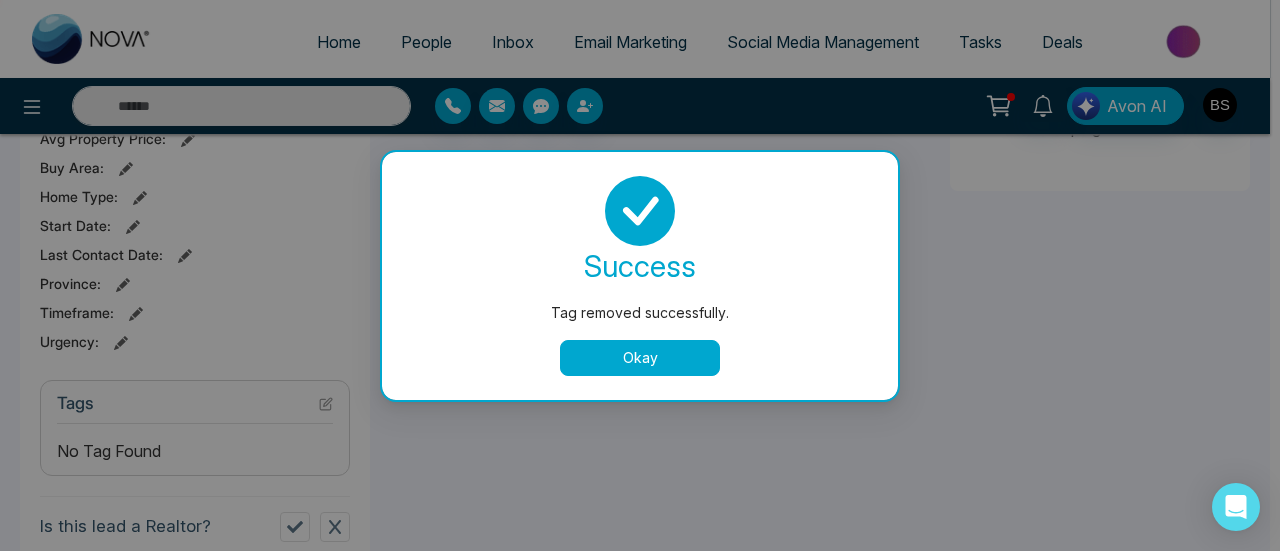 click on "Okay" at bounding box center (640, 358) 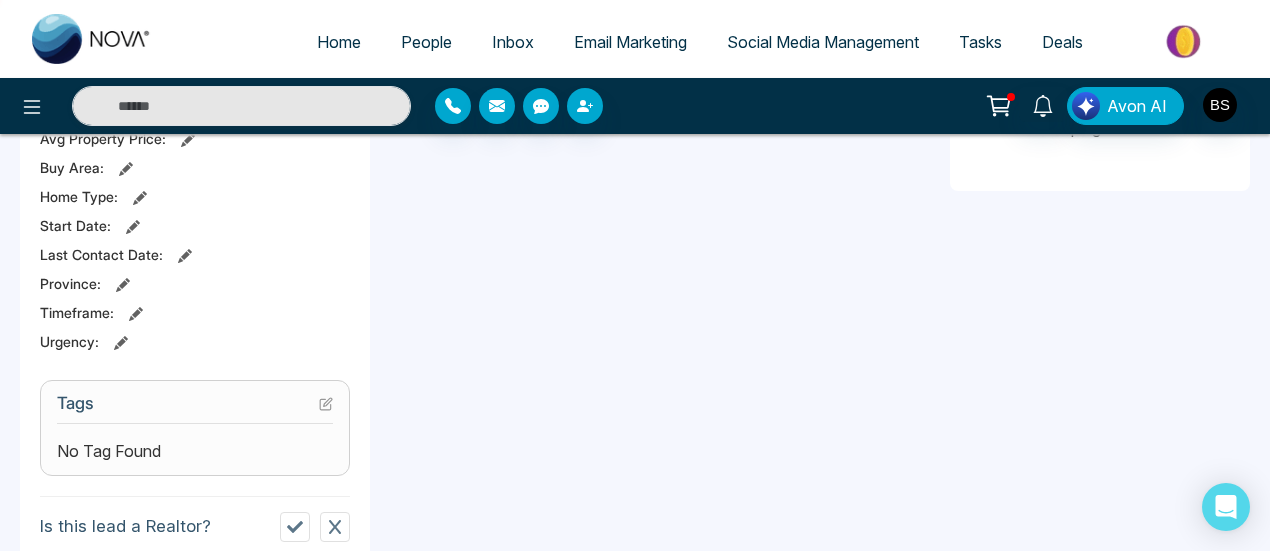 click at bounding box center [326, 403] 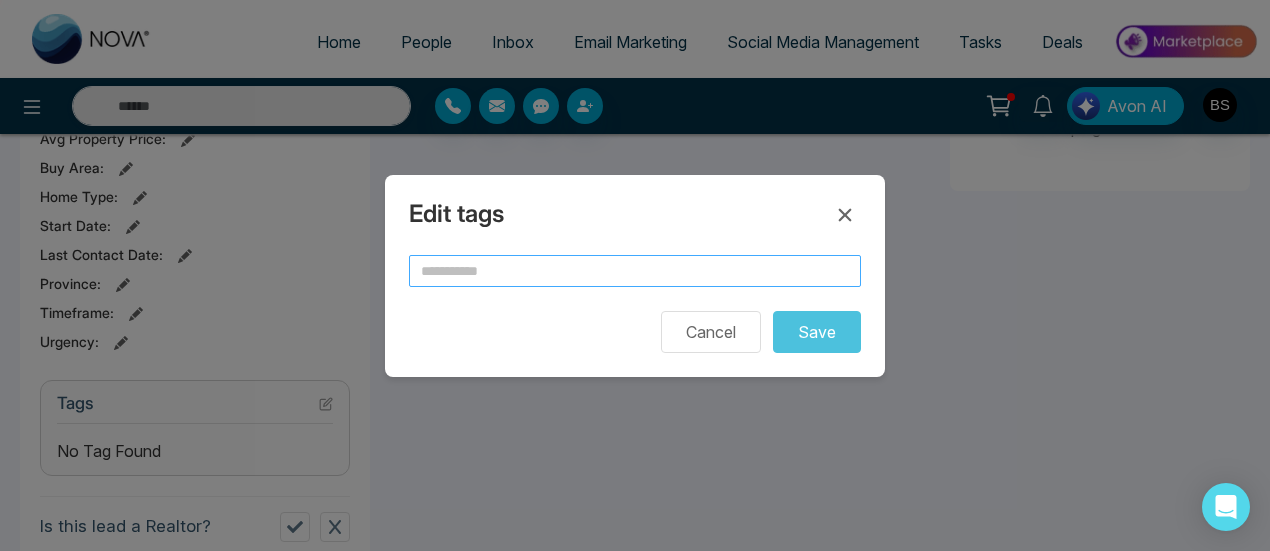 click at bounding box center [635, 271] 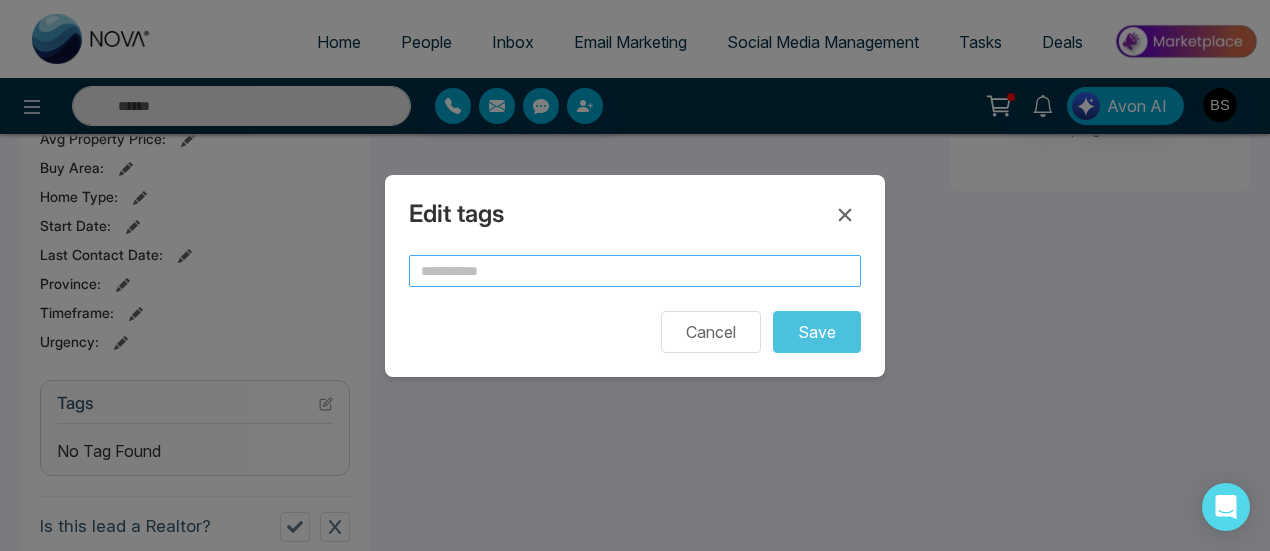 click at bounding box center [635, 271] 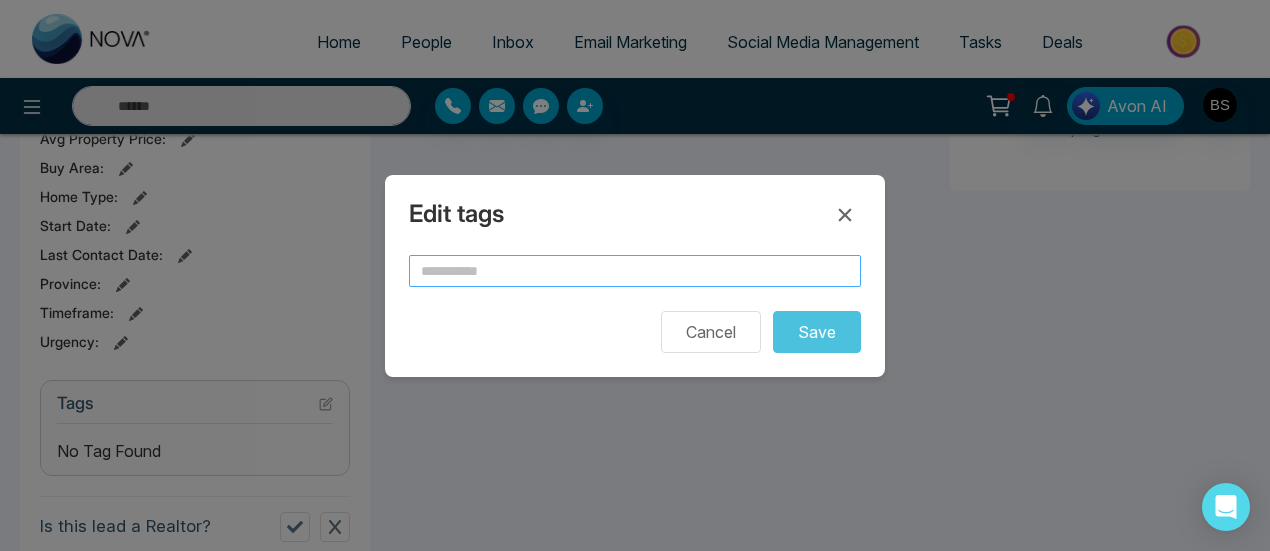 click at bounding box center [635, 271] 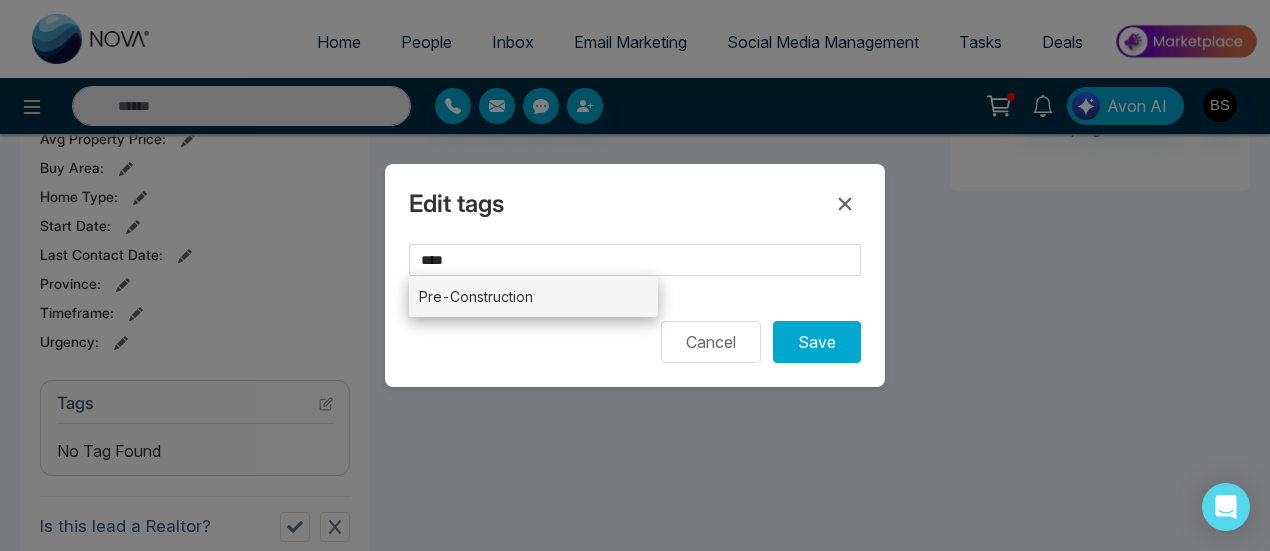 click on "Pre-Construction" at bounding box center (533, 296) 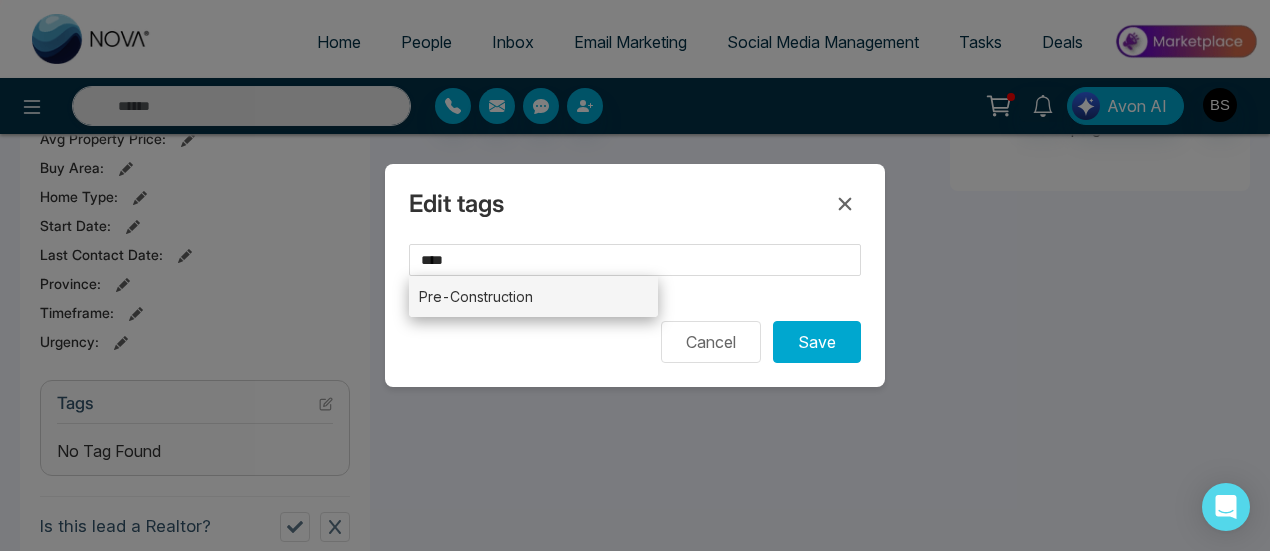 type on "**********" 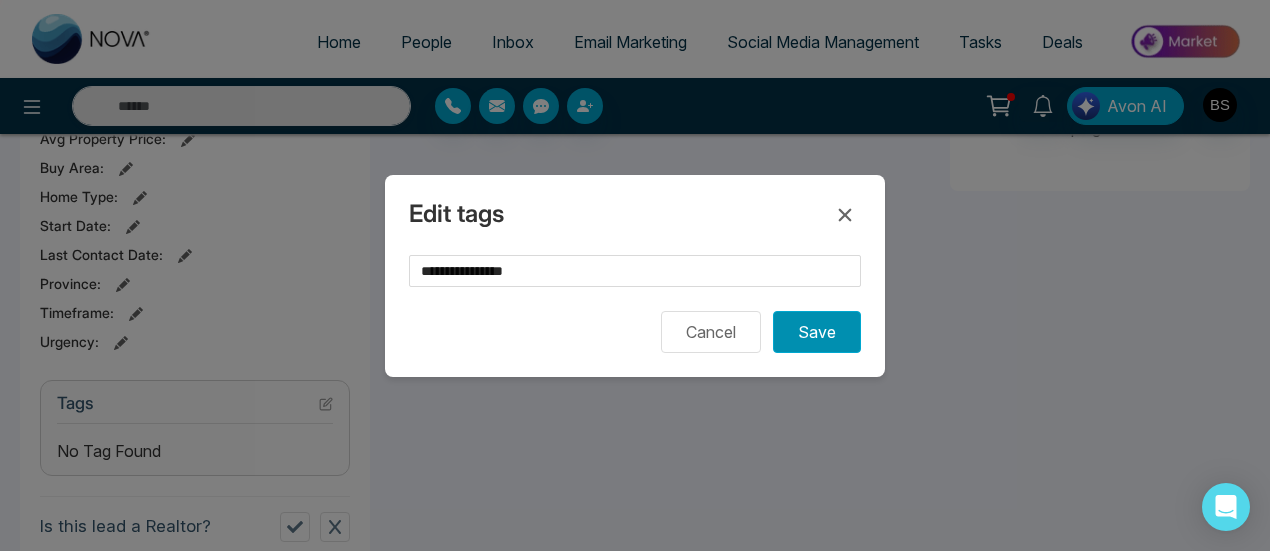 click on "Save" at bounding box center [817, 332] 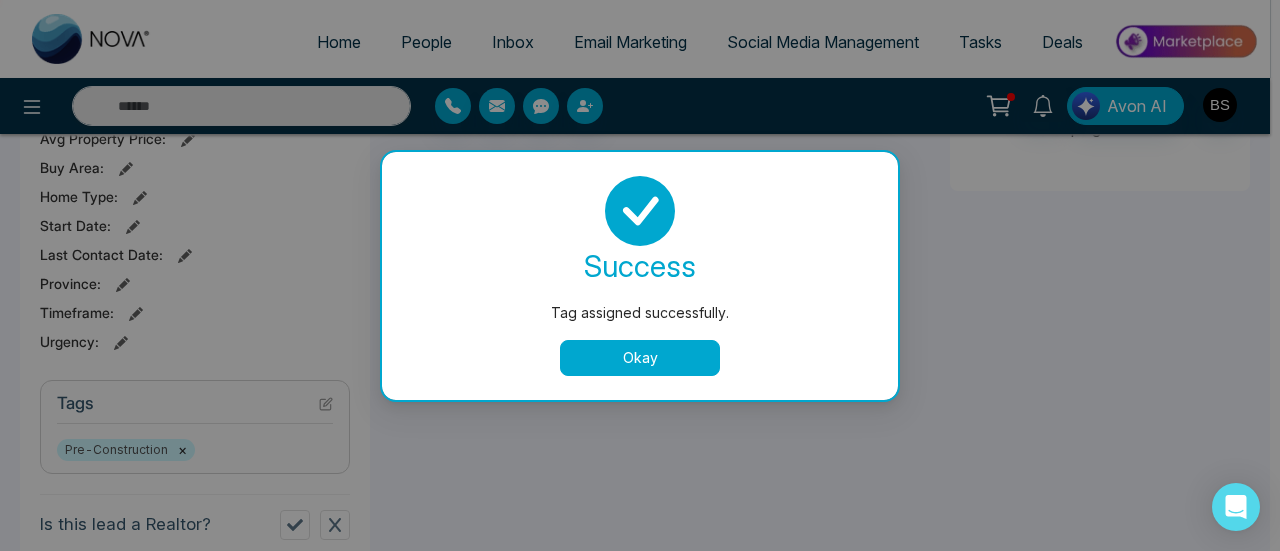 click on "Okay" at bounding box center [640, 358] 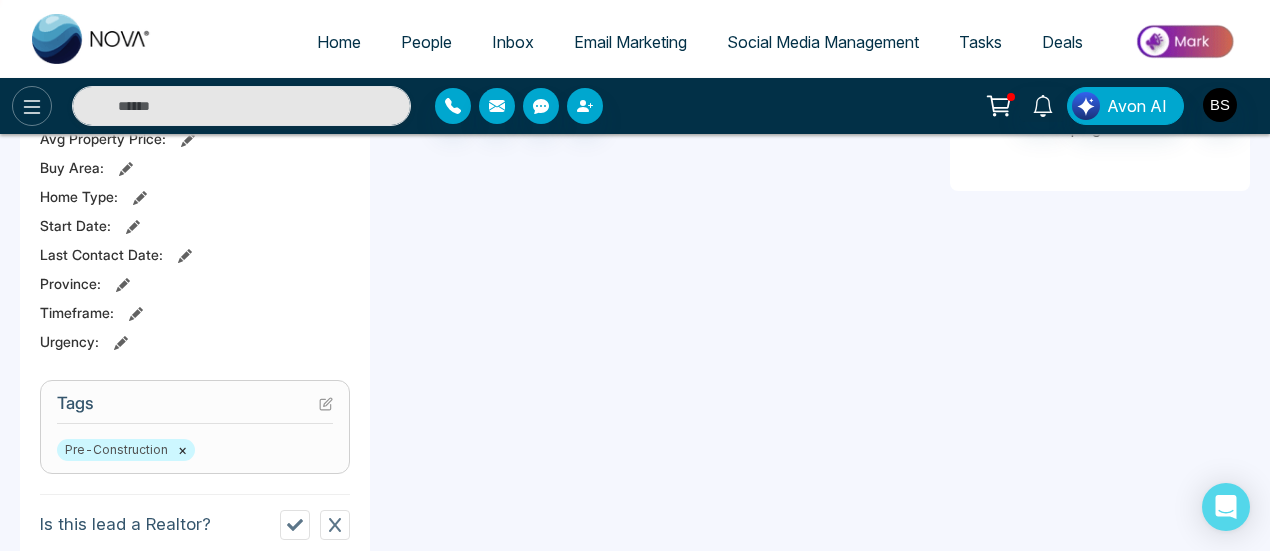 click at bounding box center [32, 106] 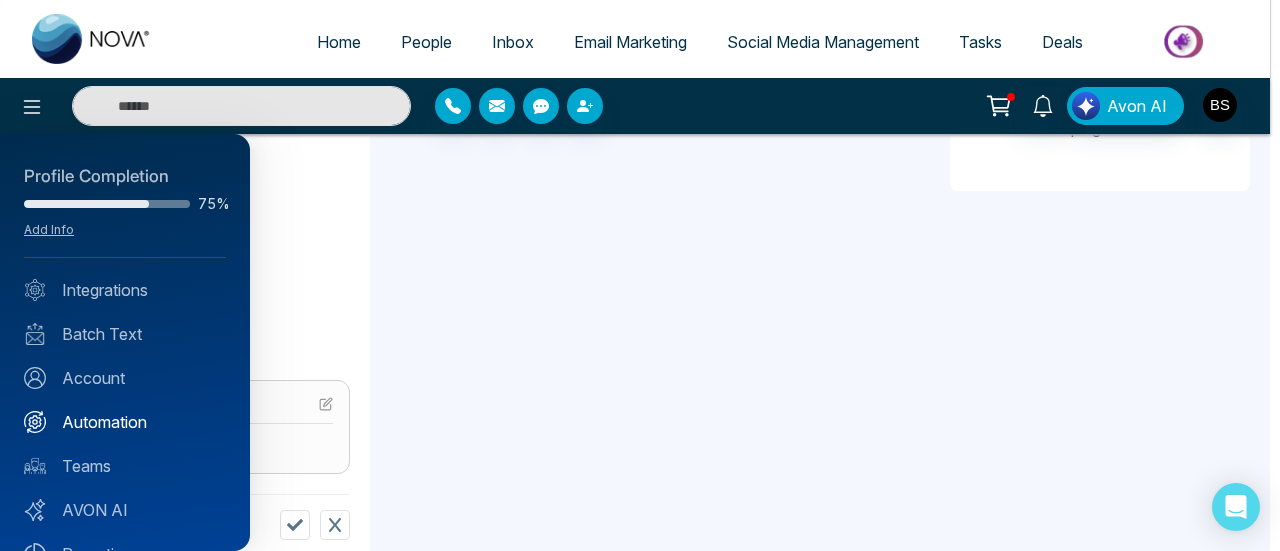click on "Automation" at bounding box center [125, 422] 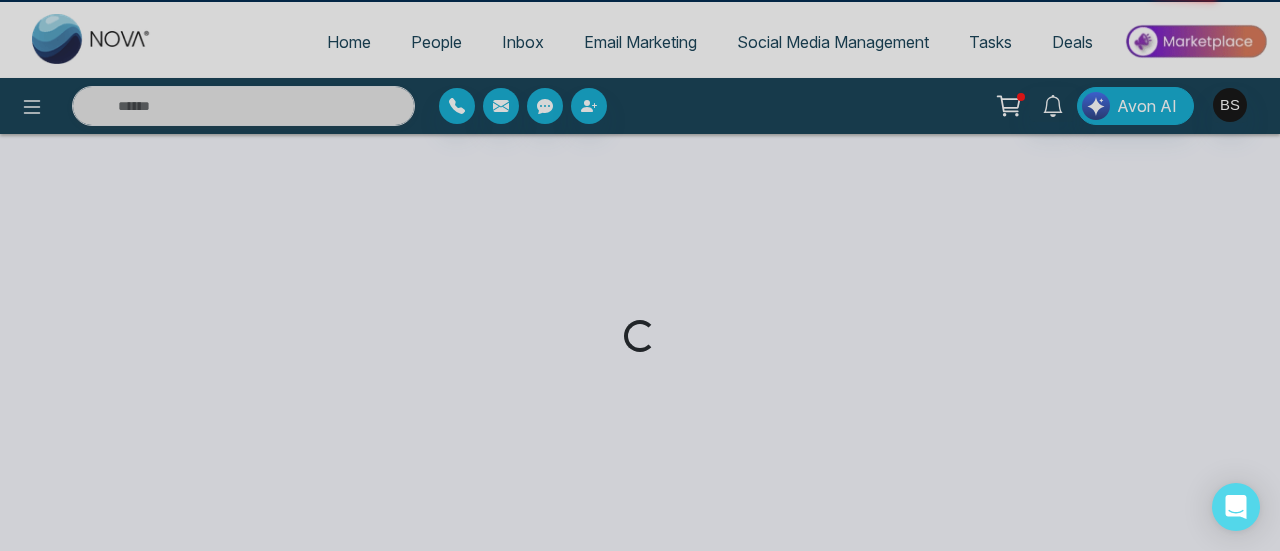 scroll, scrollTop: 0, scrollLeft: 0, axis: both 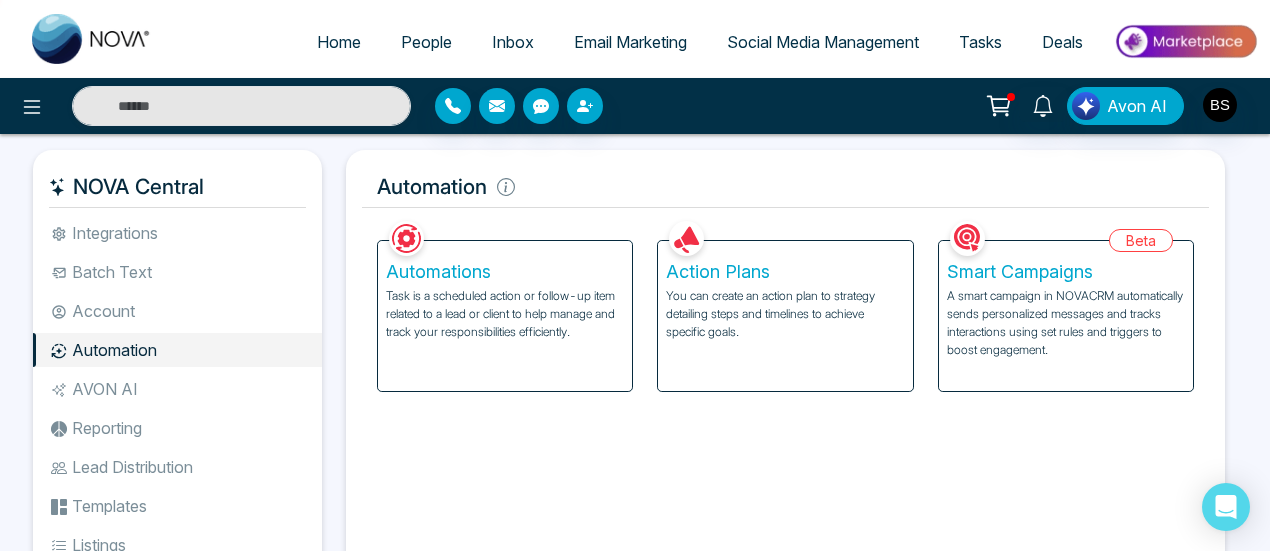 click on "Task is a scheduled action or follow-up item related to a lead or client to help manage and track your responsibilities efficiently." at bounding box center (505, 314) 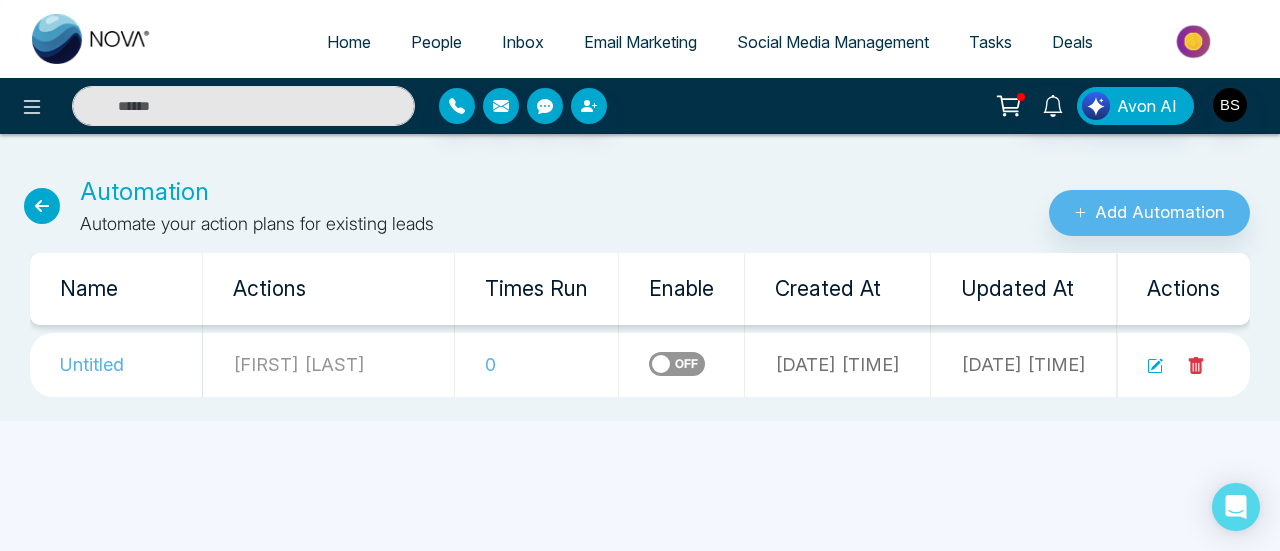 scroll, scrollTop: 0, scrollLeft: 0, axis: both 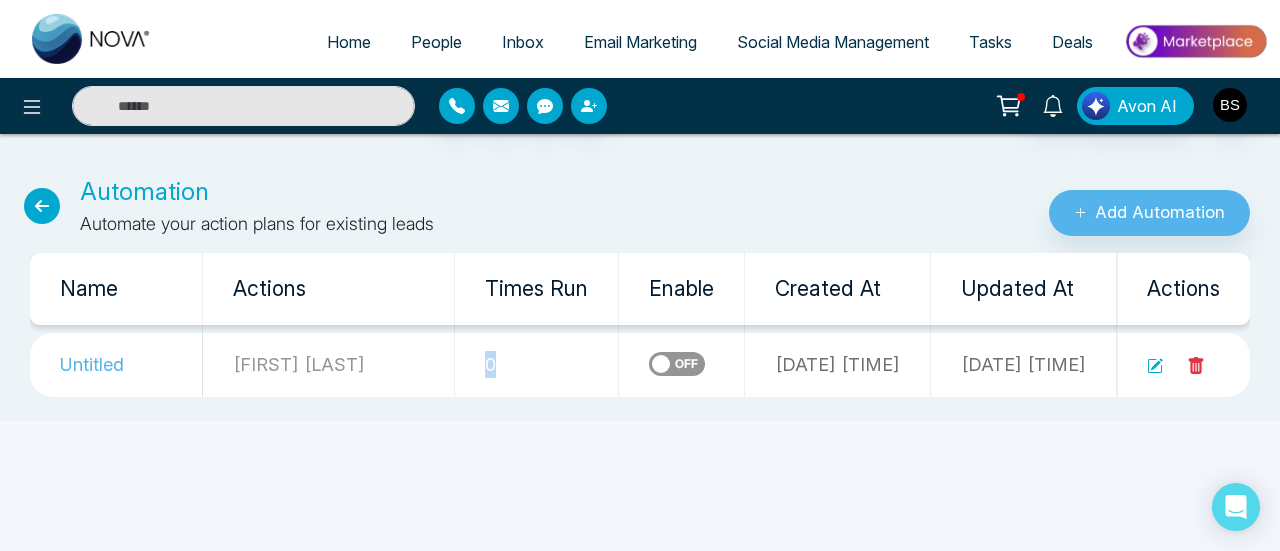 drag, startPoint x: 346, startPoint y: 365, endPoint x: 374, endPoint y: 369, distance: 28.284271 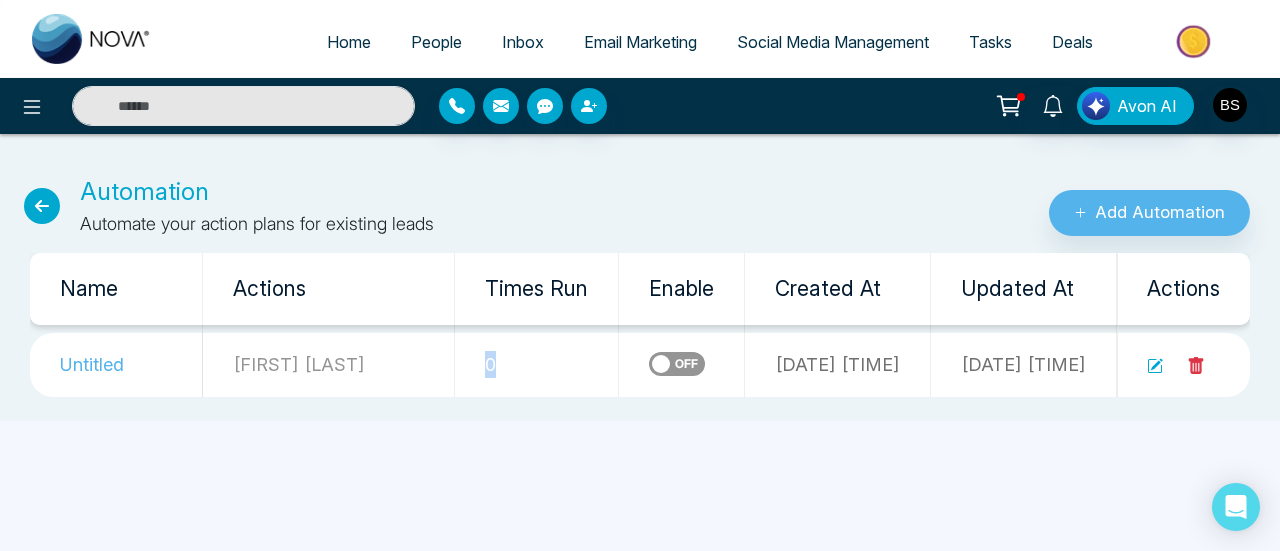 click on "0" at bounding box center (537, 365) 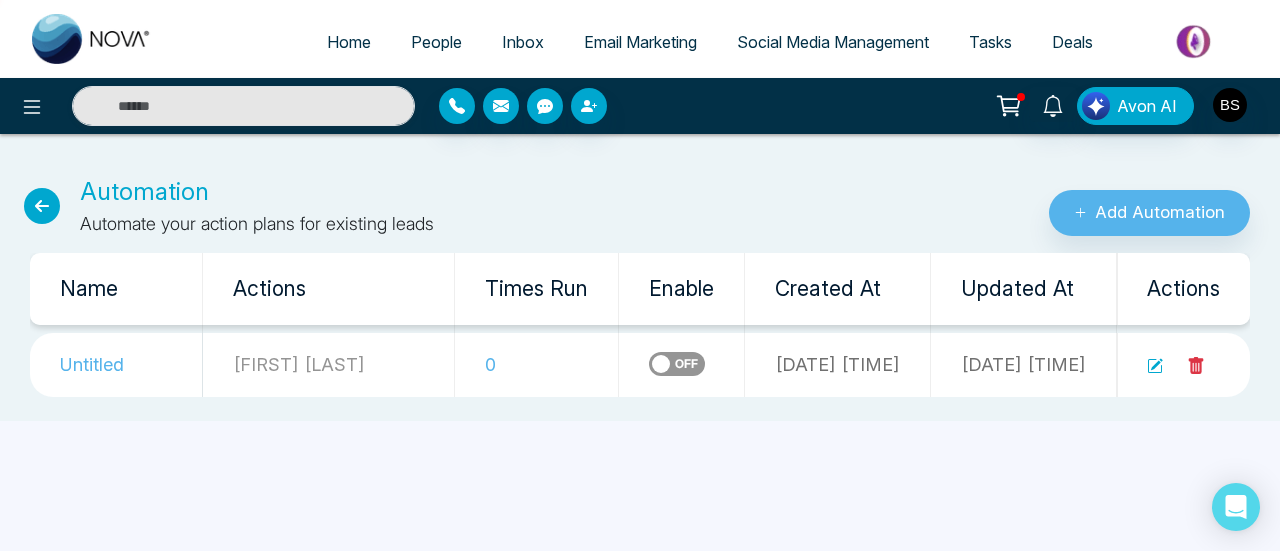 drag, startPoint x: 594, startPoint y: 394, endPoint x: 494, endPoint y: 390, distance: 100.07997 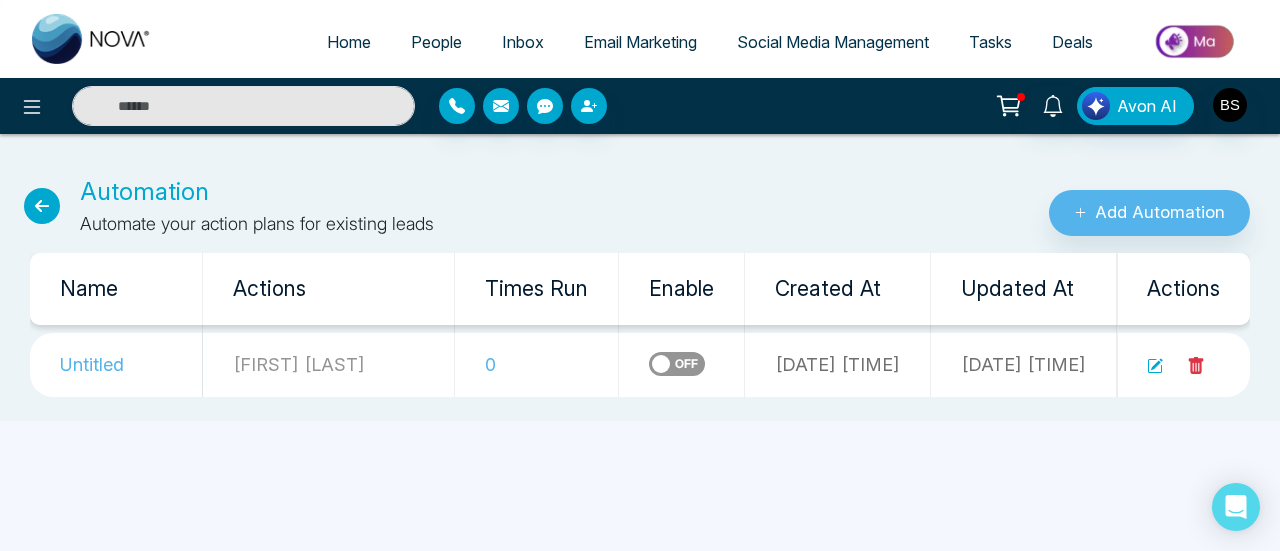 click at bounding box center (682, 365) 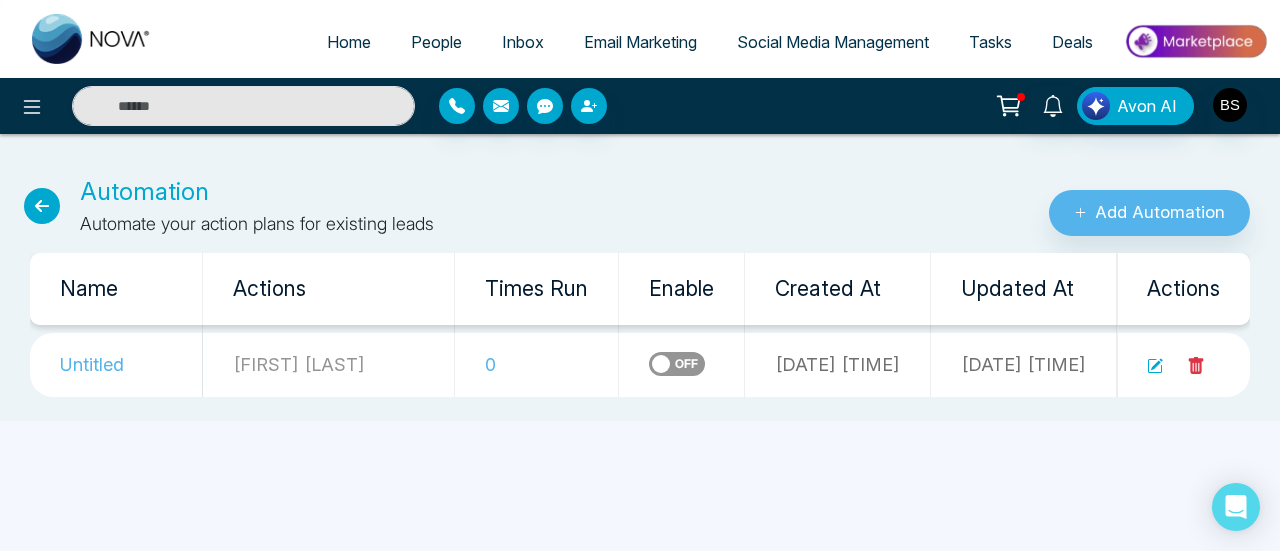 scroll, scrollTop: 0, scrollLeft: 0, axis: both 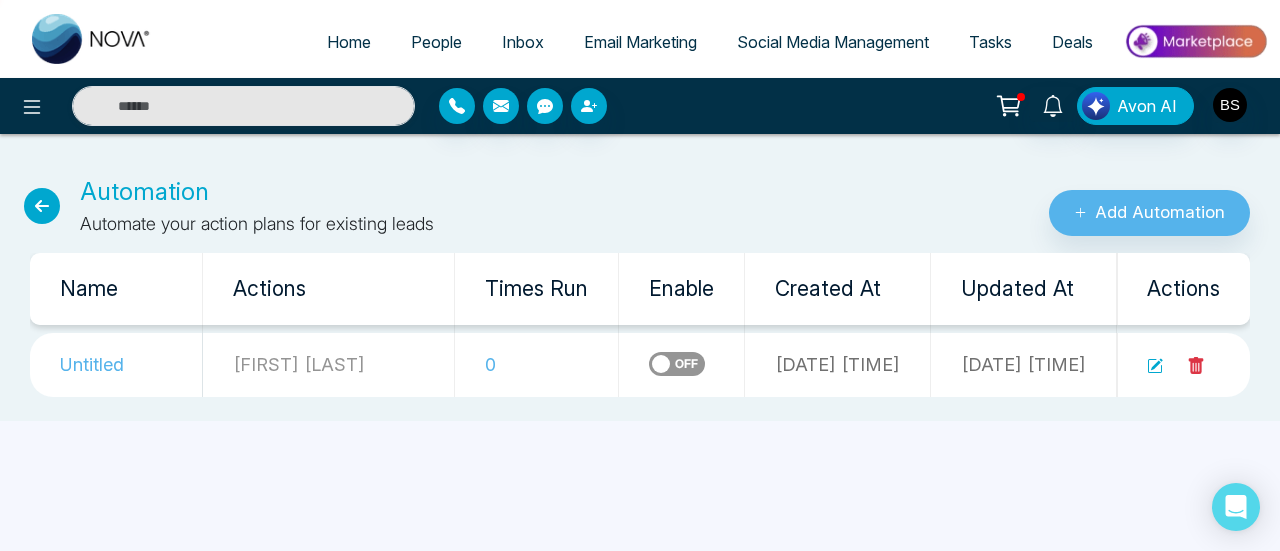 click on "Home People Inbox Email Marketing Social Media Management Tasks Deals Avon AI Automation Automate your action plans for existing leads  Add Automation Name Actions Times Run Enable Created At Updated At Actions Untitled [FIRST] [LAST] 0 [DATE] [TIME] [DATE] [TIME]" at bounding box center (640, 275) 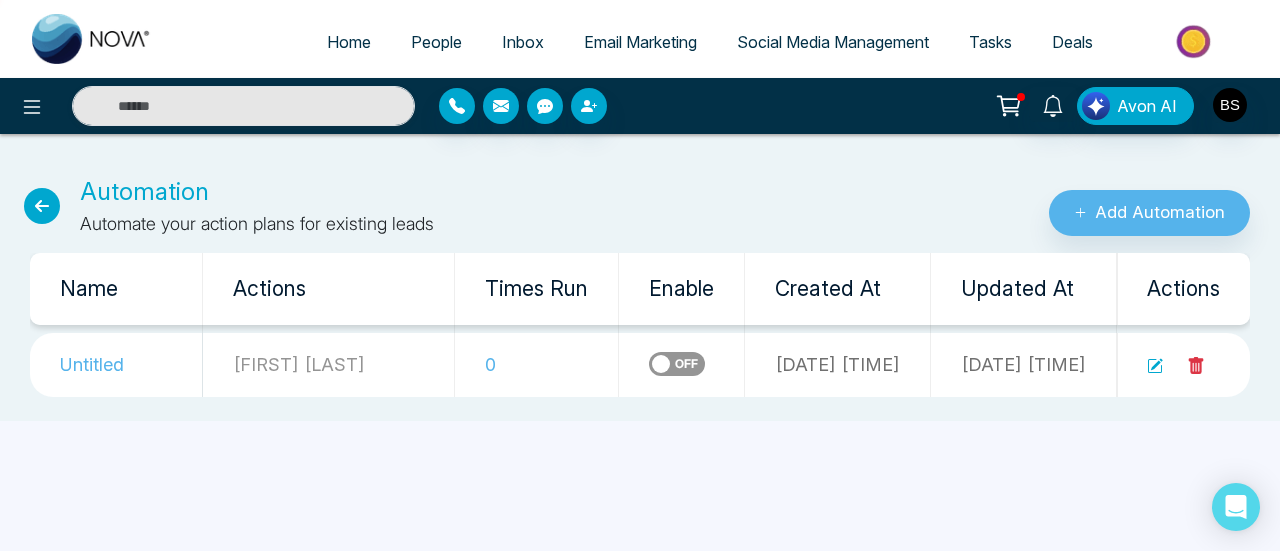 scroll, scrollTop: 0, scrollLeft: 40, axis: horizontal 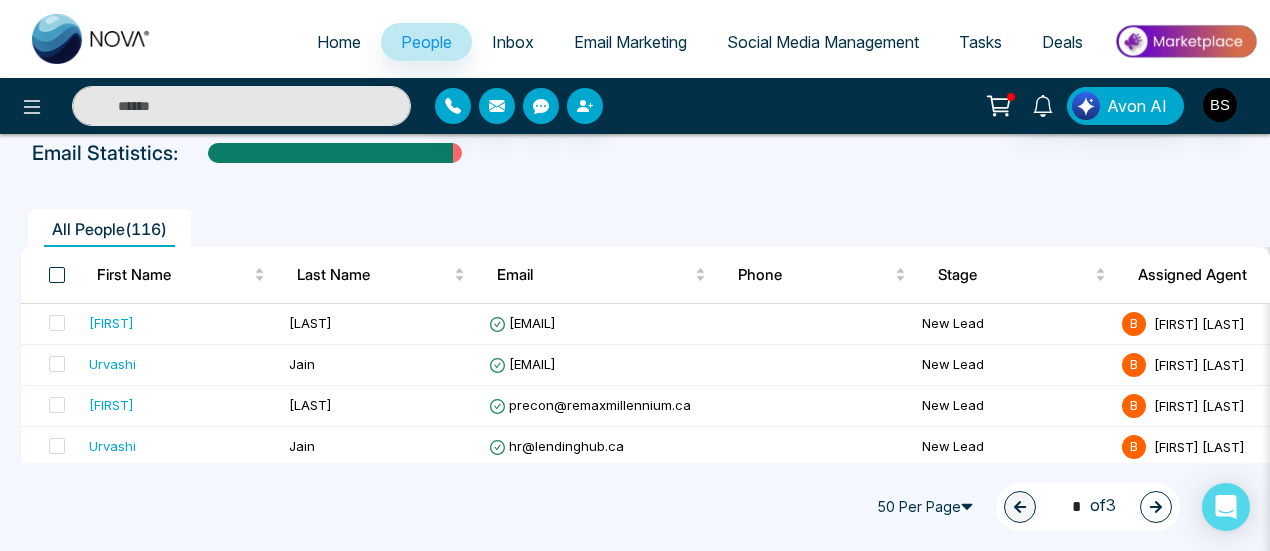 click at bounding box center (57, 275) 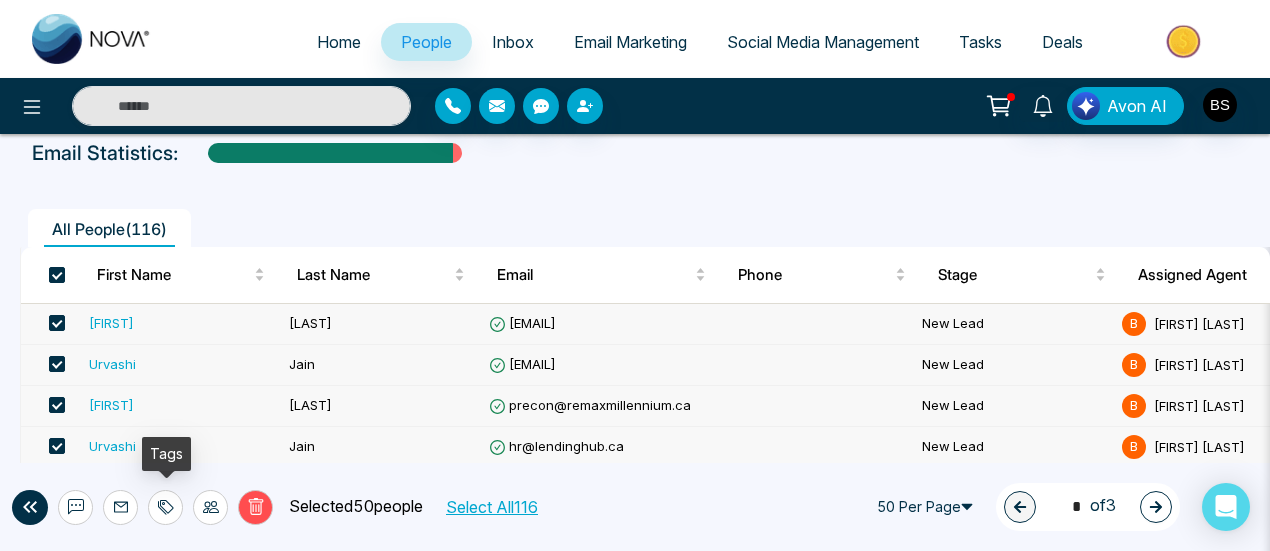 click 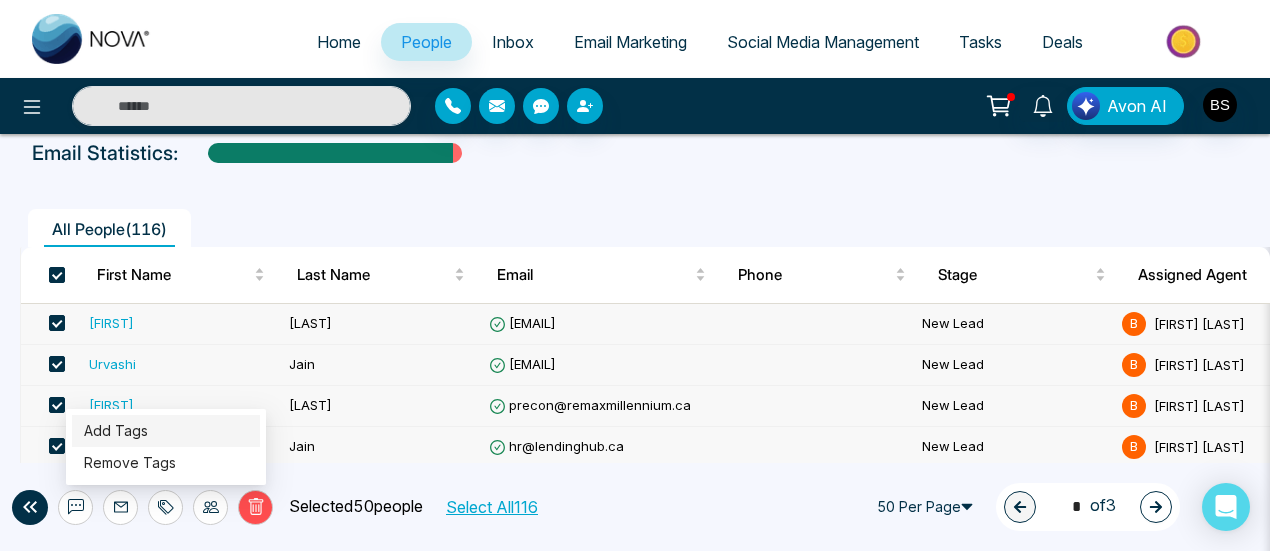 click on "Add Tags" at bounding box center [116, 430] 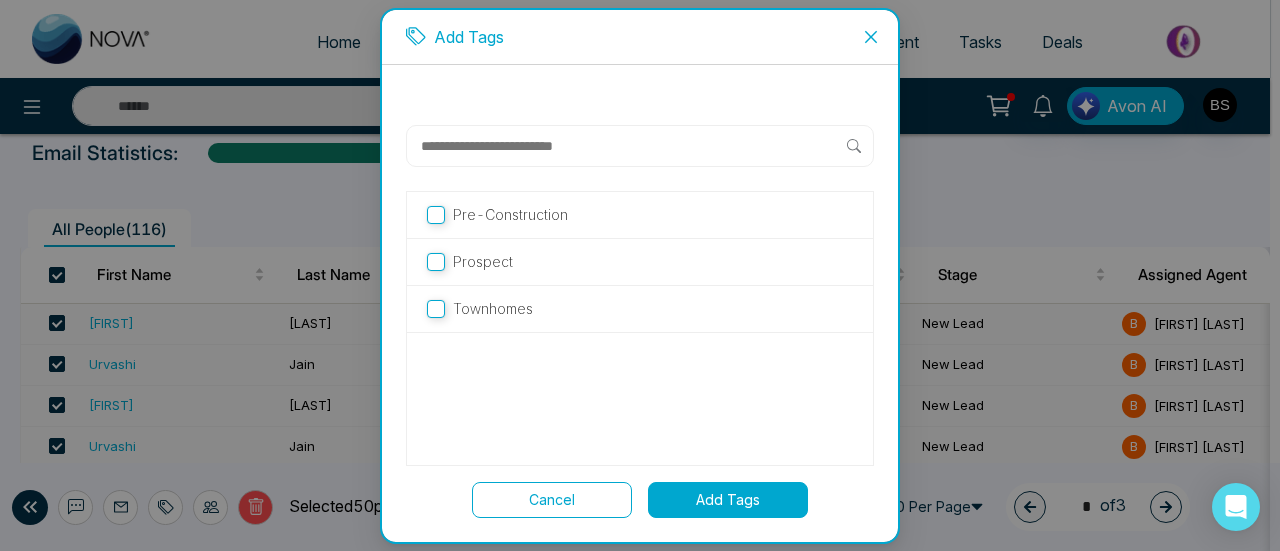 click at bounding box center [633, 146] 